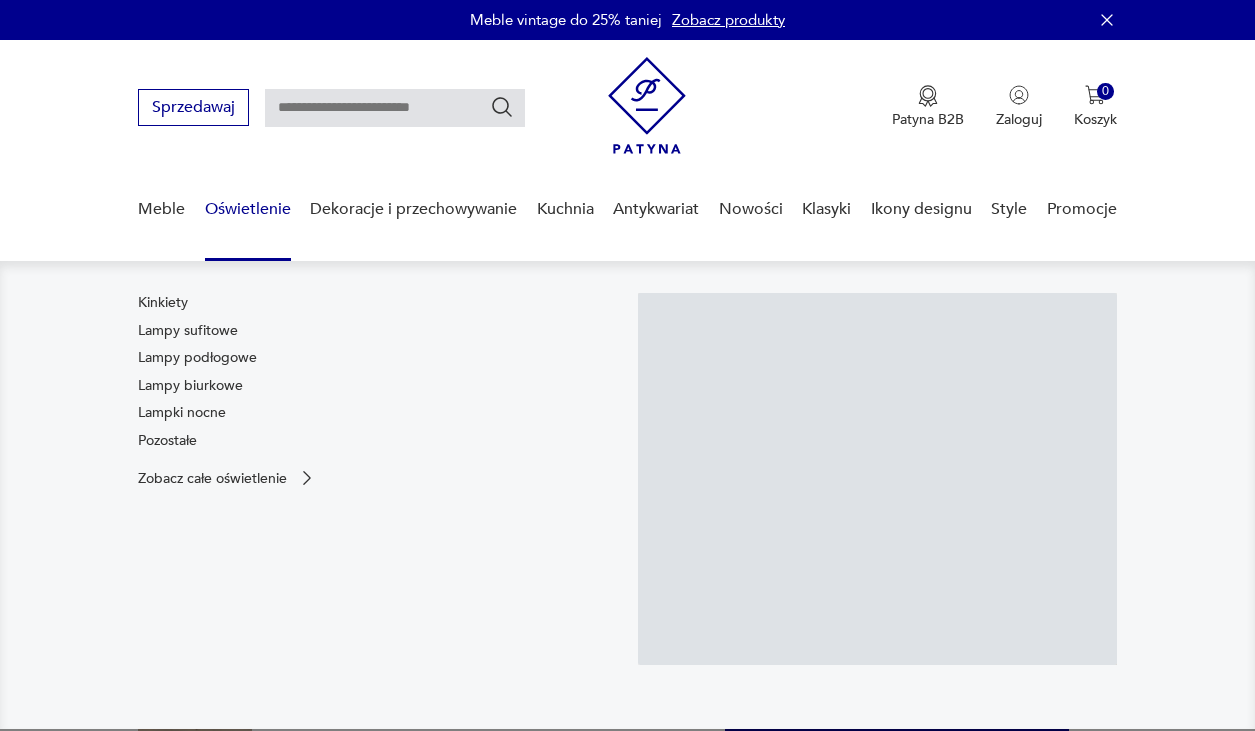 scroll, scrollTop: 0, scrollLeft: 0, axis: both 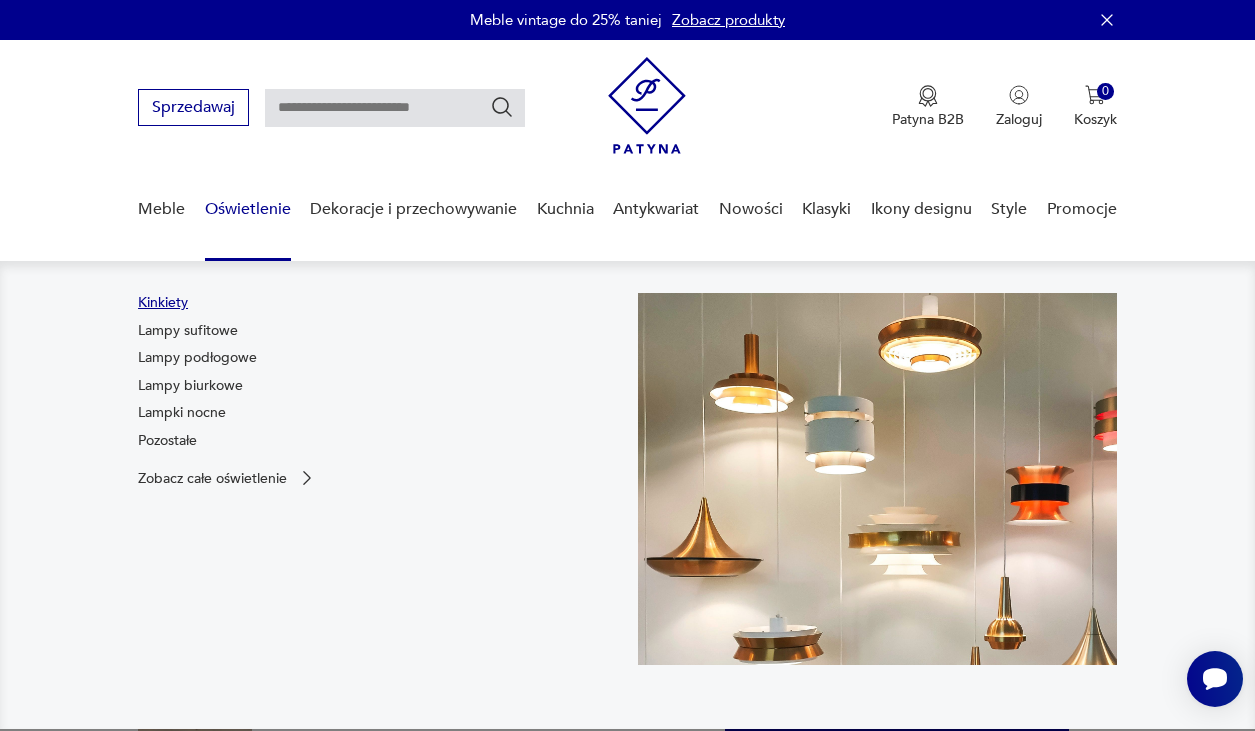 click on "Kinkiety" at bounding box center (163, 303) 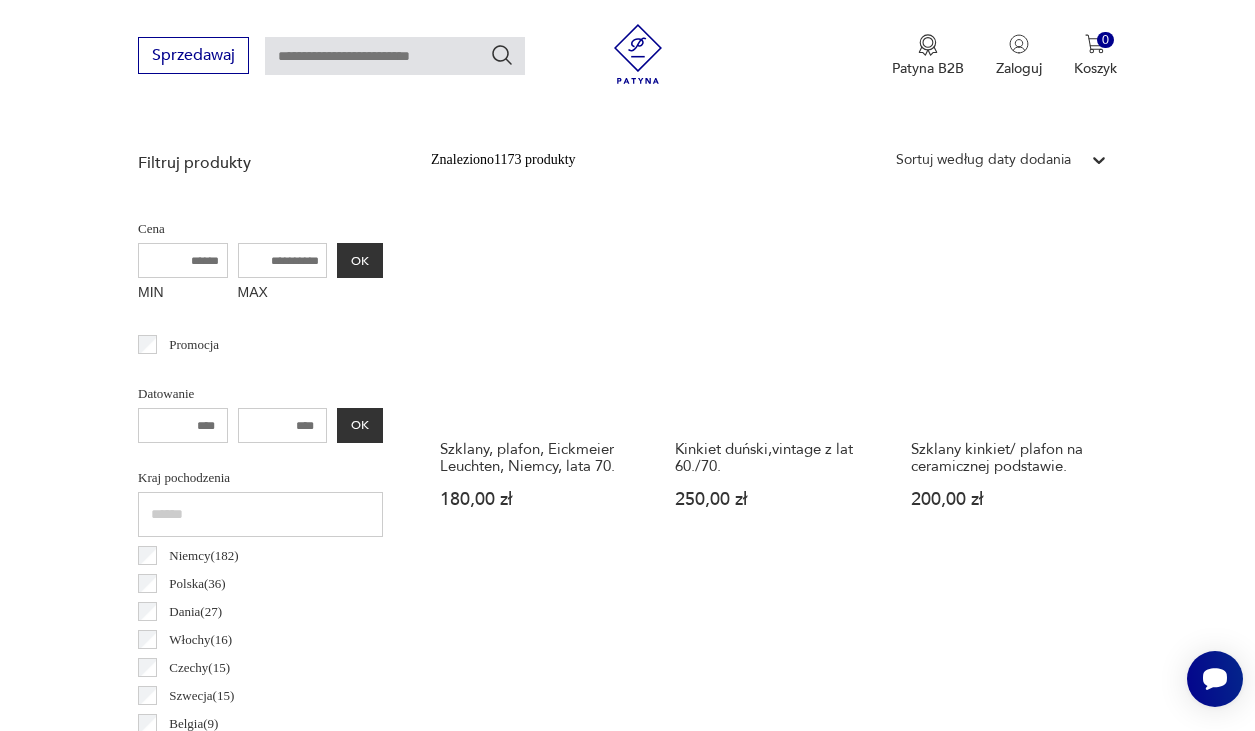 scroll, scrollTop: 699, scrollLeft: 0, axis: vertical 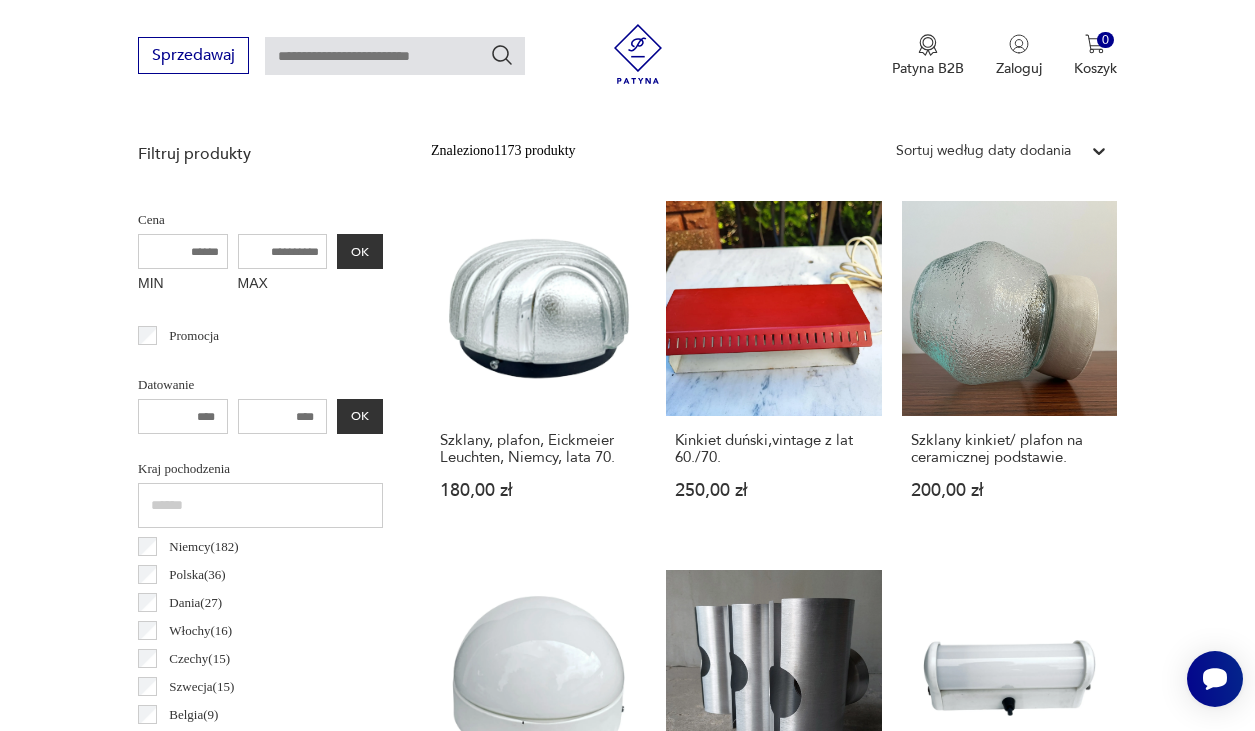 click on "MAX" at bounding box center (283, 251) 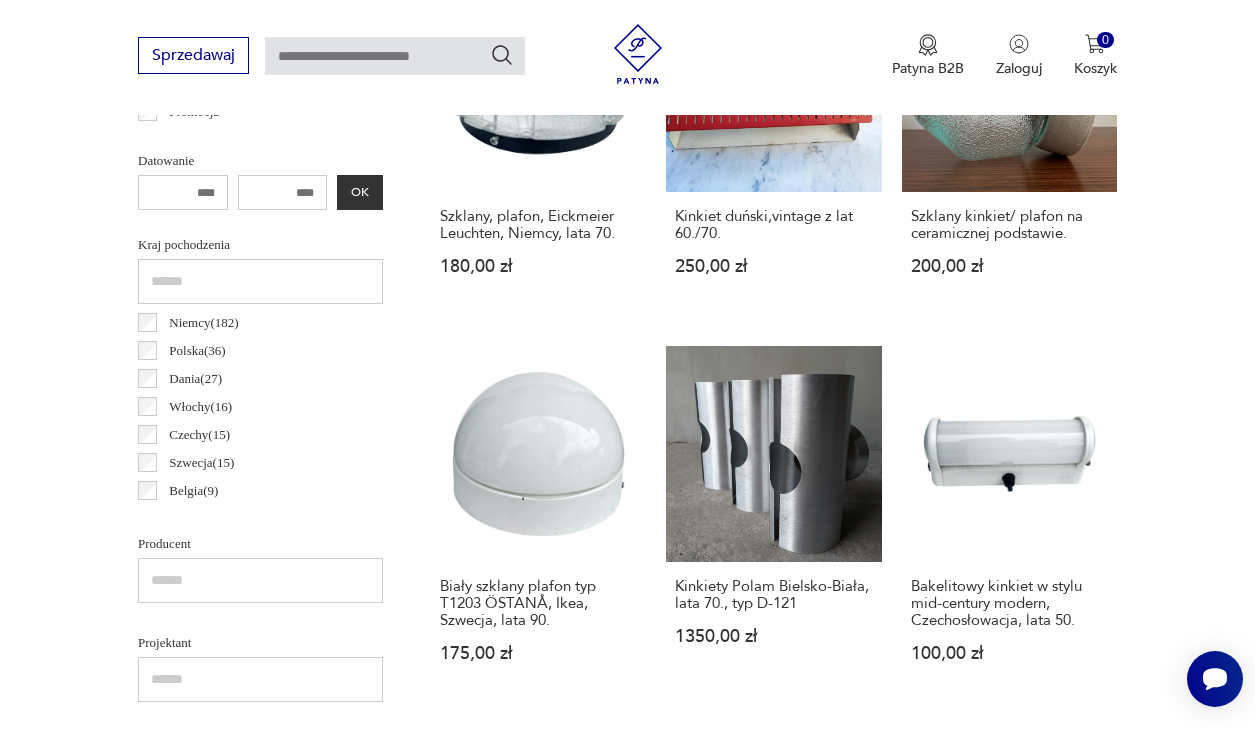 scroll, scrollTop: 931, scrollLeft: 0, axis: vertical 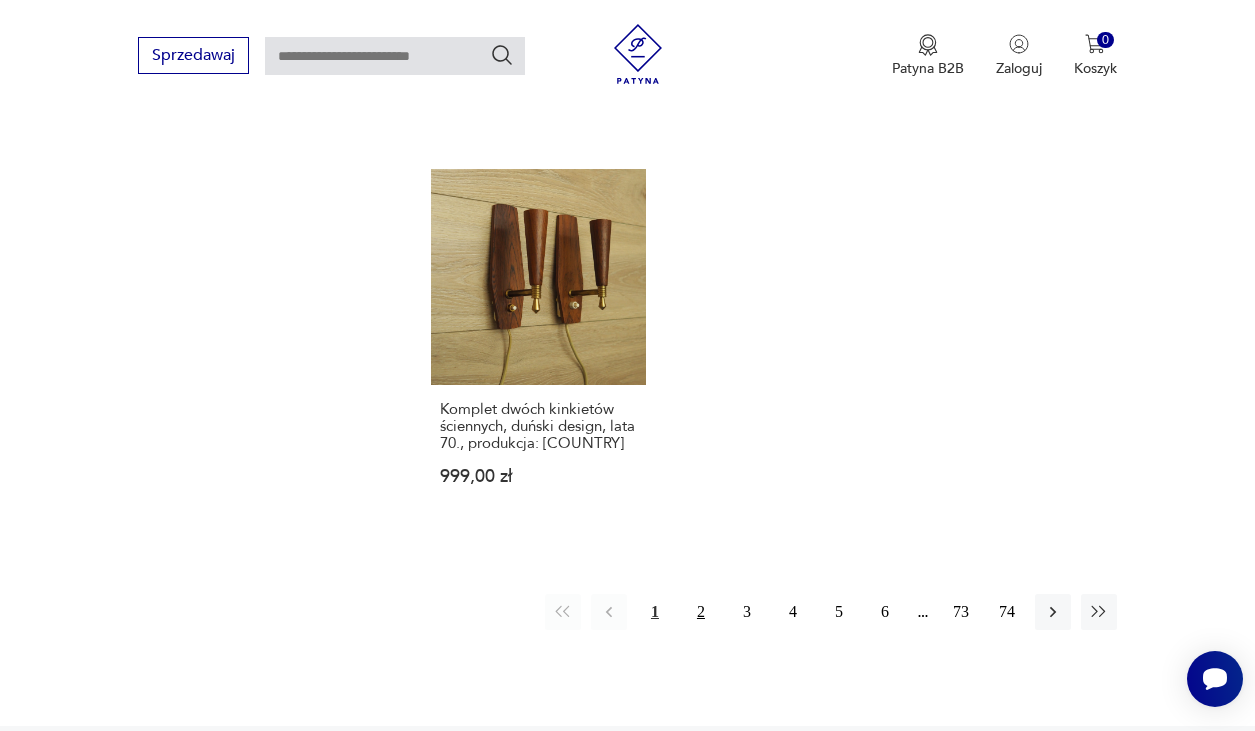 click on "2" at bounding box center (701, 612) 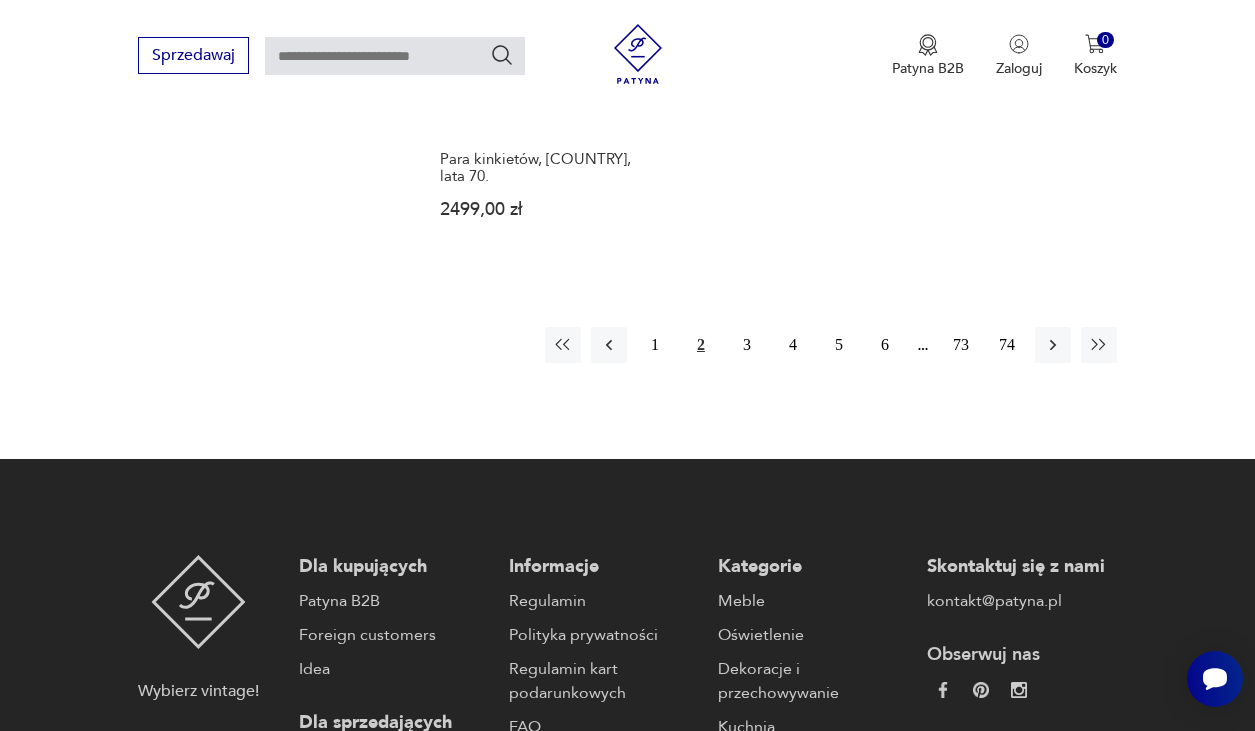scroll, scrollTop: 3042, scrollLeft: 0, axis: vertical 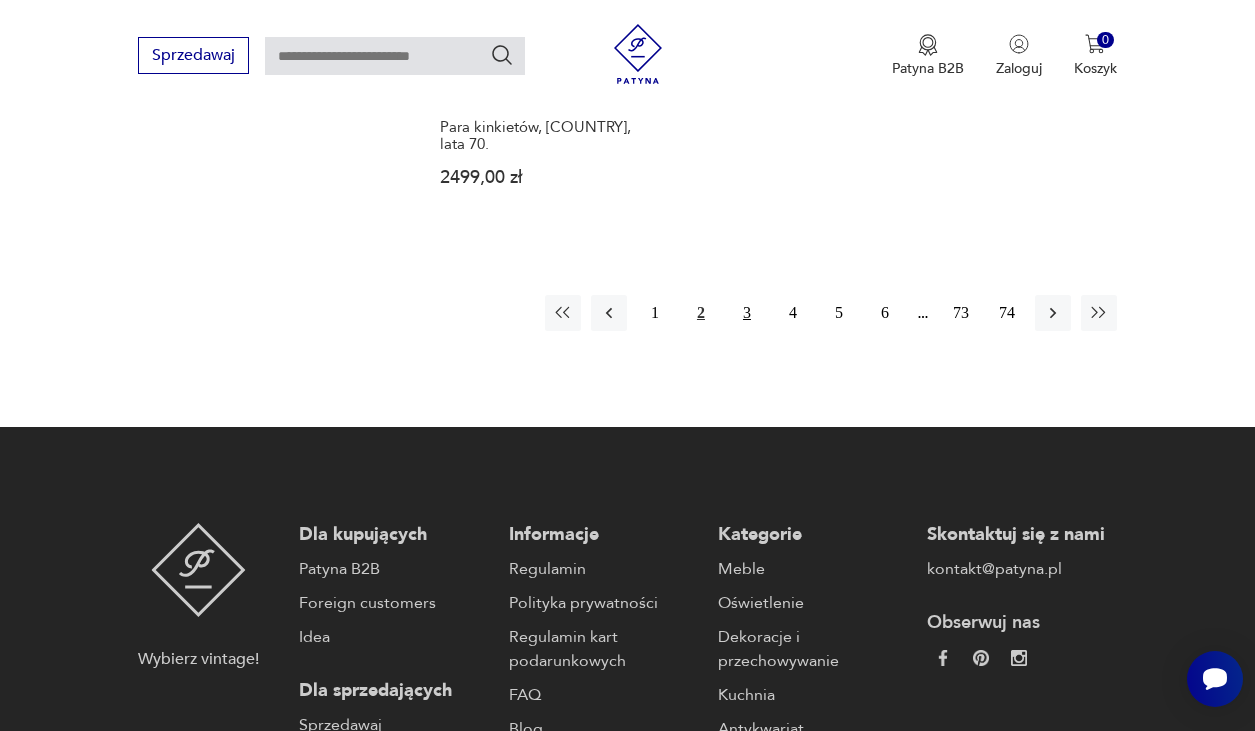 click on "3" at bounding box center [747, 313] 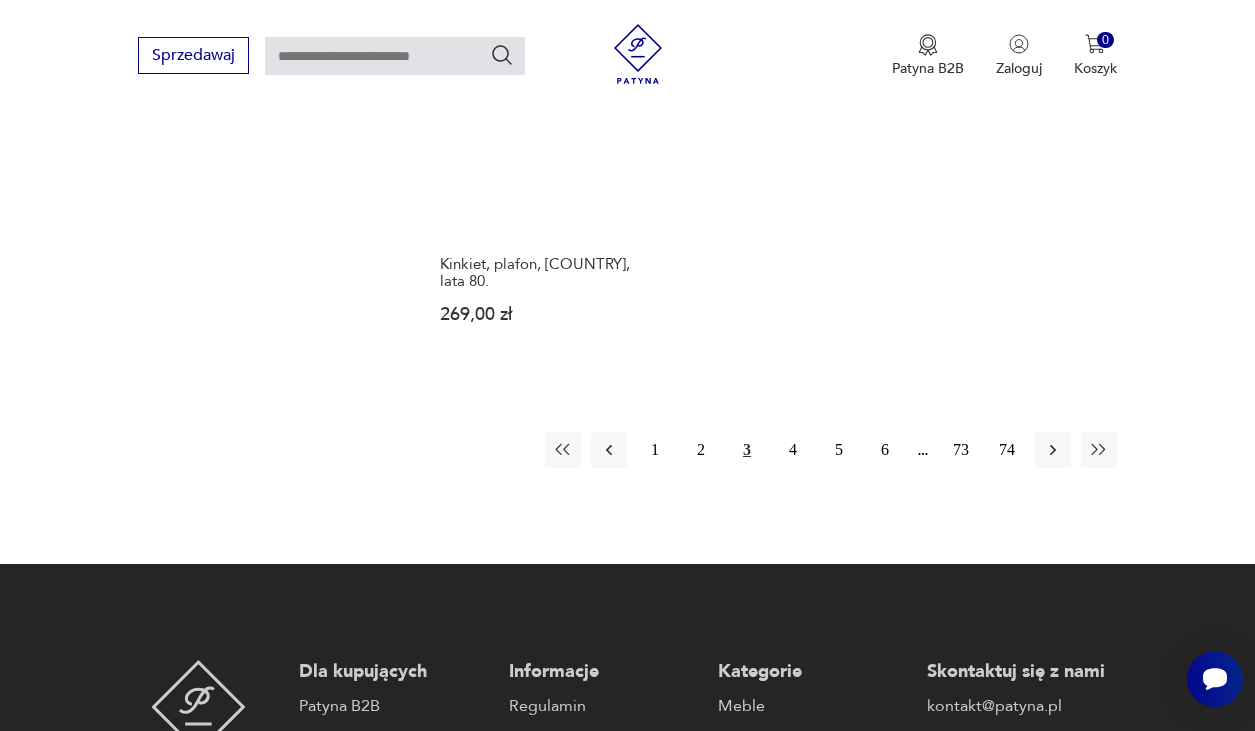 scroll, scrollTop: 2889, scrollLeft: 0, axis: vertical 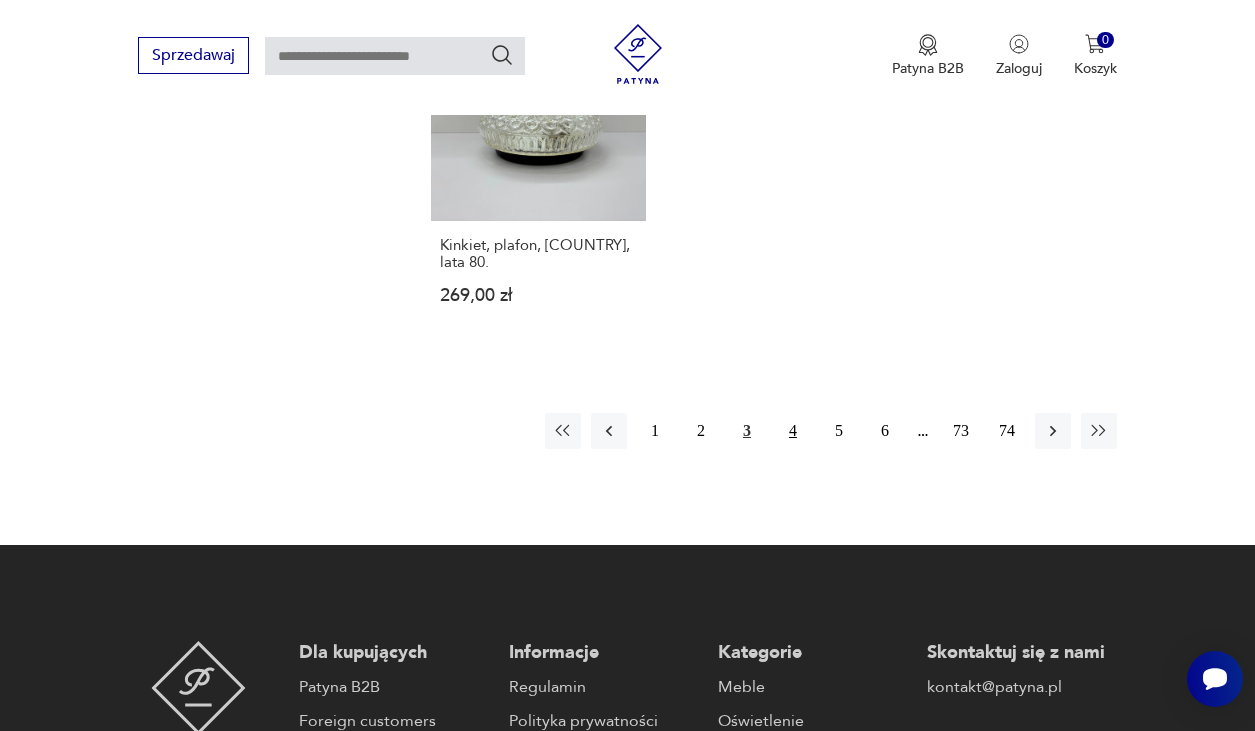 click on "4" at bounding box center [793, 431] 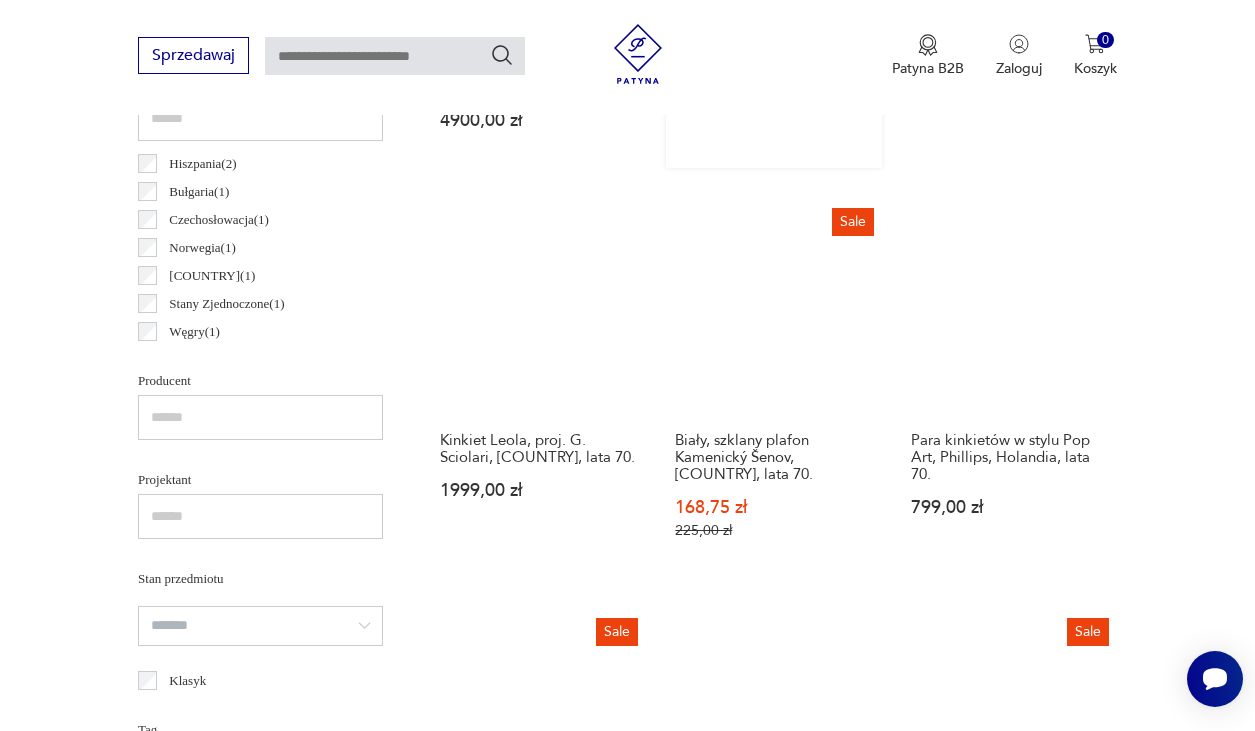 scroll, scrollTop: 1088, scrollLeft: 0, axis: vertical 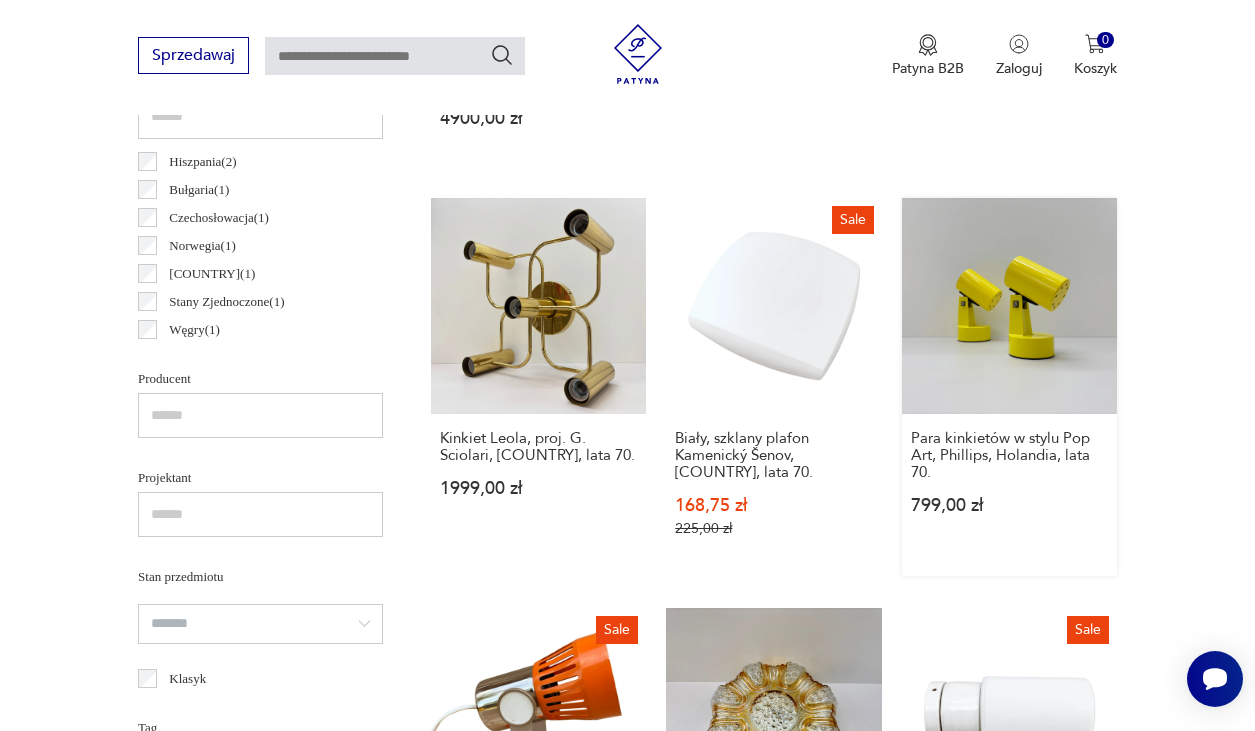 click on "Para kinkietów w stylu Pop Art, Phillips, [COUNTRY], lata 70. 799,00 zł" at bounding box center [1009, 386] 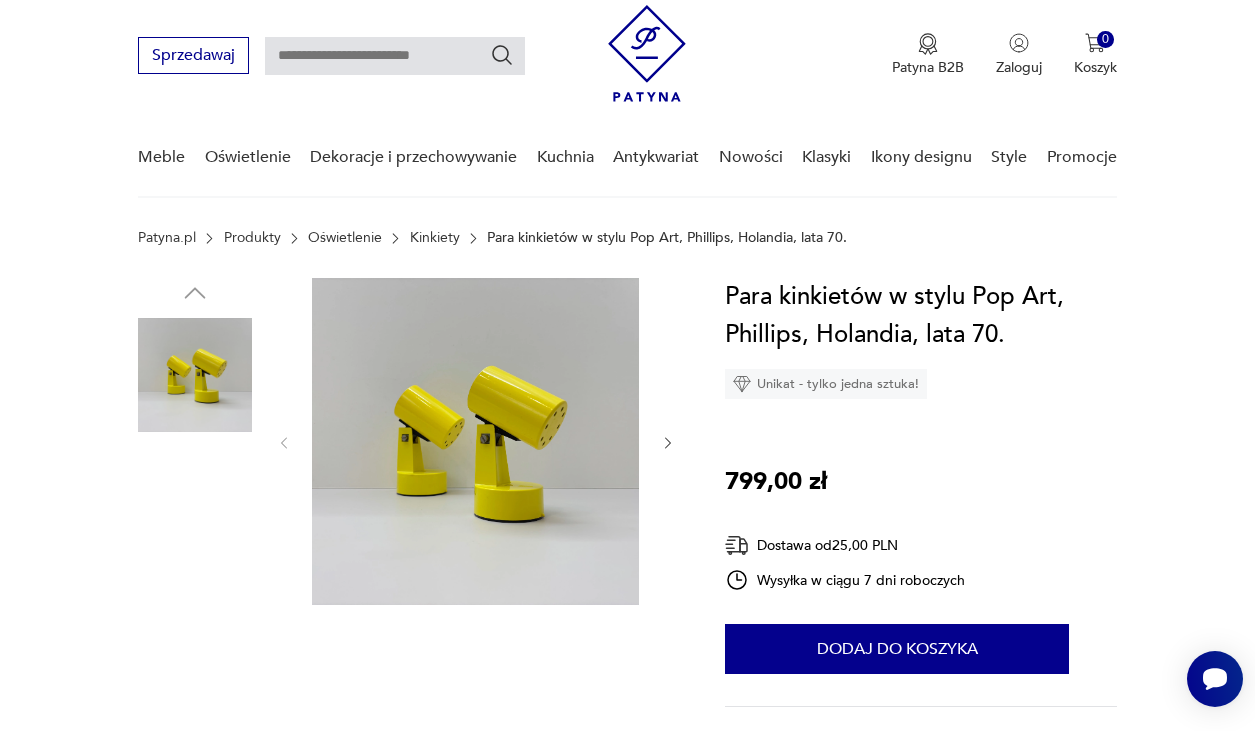 scroll, scrollTop: 58, scrollLeft: 0, axis: vertical 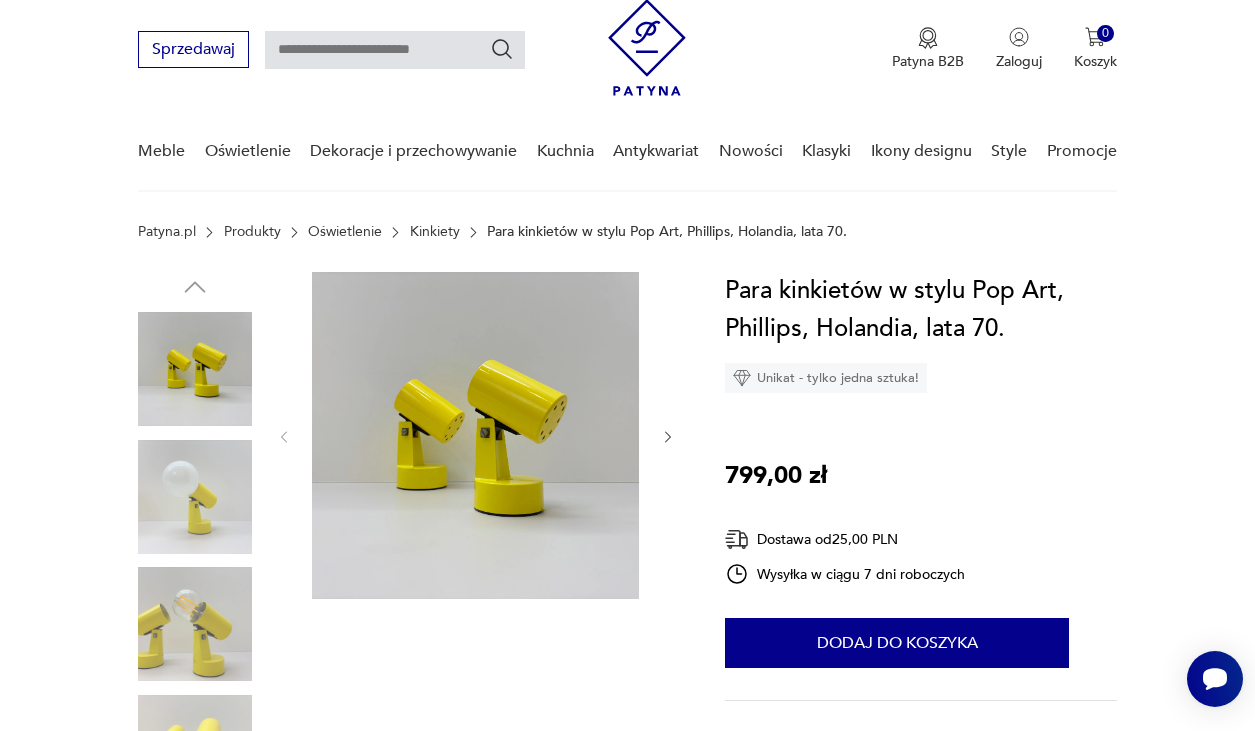click at bounding box center [195, 497] 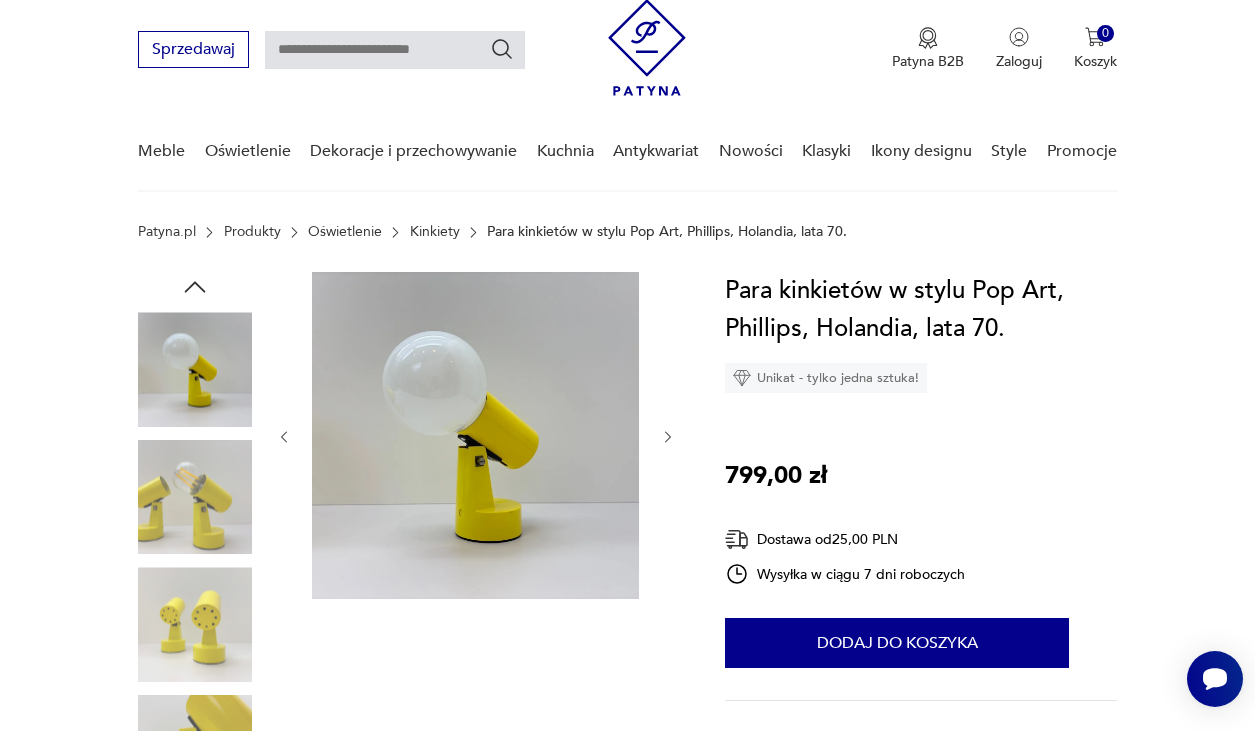 click at bounding box center [195, 624] 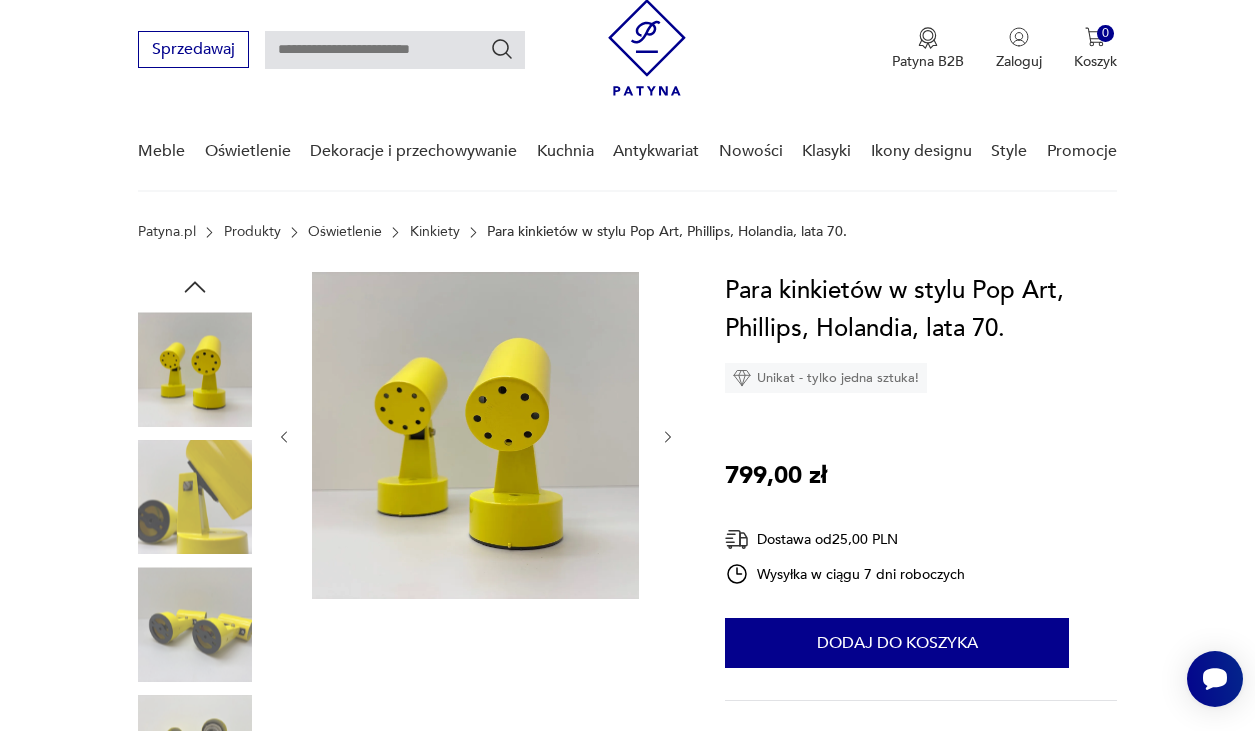 click at bounding box center [195, 624] 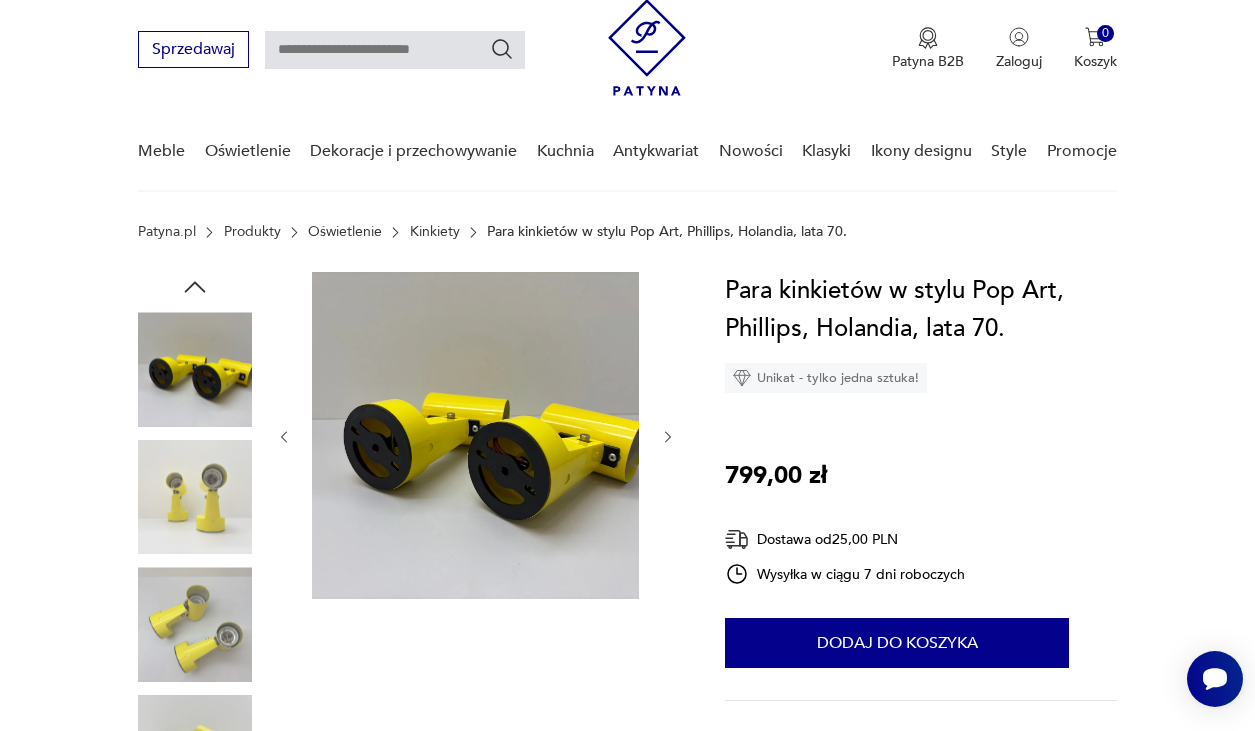click 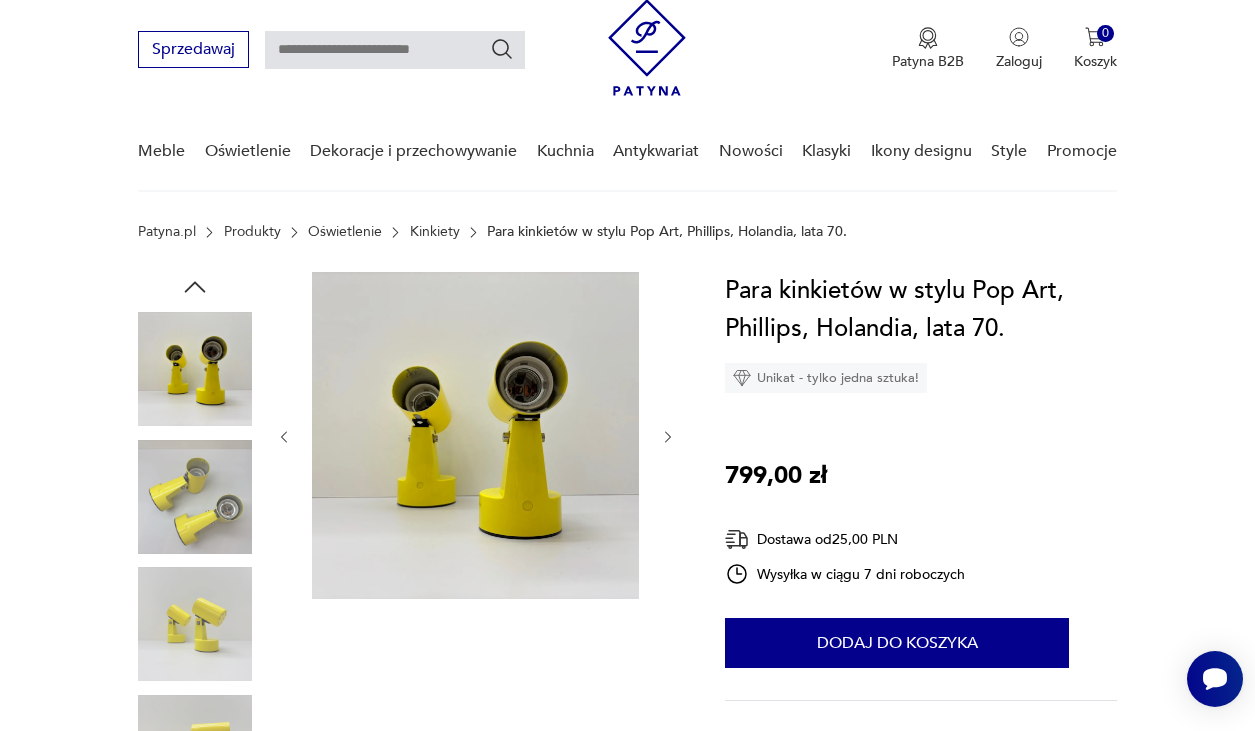 click 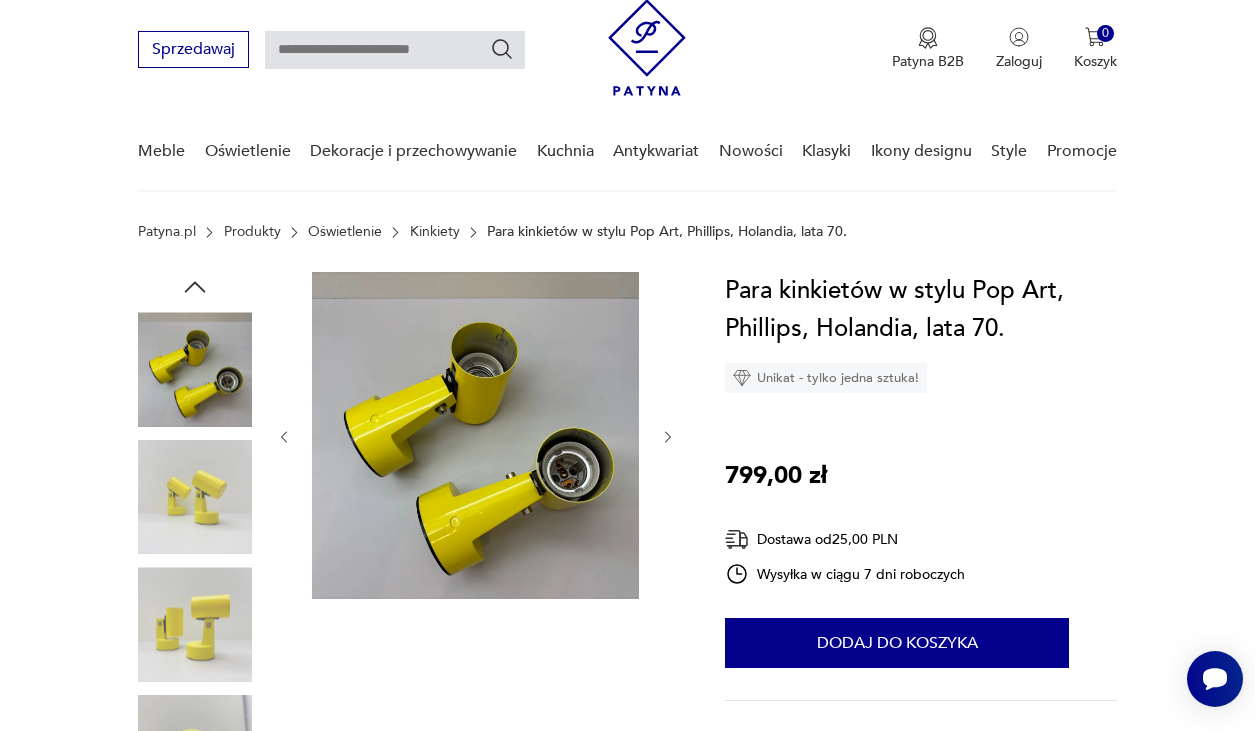 click 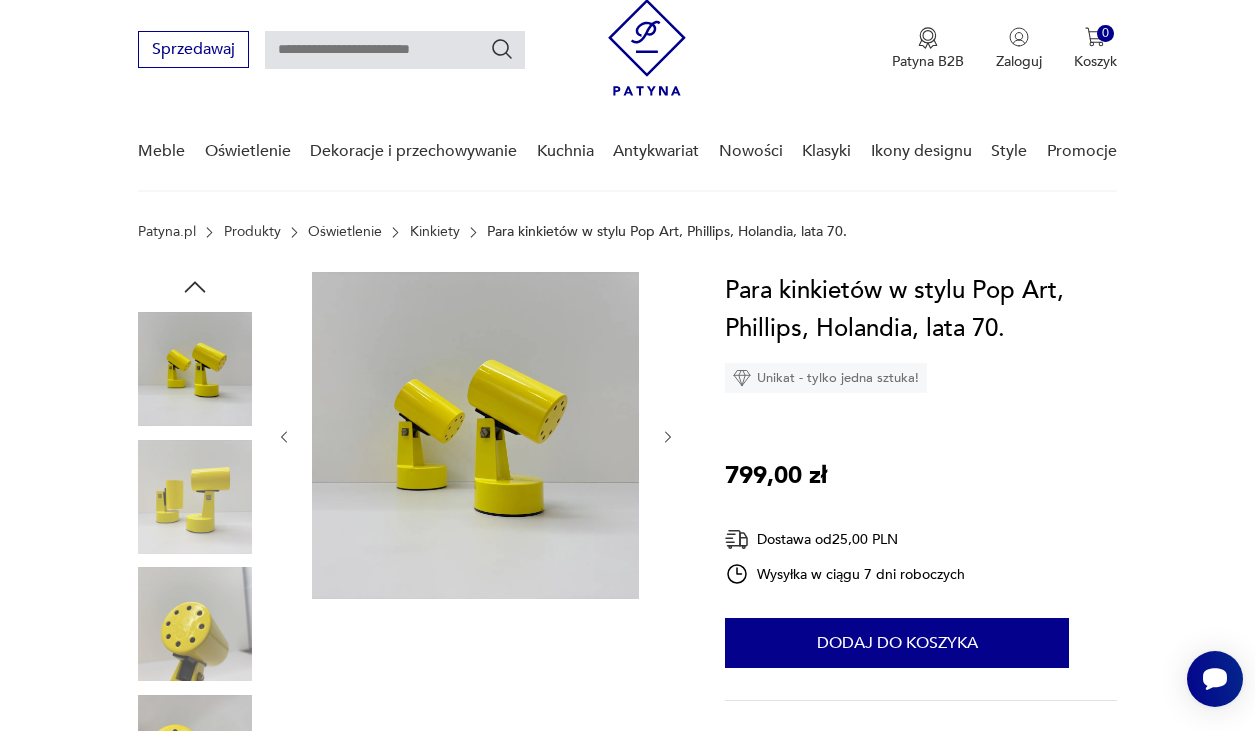 click 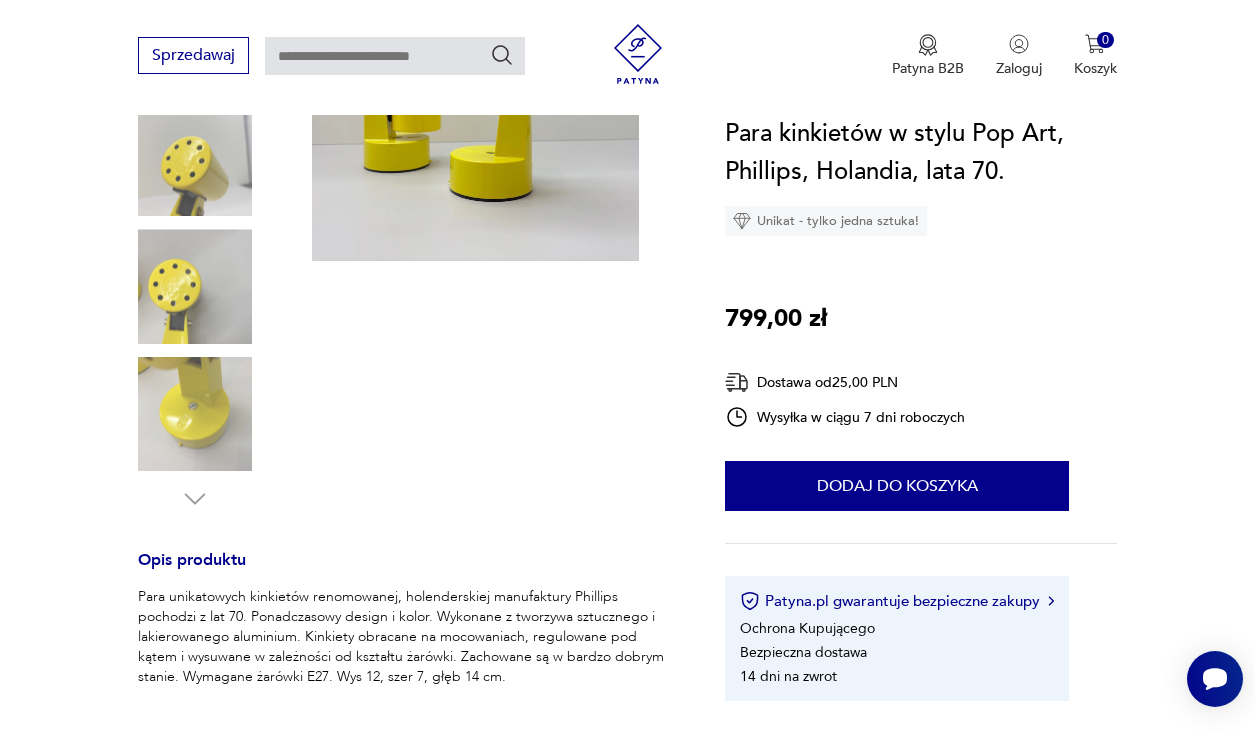 scroll, scrollTop: 374, scrollLeft: 0, axis: vertical 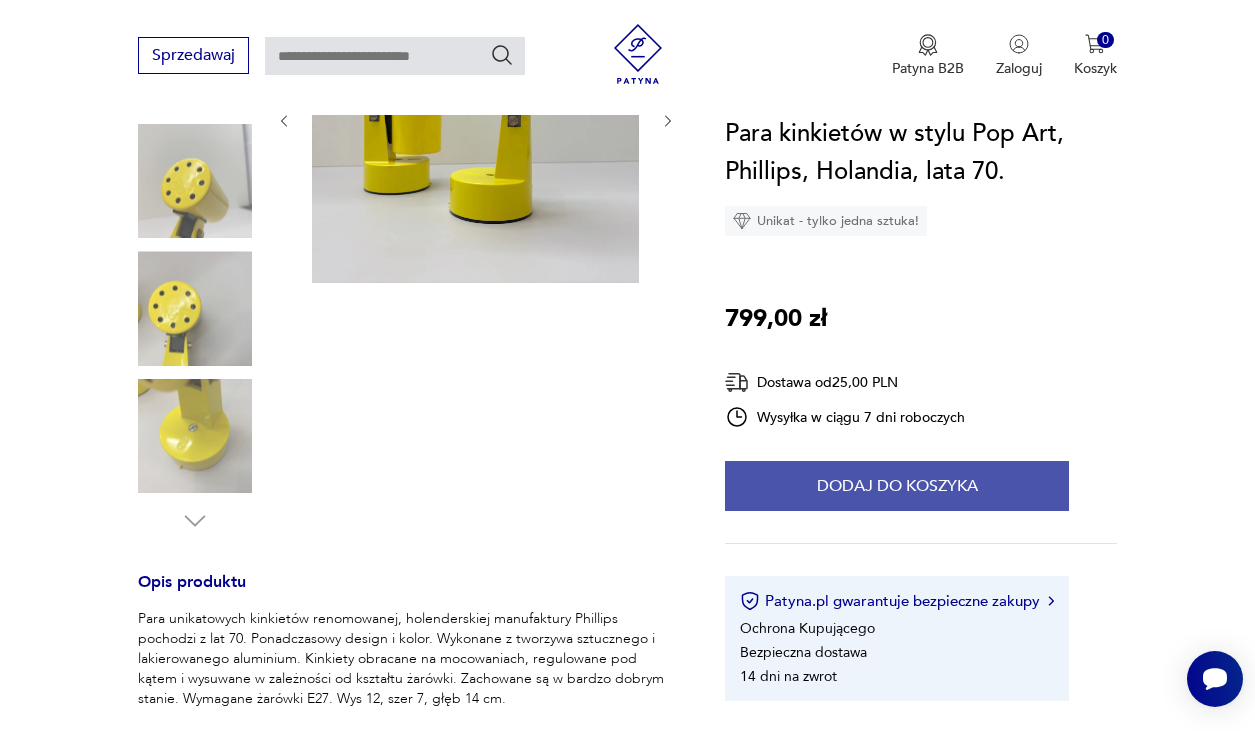 click on "Dodaj do koszyka" at bounding box center [897, 486] 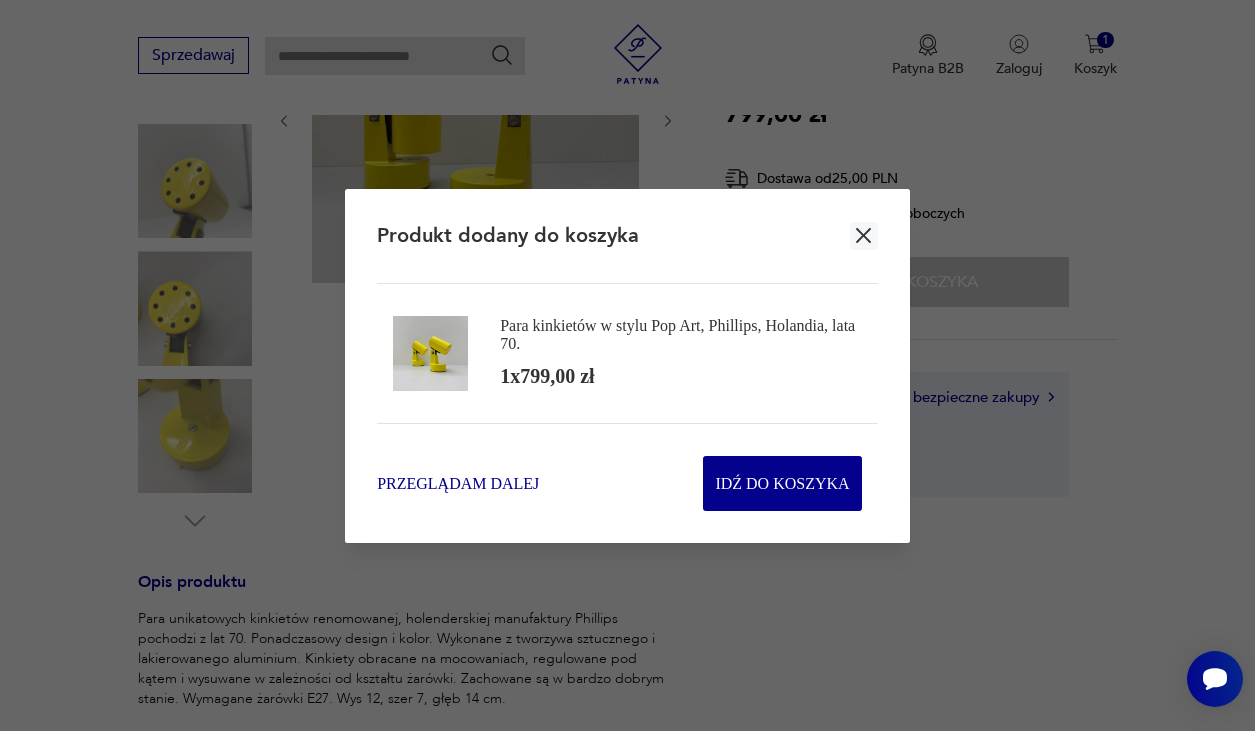 click on "Przeglądam dalej" at bounding box center (458, 483) 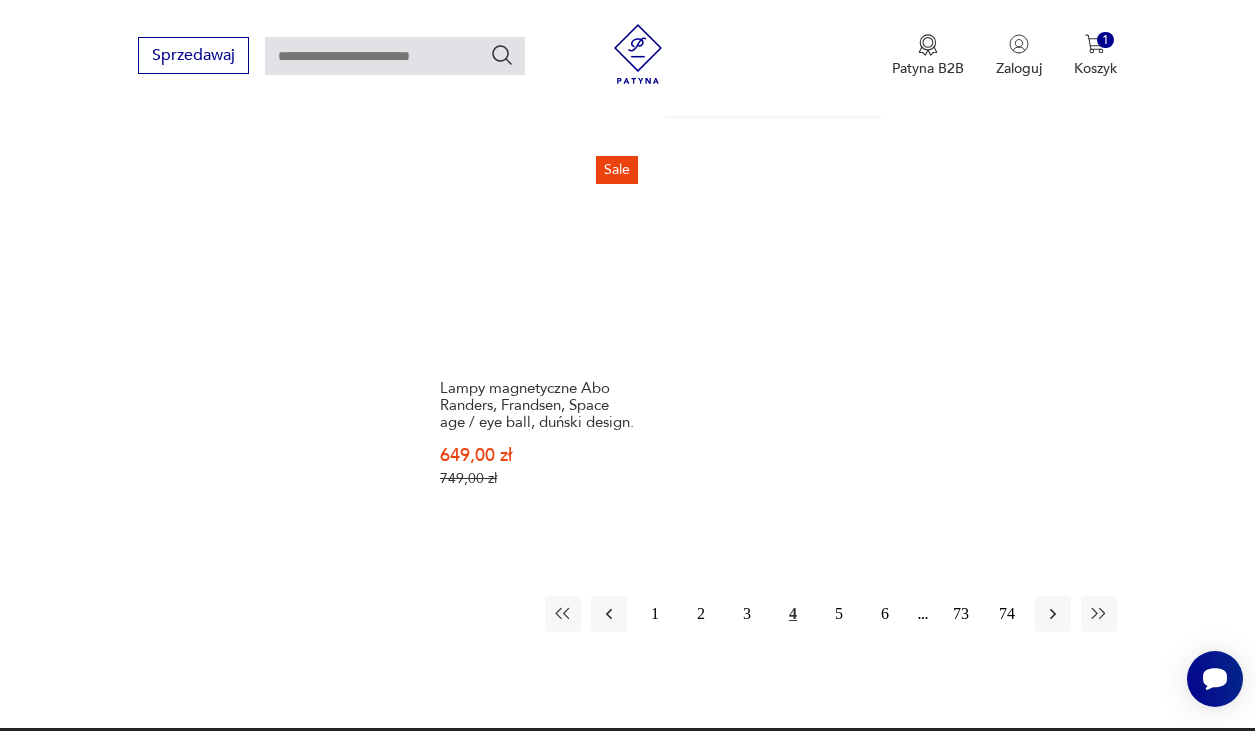 scroll, scrollTop: 2713, scrollLeft: 0, axis: vertical 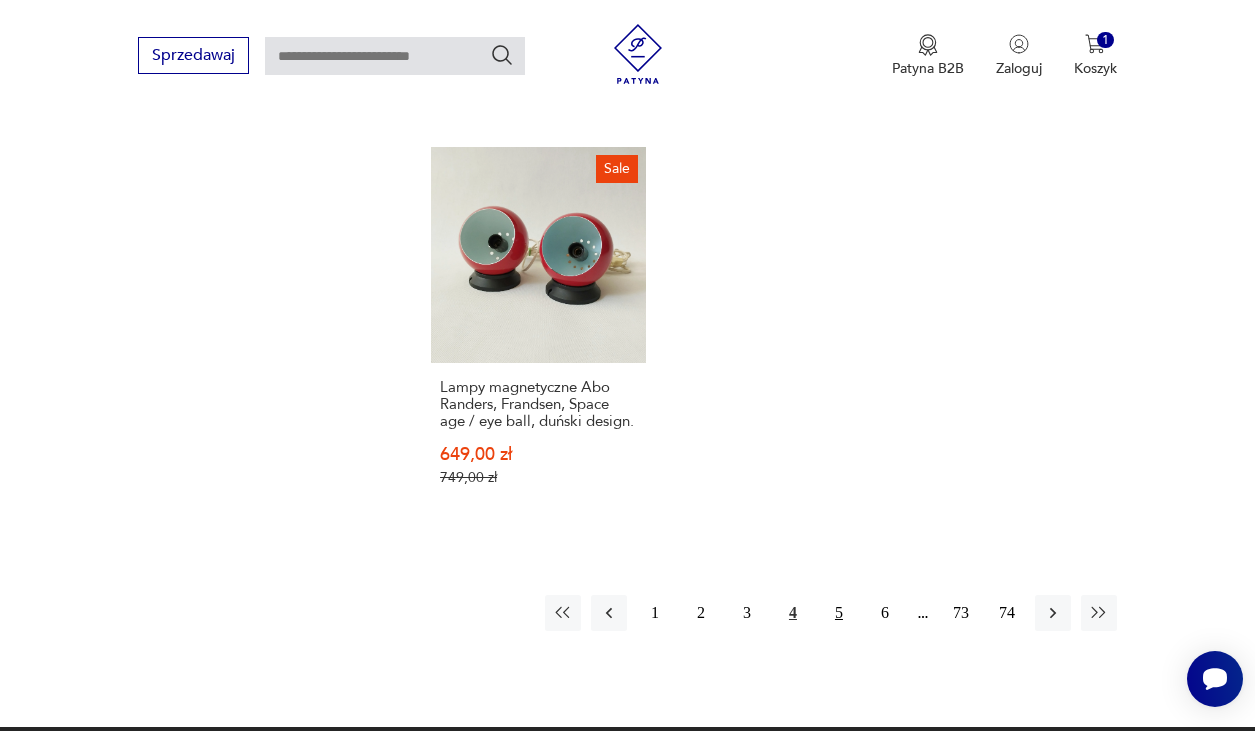 click on "5" at bounding box center [839, 613] 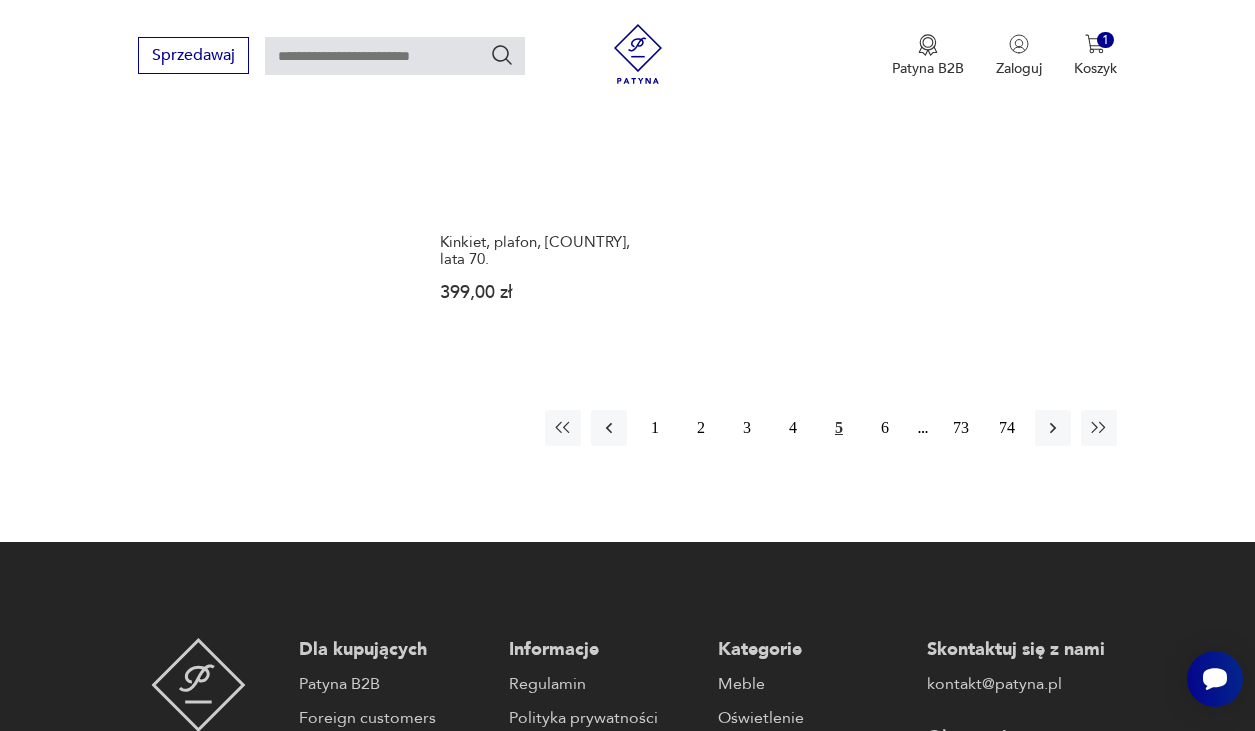 scroll, scrollTop: 2890, scrollLeft: 0, axis: vertical 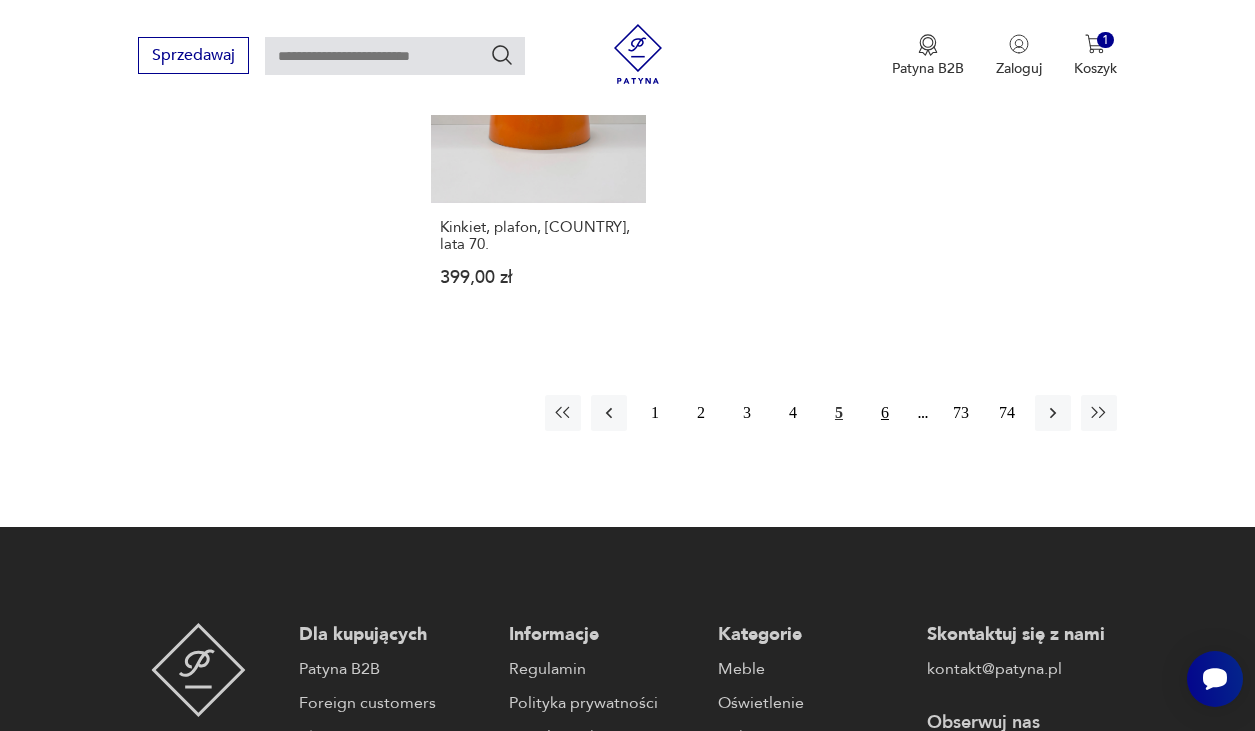 click on "6" at bounding box center (885, 413) 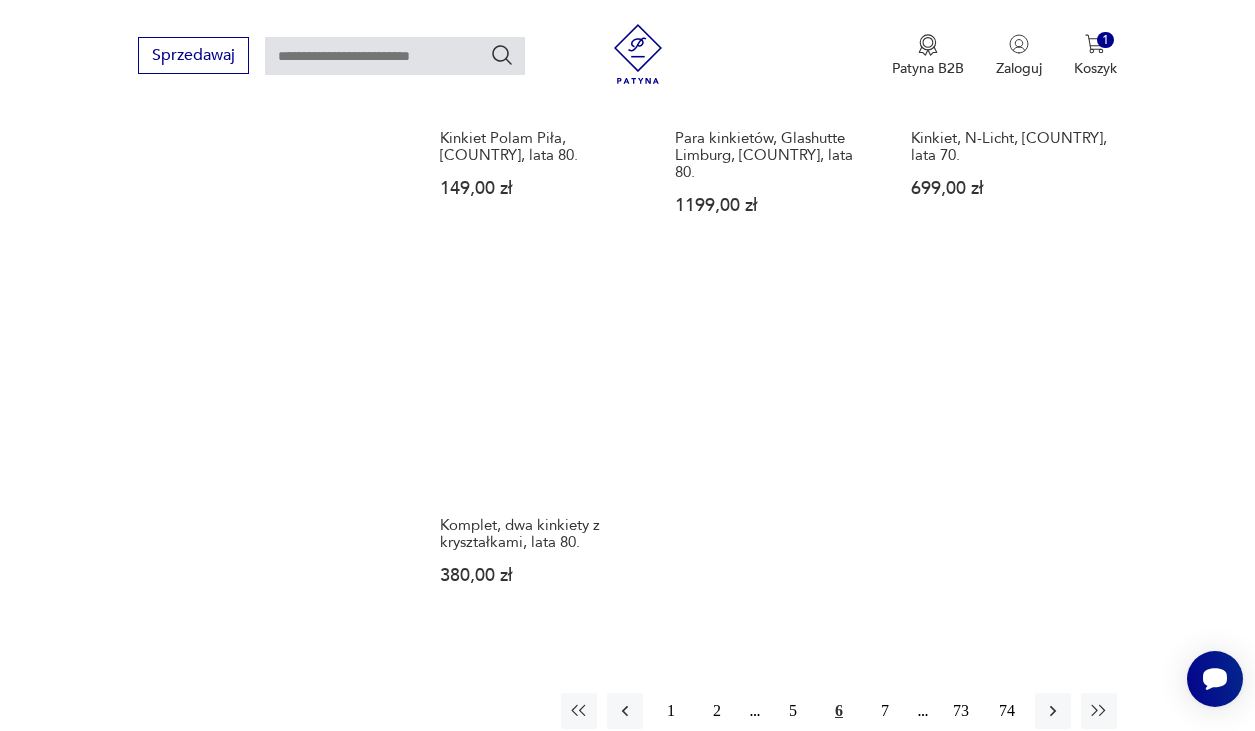 scroll, scrollTop: 2619, scrollLeft: 0, axis: vertical 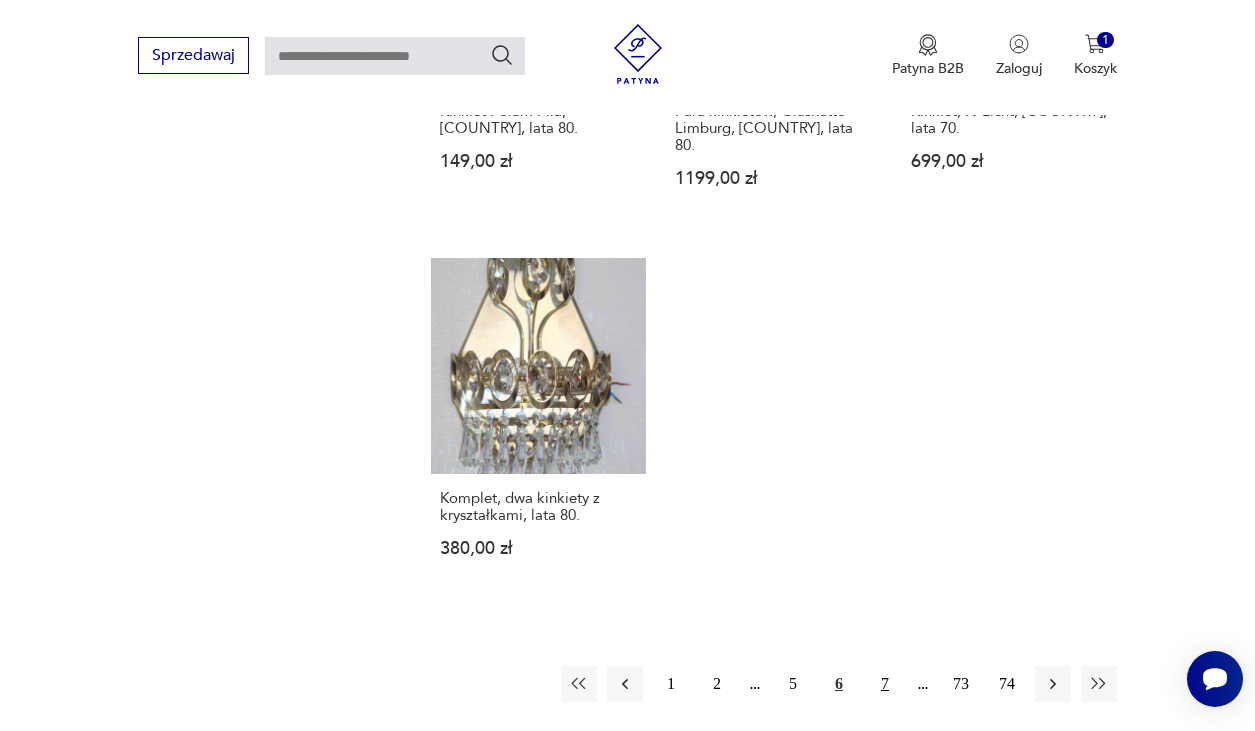 click on "7" at bounding box center (885, 684) 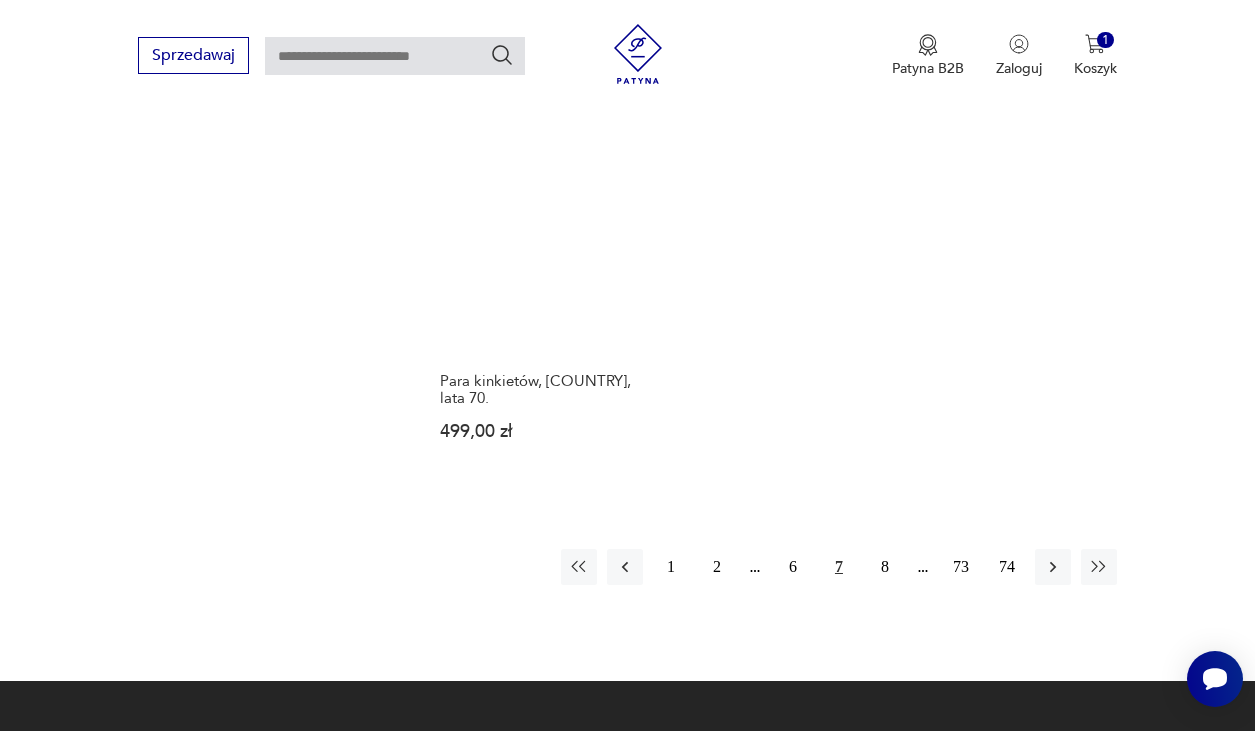 scroll, scrollTop: 2731, scrollLeft: 0, axis: vertical 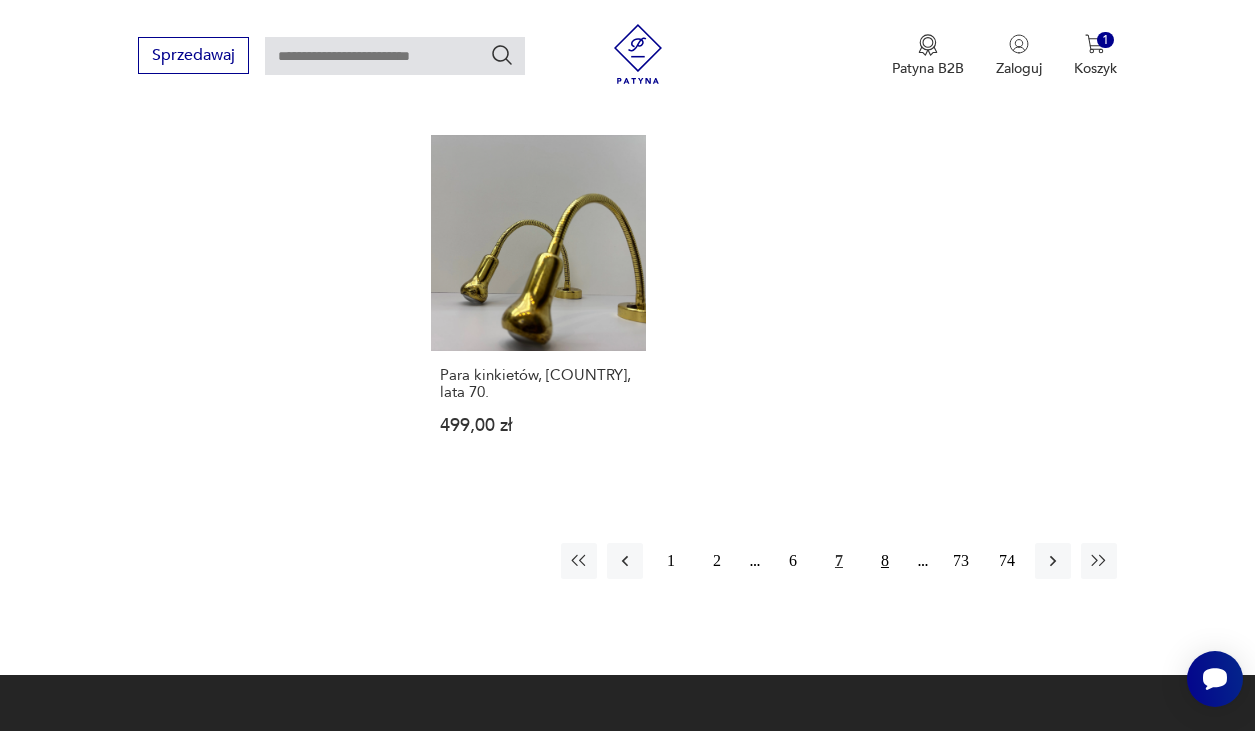 click on "8" at bounding box center [885, 561] 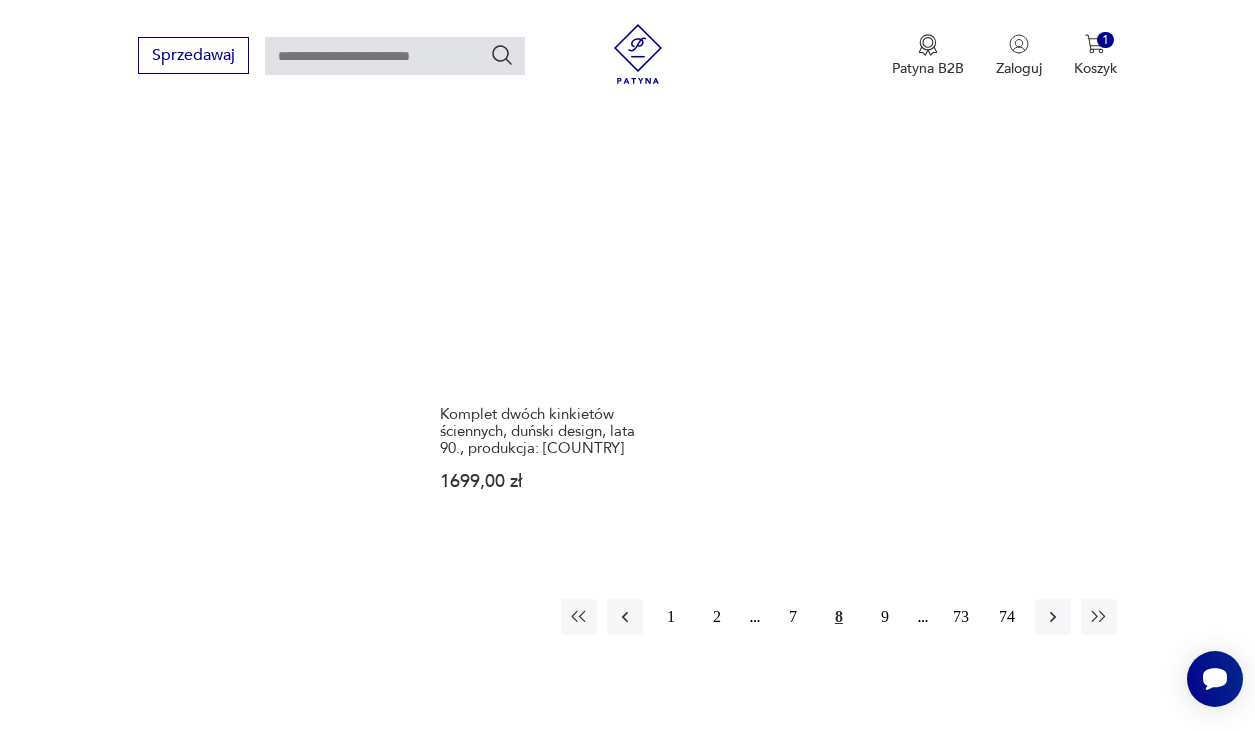 scroll, scrollTop: 2670, scrollLeft: 0, axis: vertical 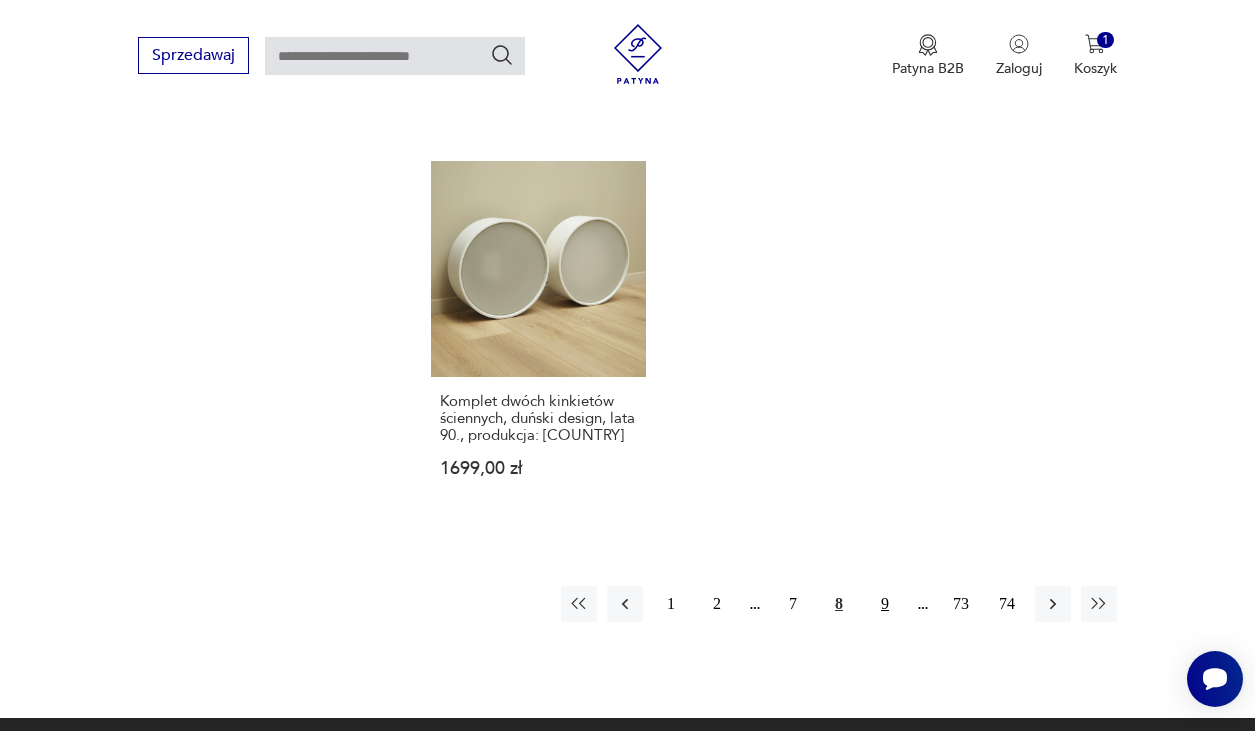 click on "9" at bounding box center [885, 604] 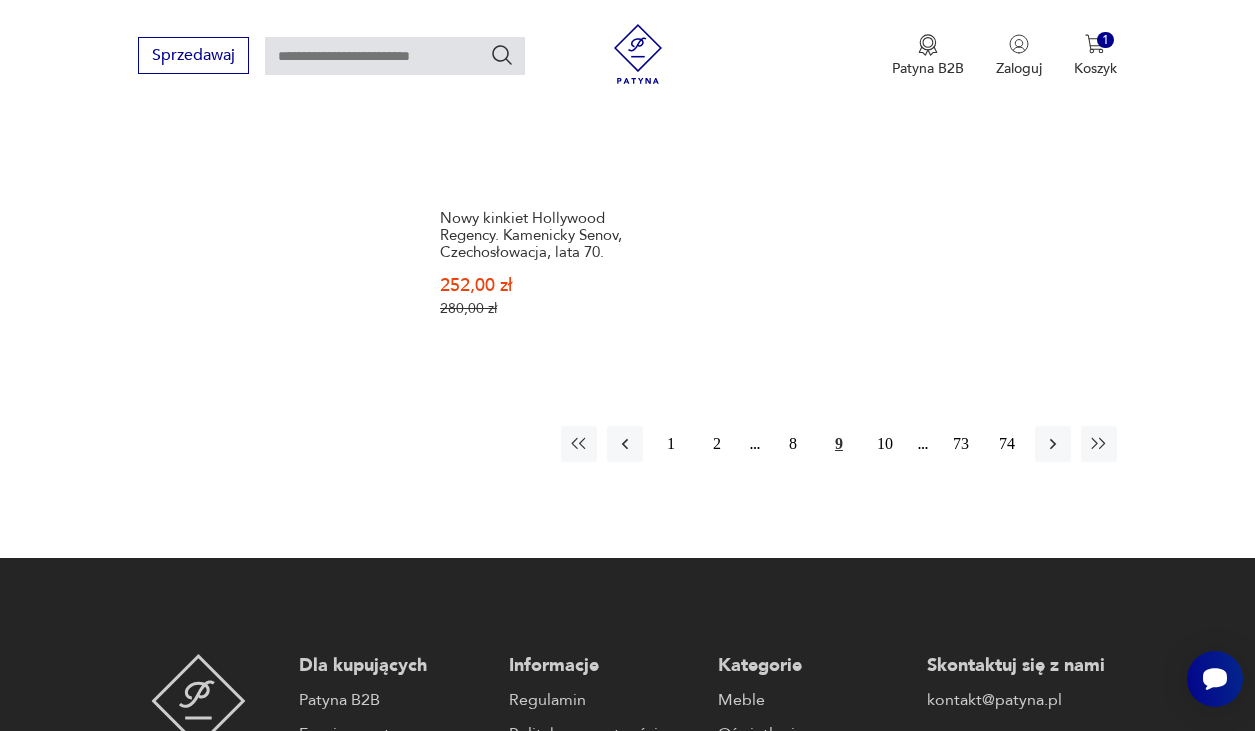 scroll, scrollTop: 3014, scrollLeft: 0, axis: vertical 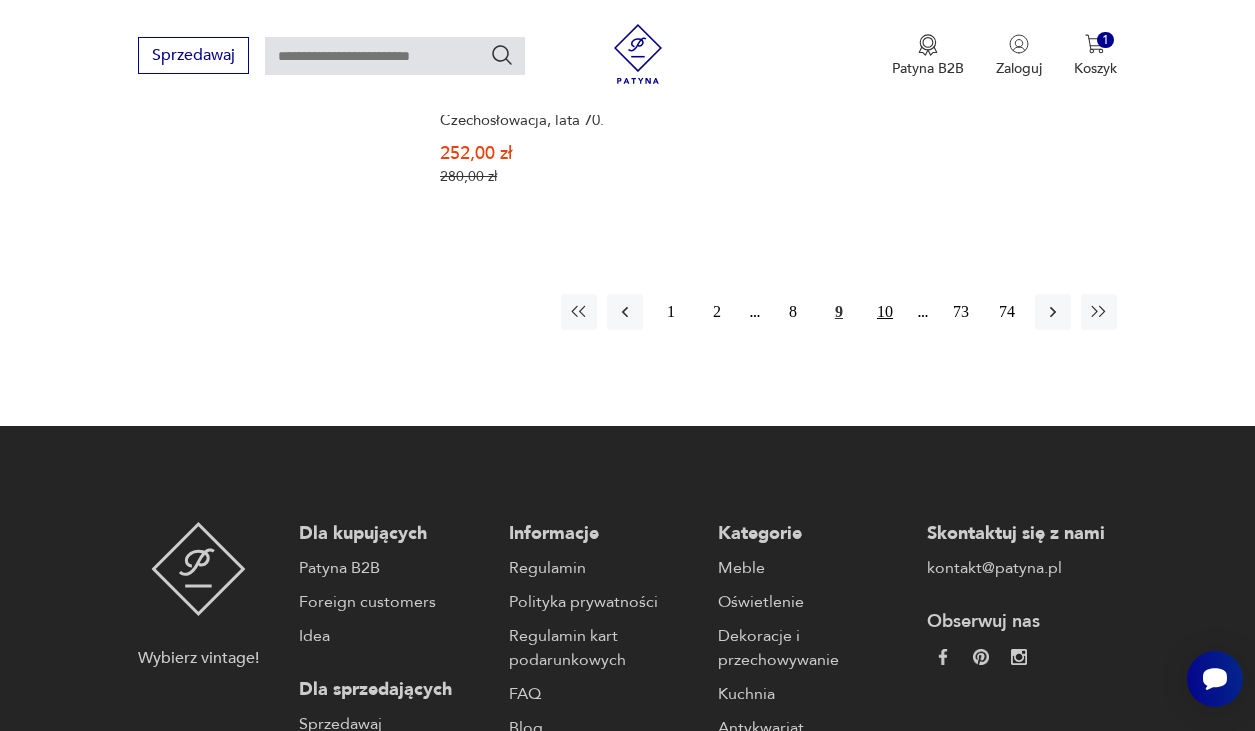 click on "10" at bounding box center [885, 312] 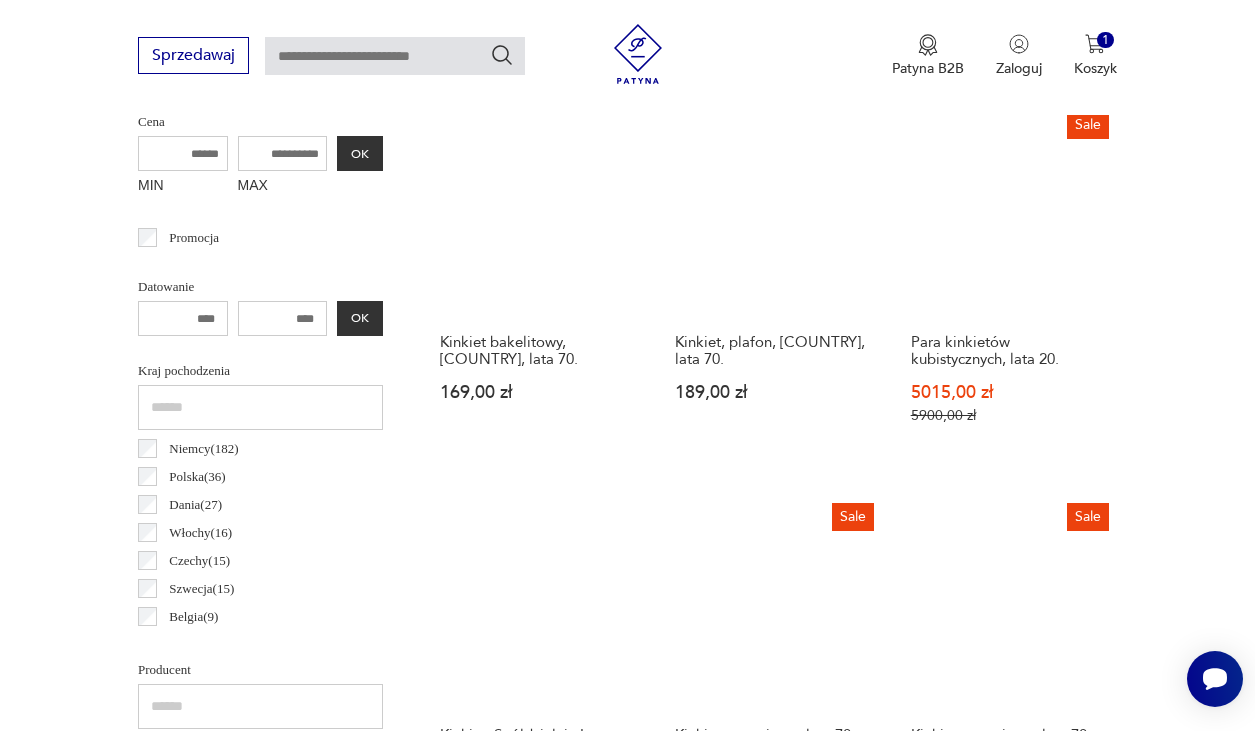 scroll, scrollTop: 810, scrollLeft: 0, axis: vertical 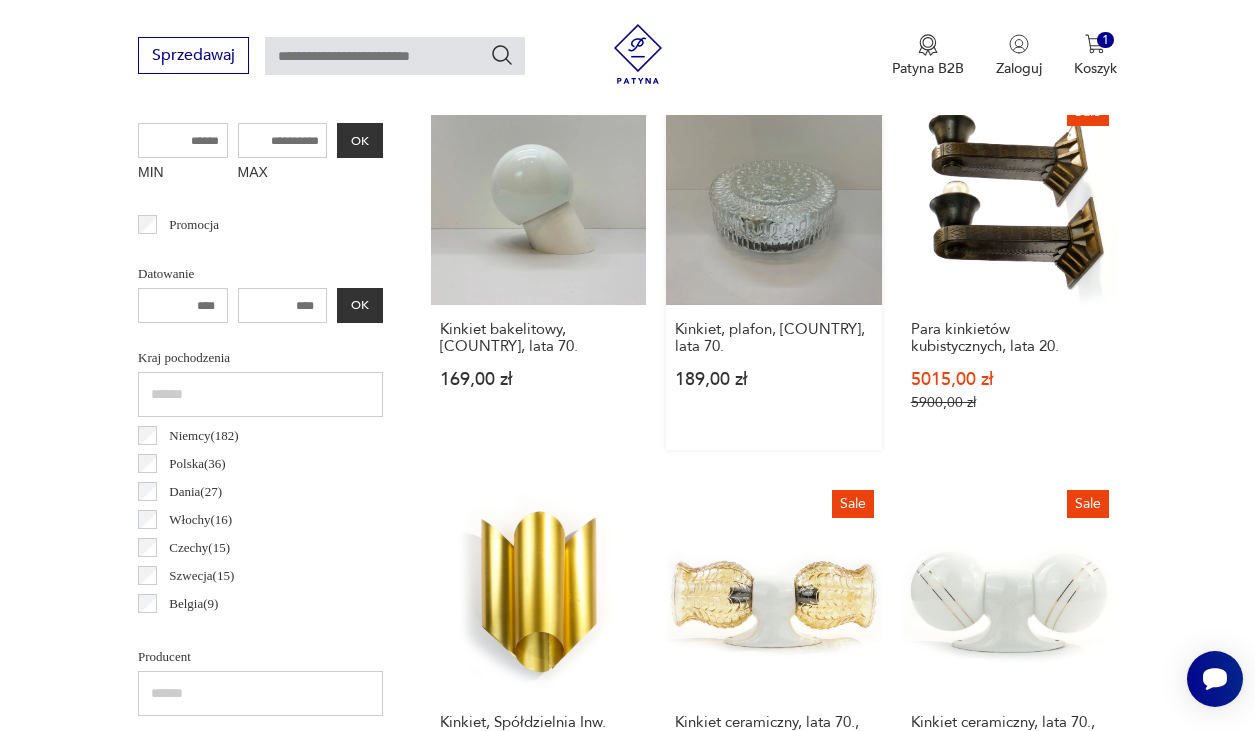 click on "Kinkiet, plafon, [COUNTRY], lata 70. 189,00 zł" at bounding box center [773, 270] 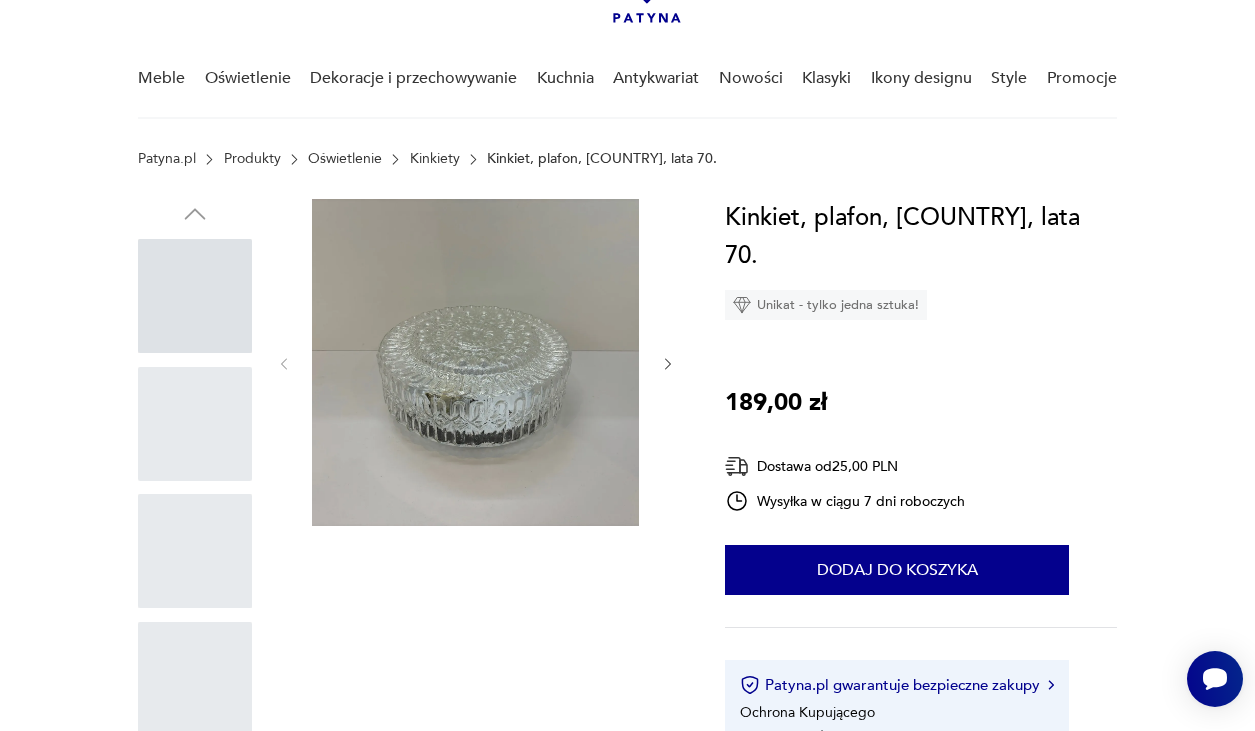 scroll, scrollTop: 0, scrollLeft: 0, axis: both 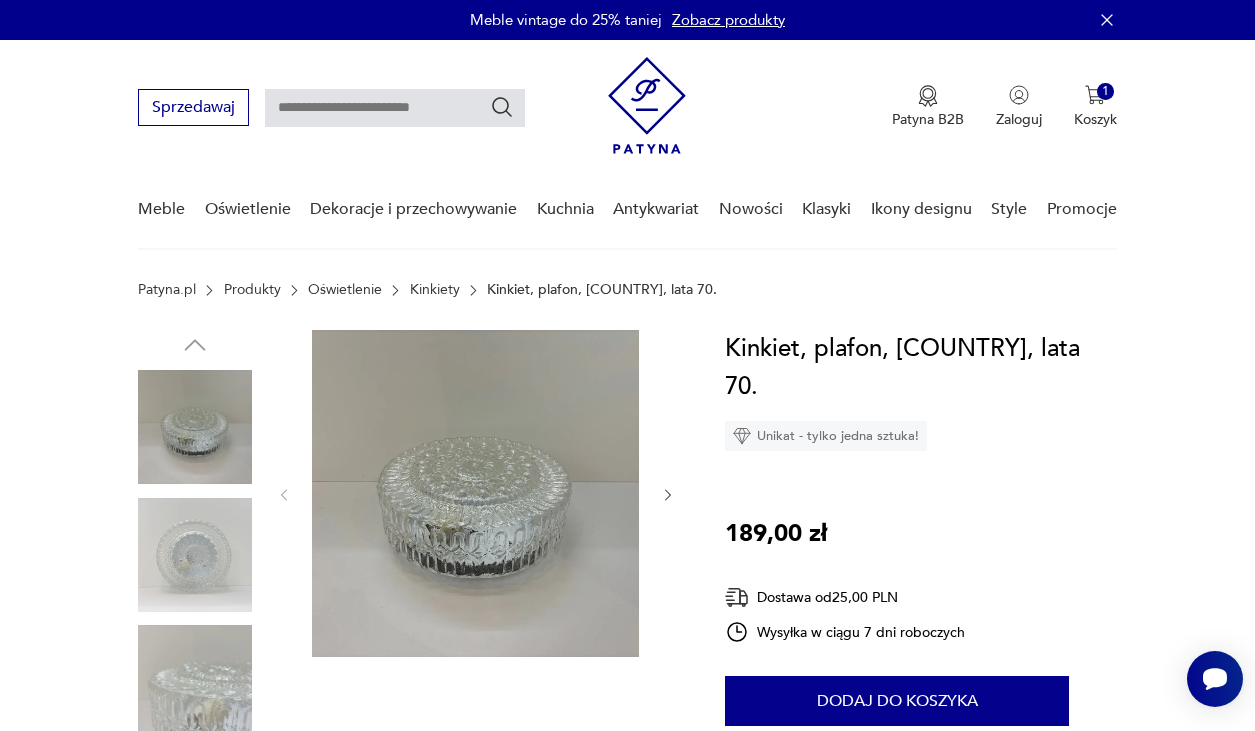 click at bounding box center (195, 555) 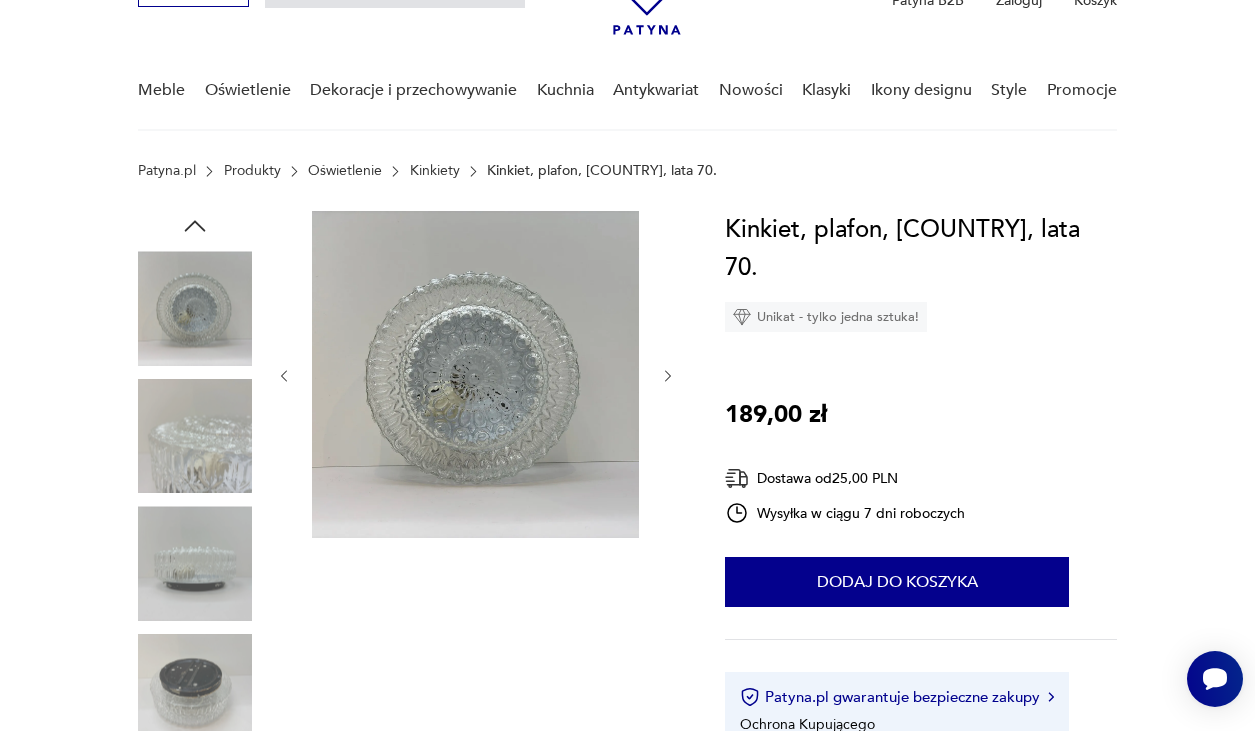 scroll, scrollTop: 135, scrollLeft: 0, axis: vertical 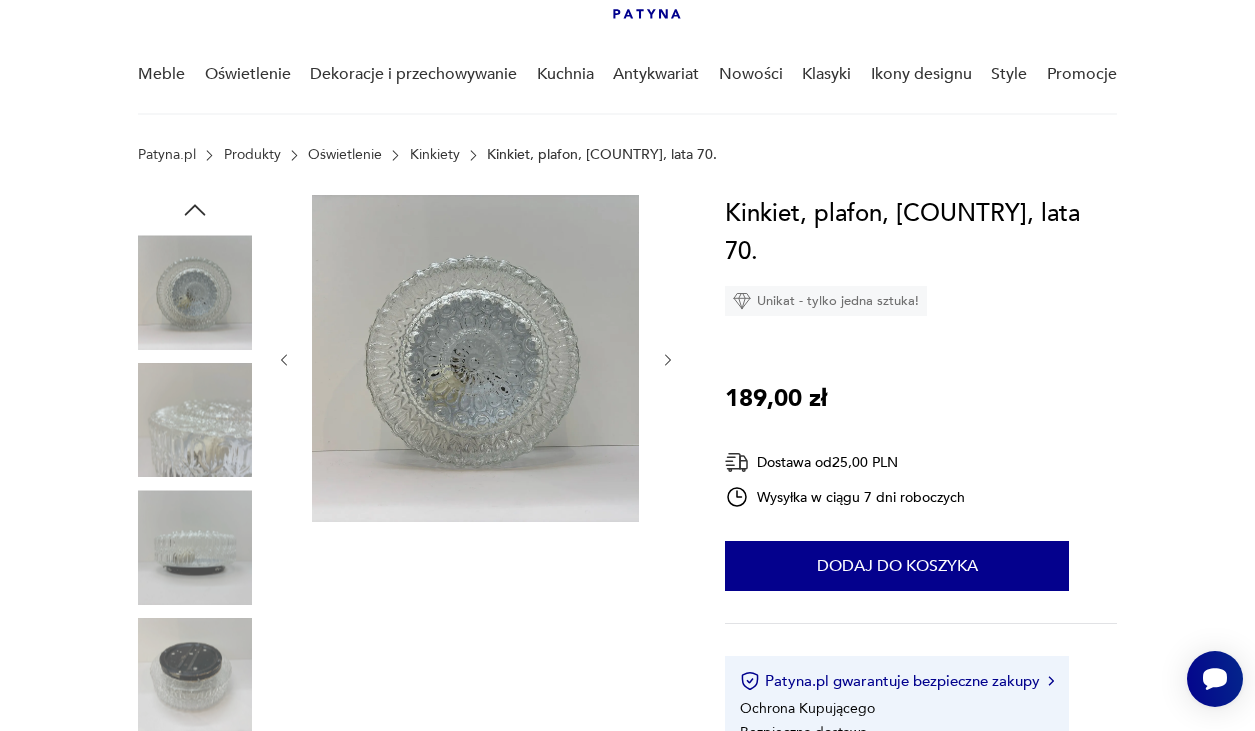 click at bounding box center [195, 547] 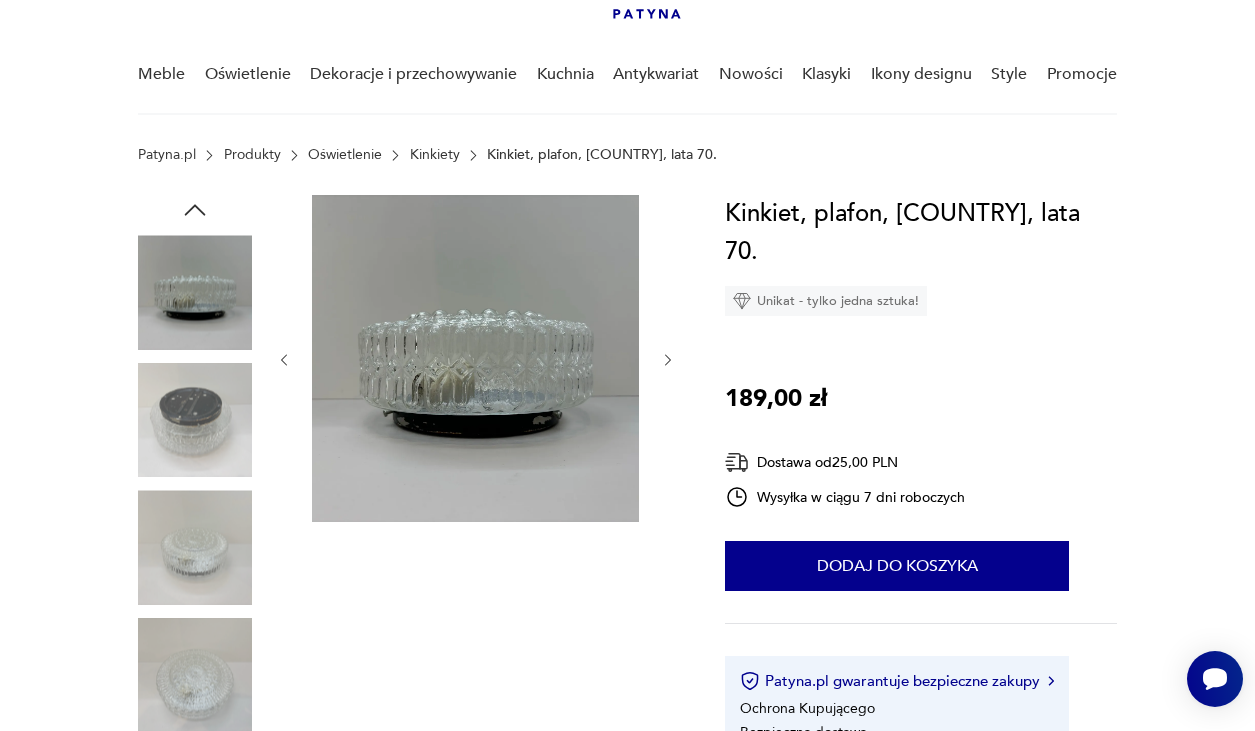 click at bounding box center [195, 675] 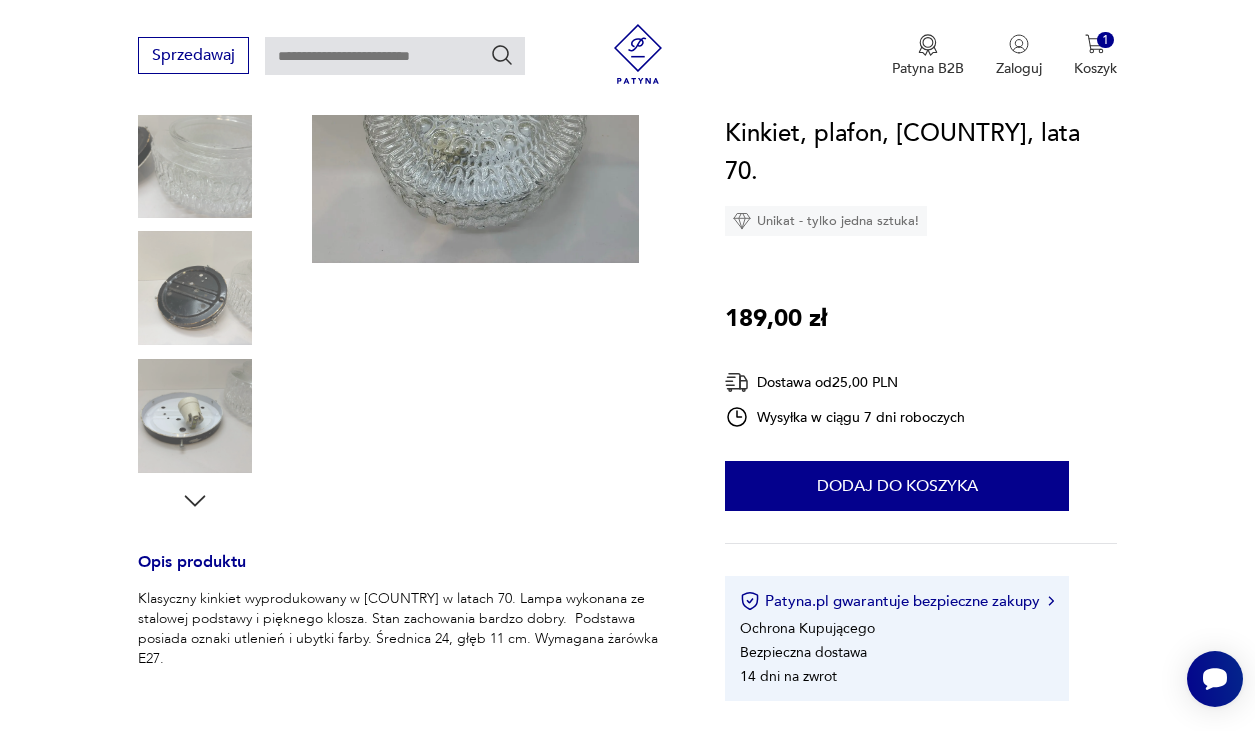 scroll, scrollTop: 400, scrollLeft: 0, axis: vertical 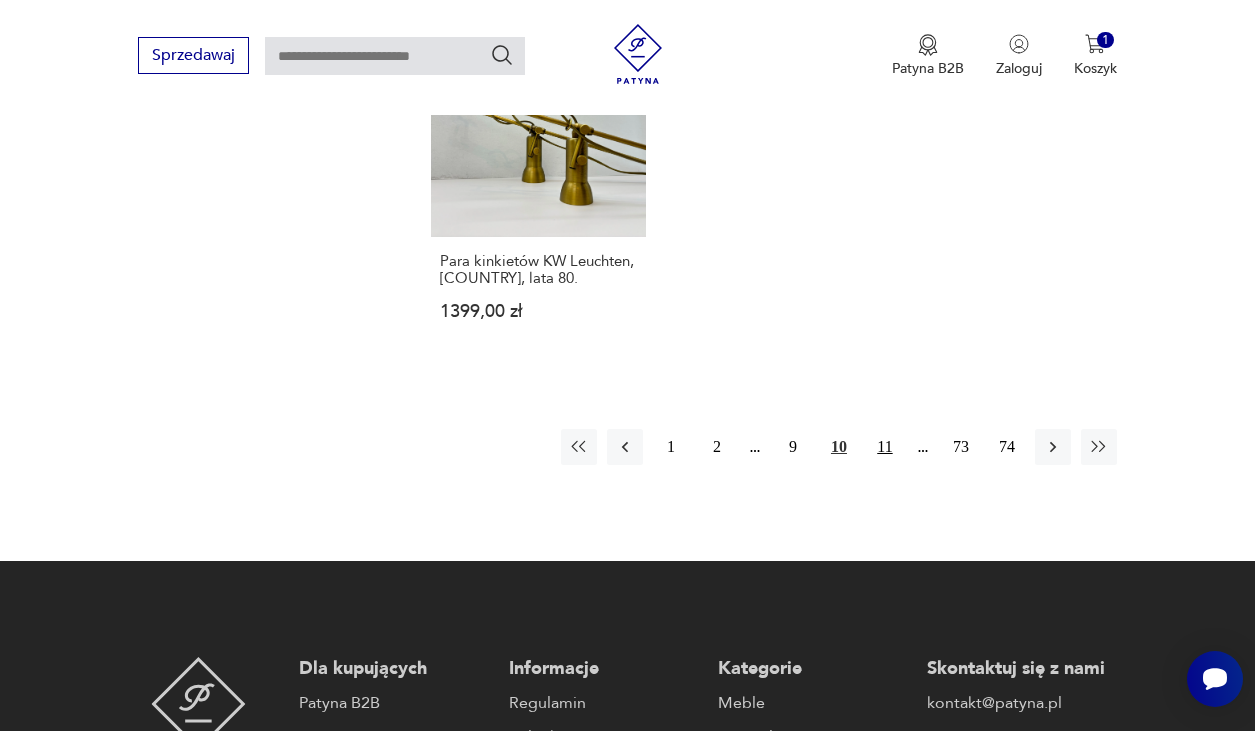 click on "11" at bounding box center [885, 447] 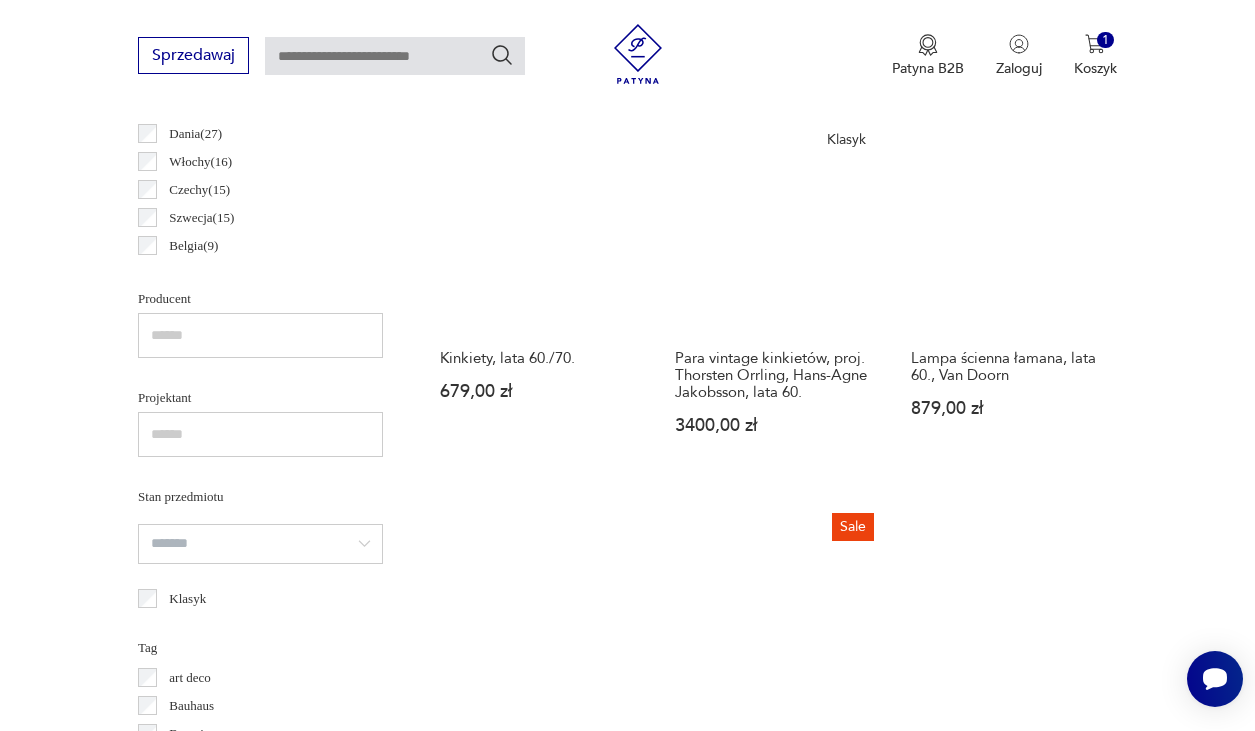 scroll, scrollTop: 1169, scrollLeft: 0, axis: vertical 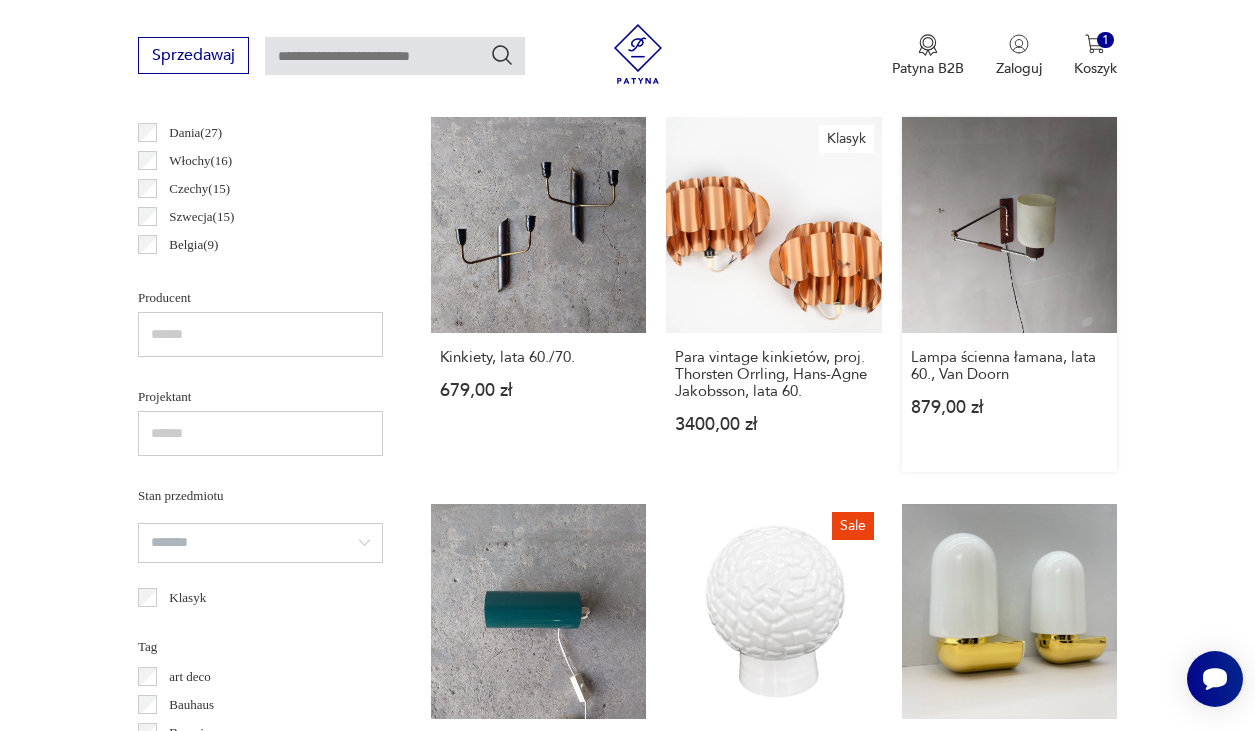 click on "Lampa ścienna łamana, lata 60., Van Doorn 879,00 zł" at bounding box center [1009, 294] 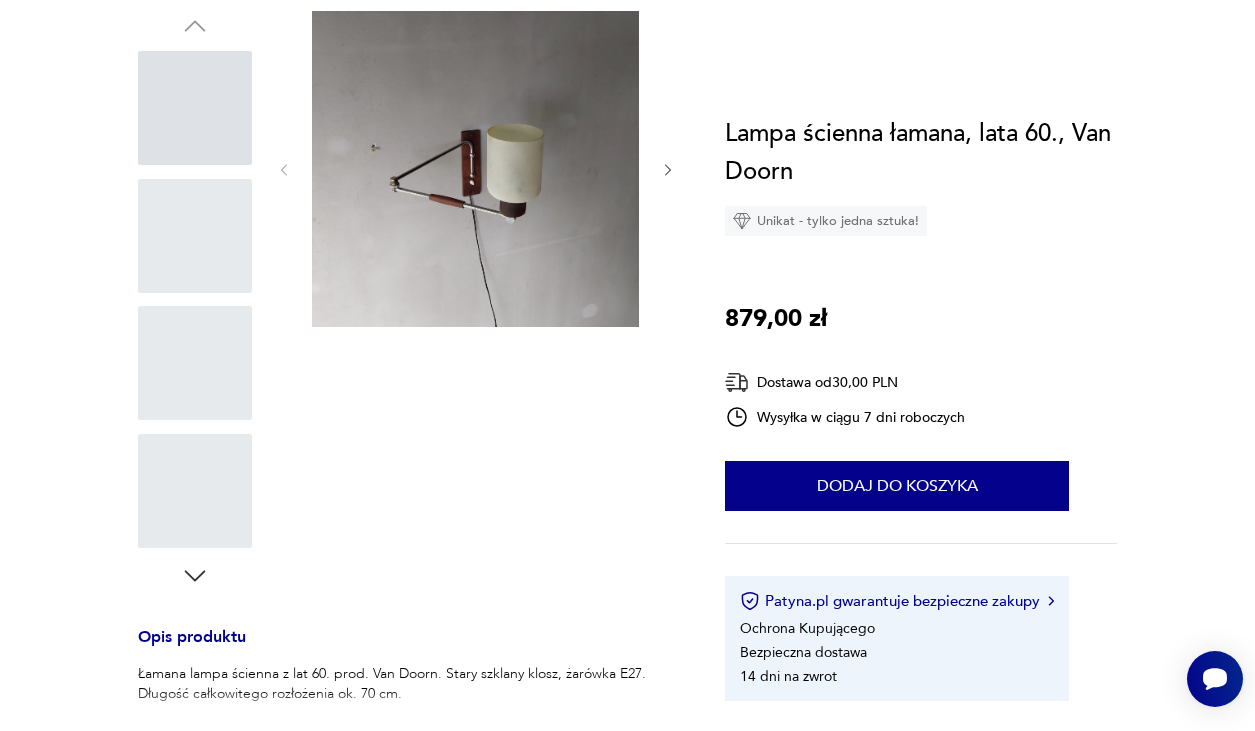 scroll, scrollTop: 0, scrollLeft: 0, axis: both 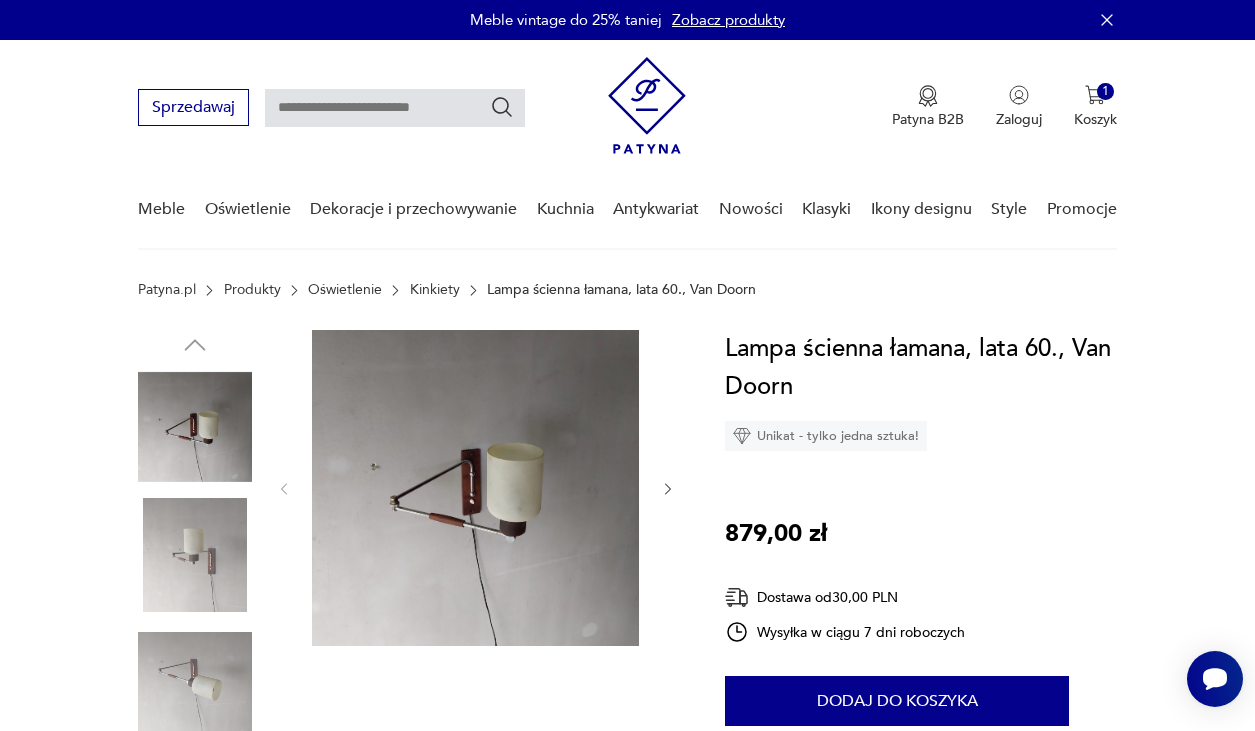click at bounding box center [195, 682] 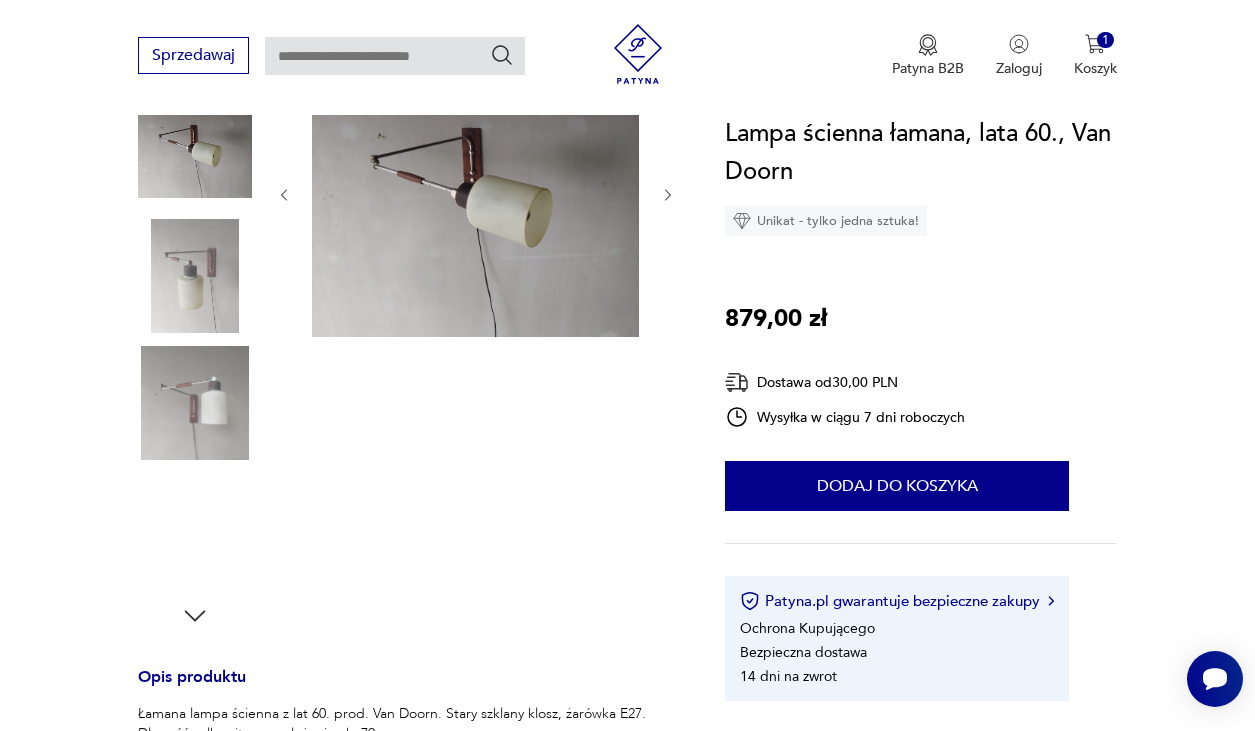 scroll, scrollTop: 286, scrollLeft: 0, axis: vertical 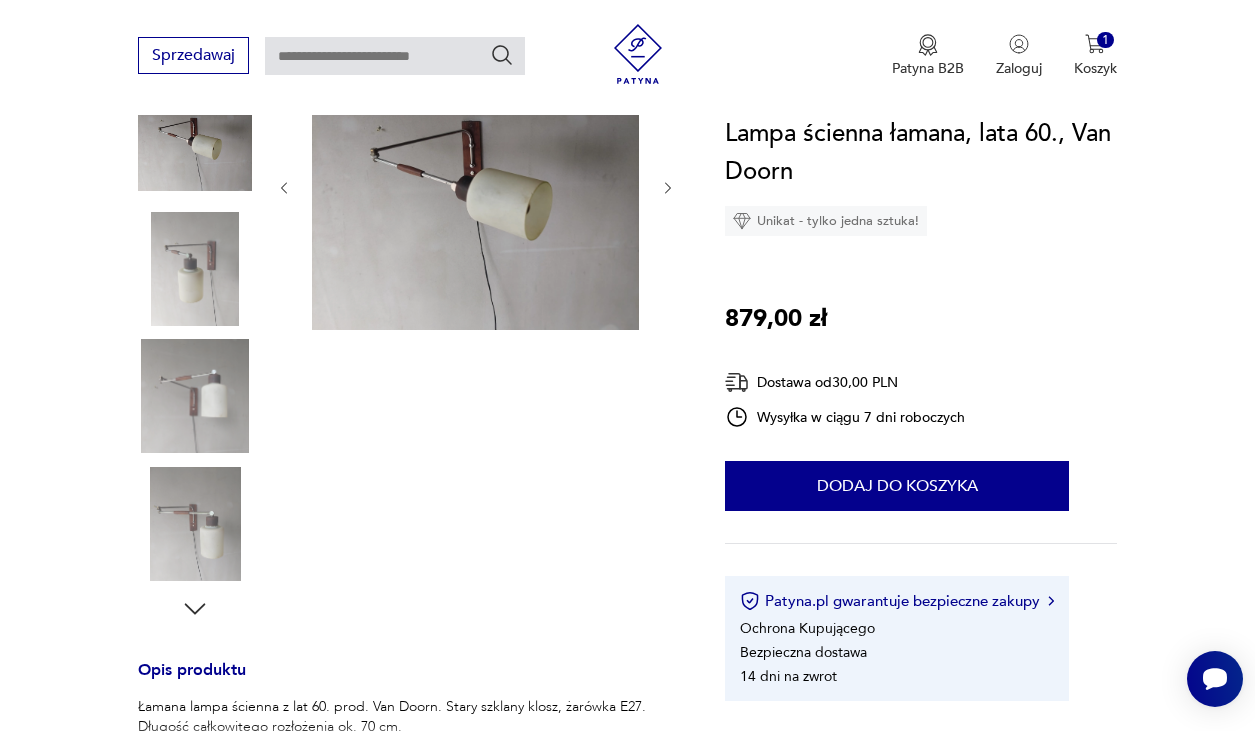 click at bounding box center [195, 524] 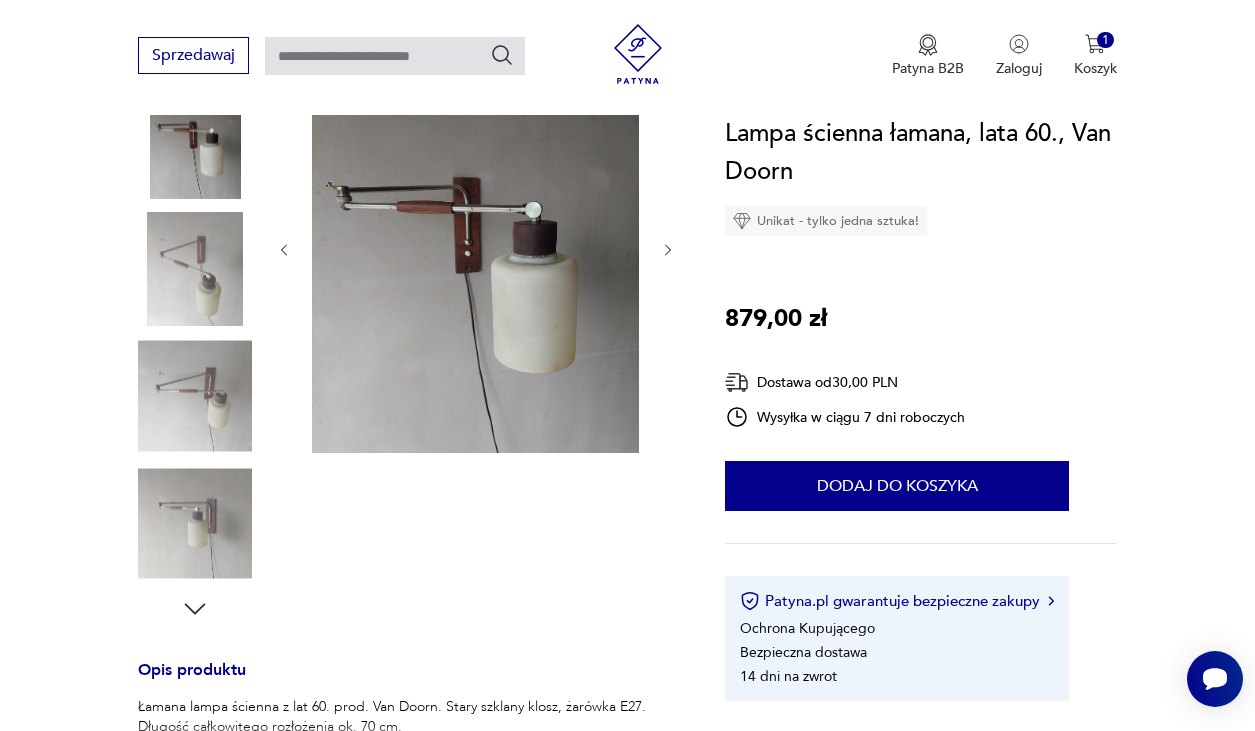 click at bounding box center [475, 248] 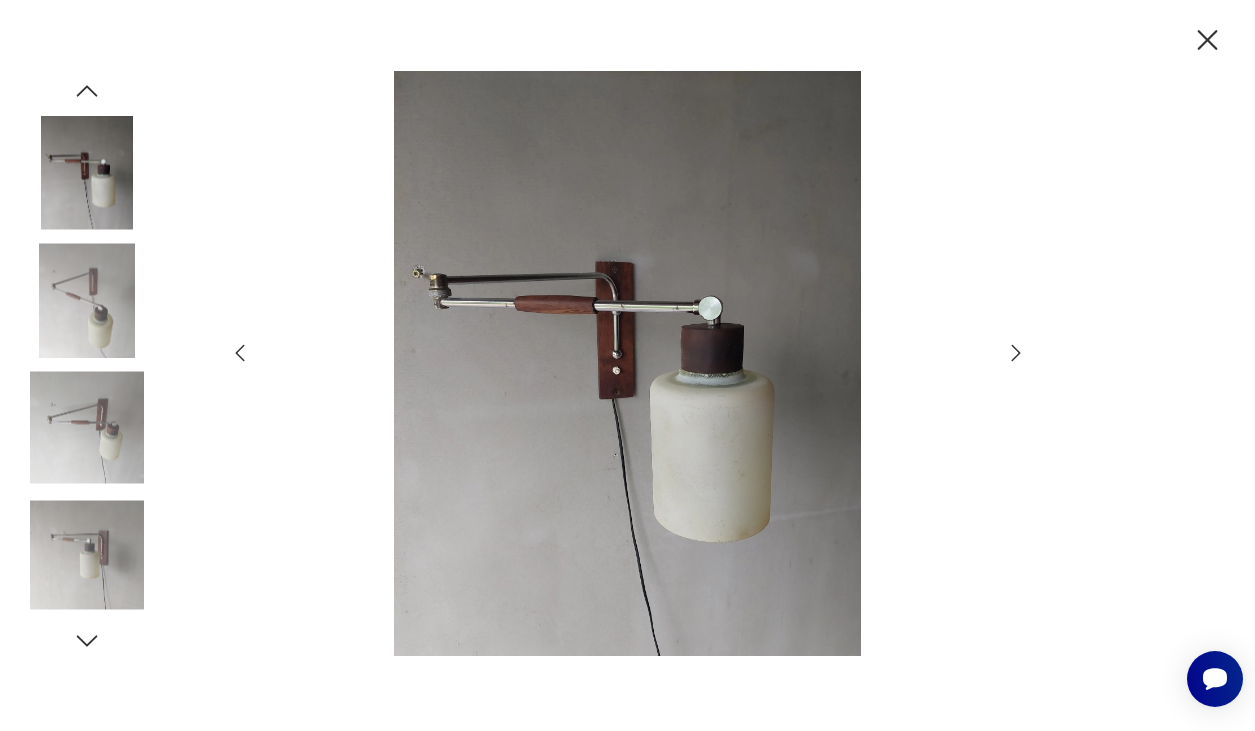 click 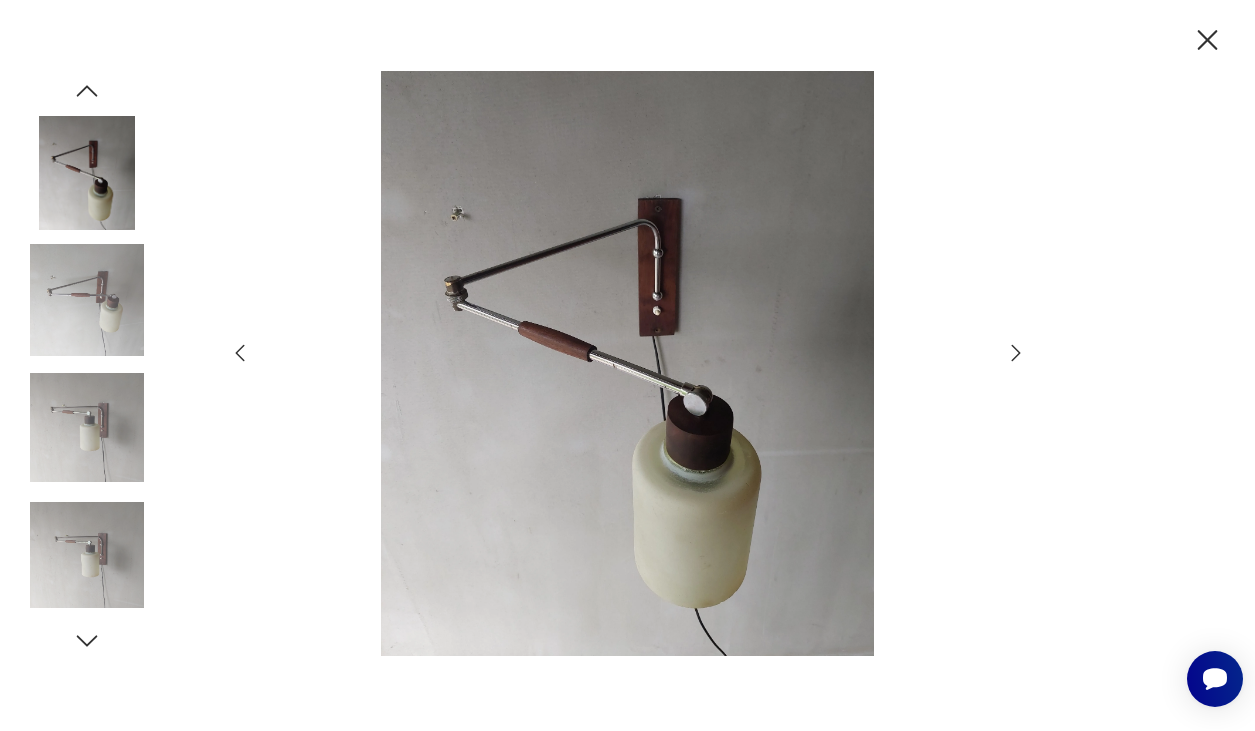 click 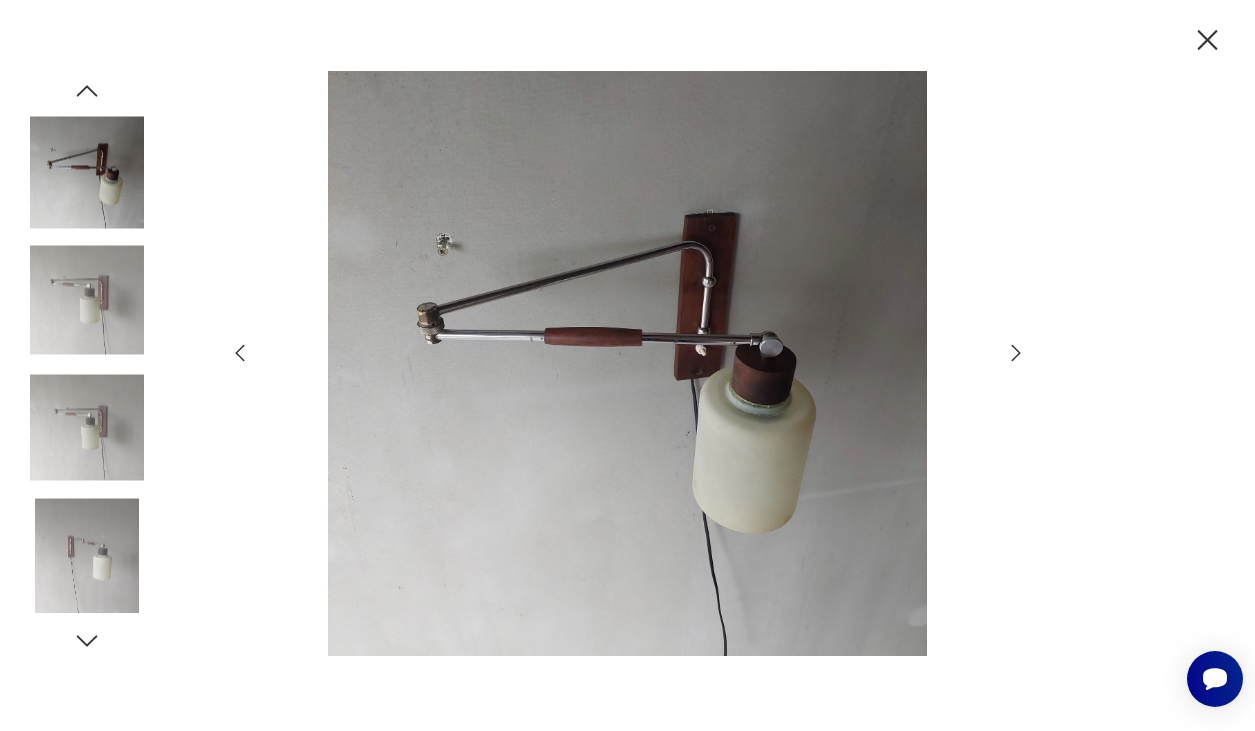 click 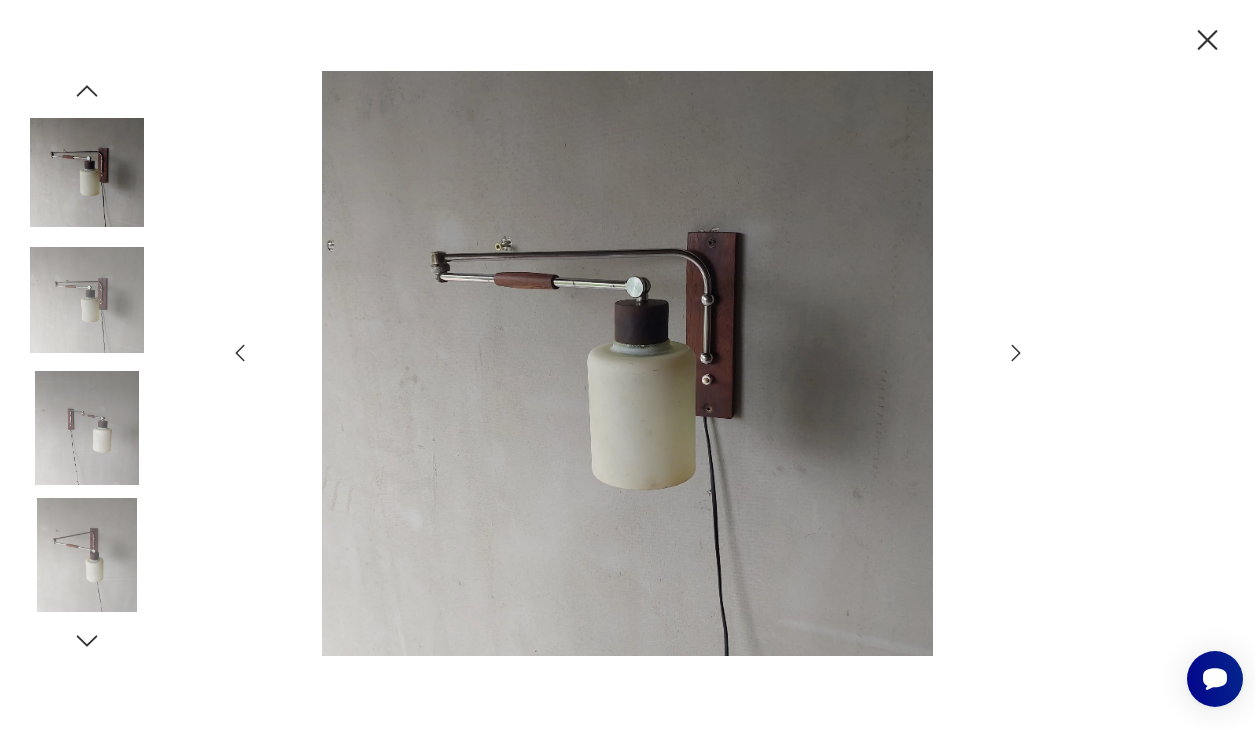 click 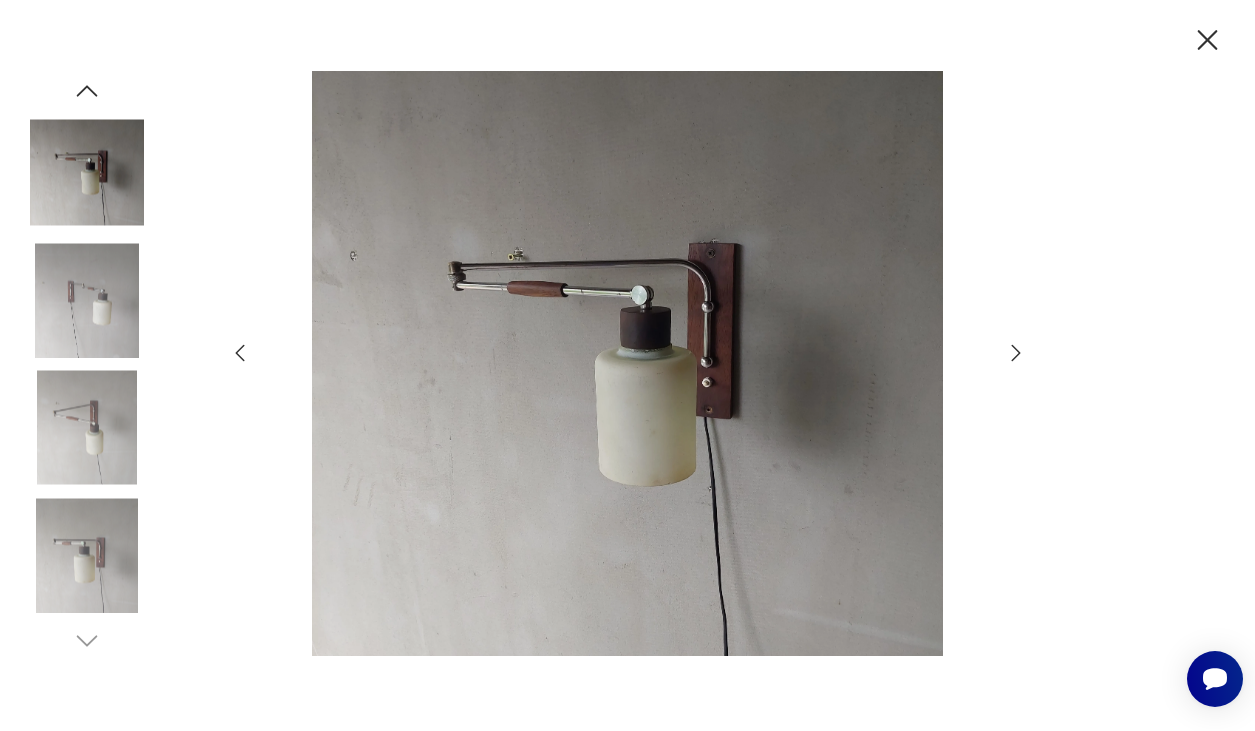 click 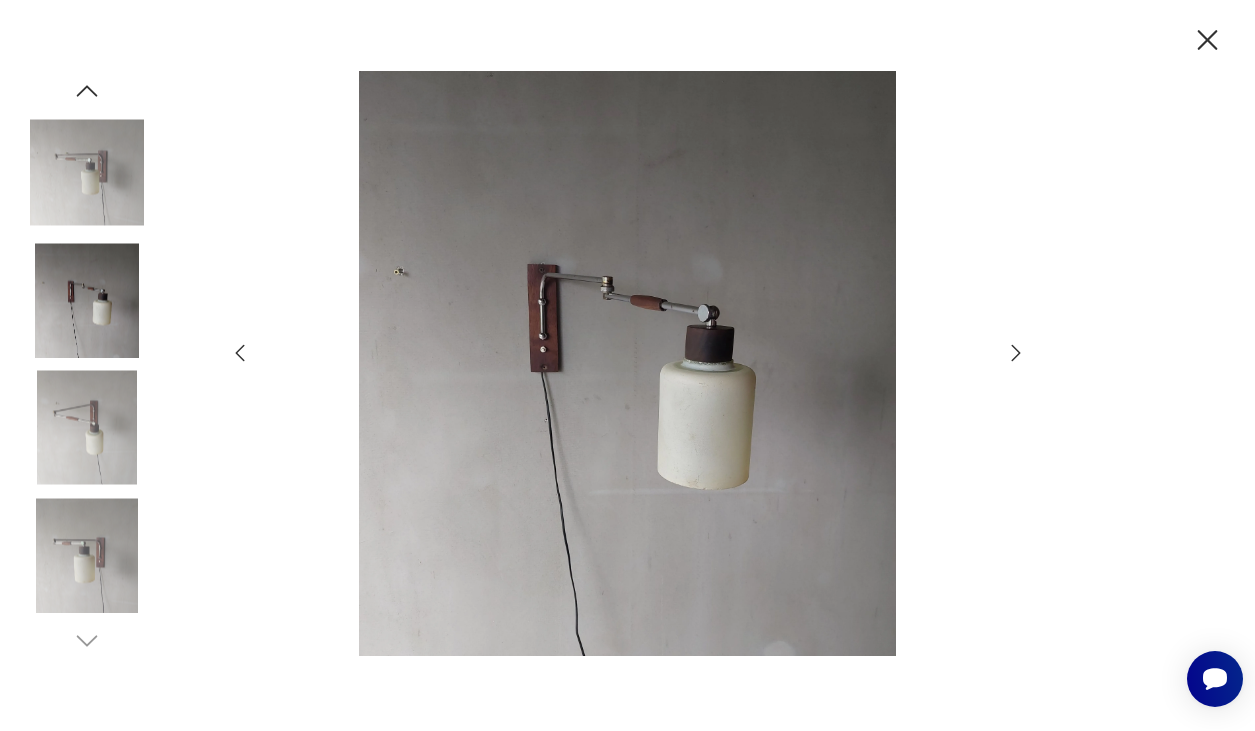 click 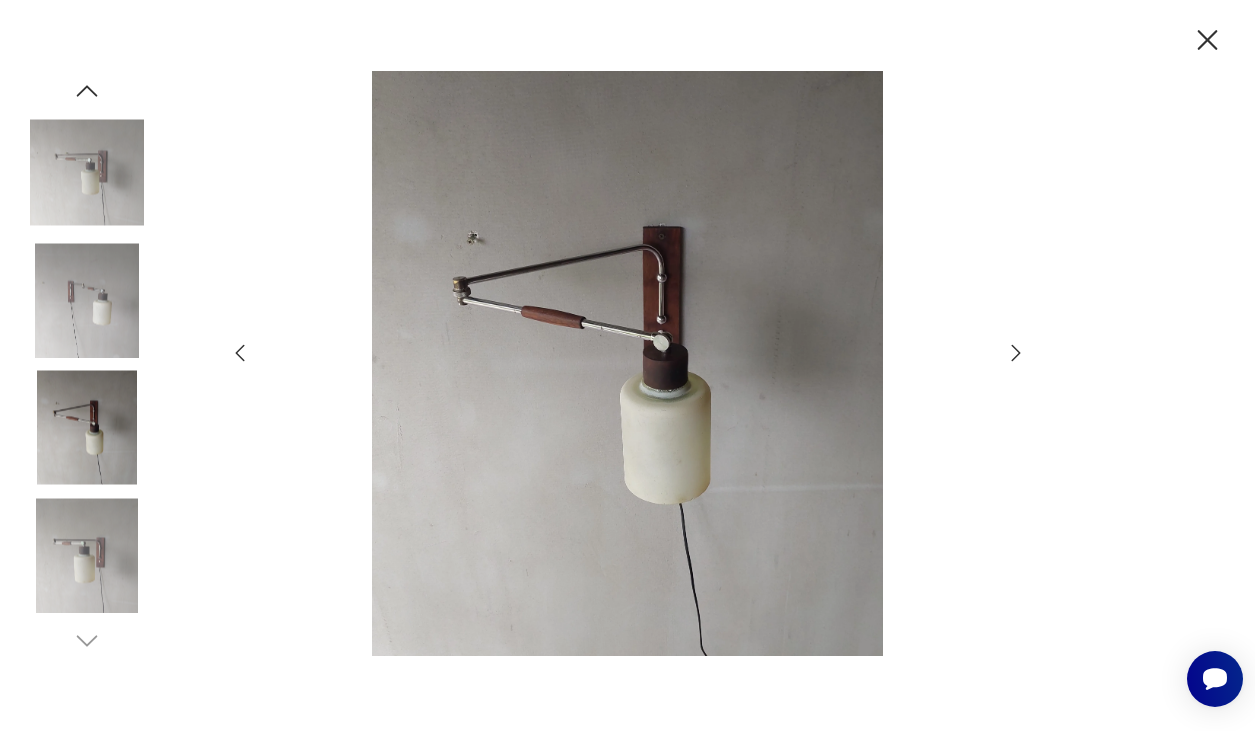 click 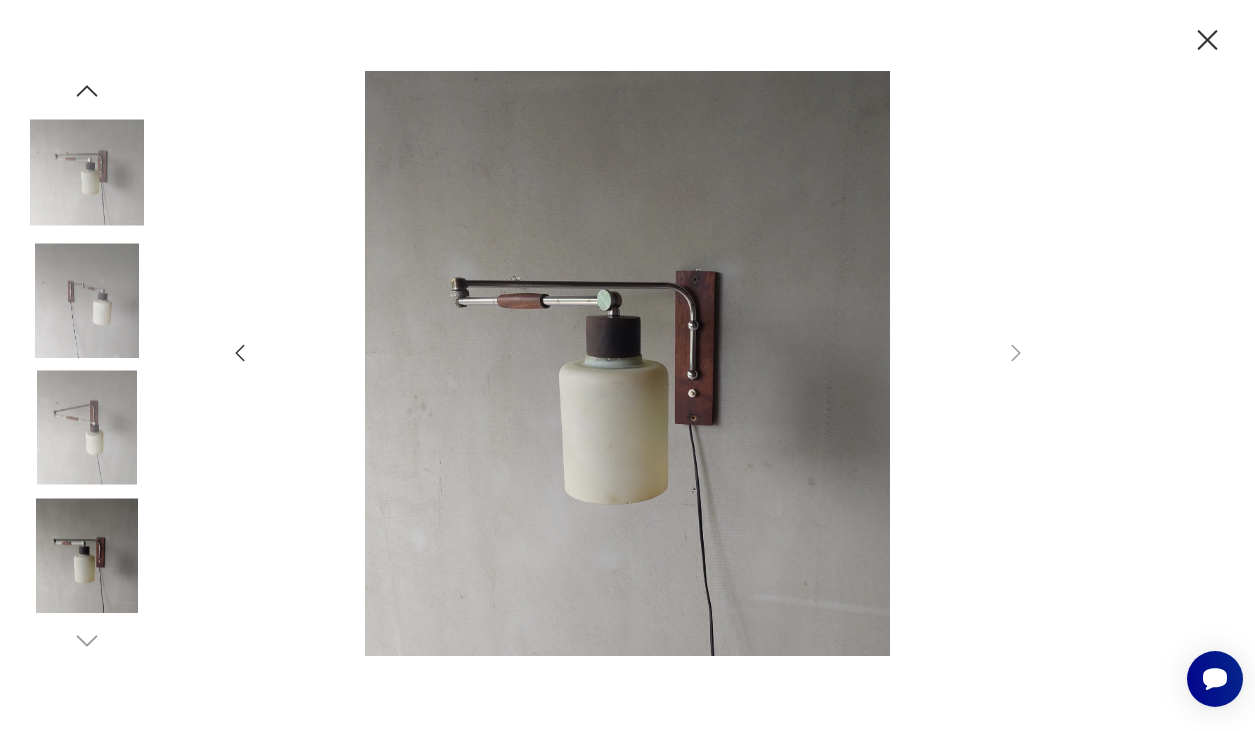 click 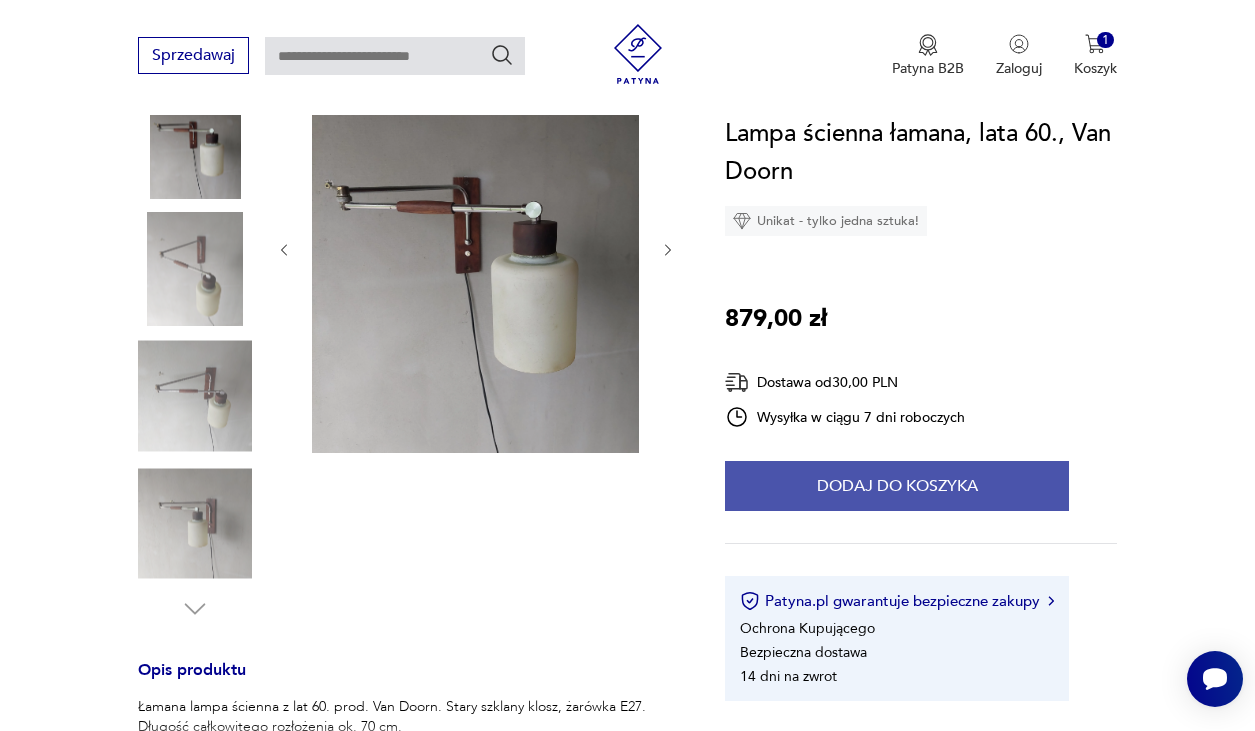 click on "Dodaj do koszyka" at bounding box center (897, 486) 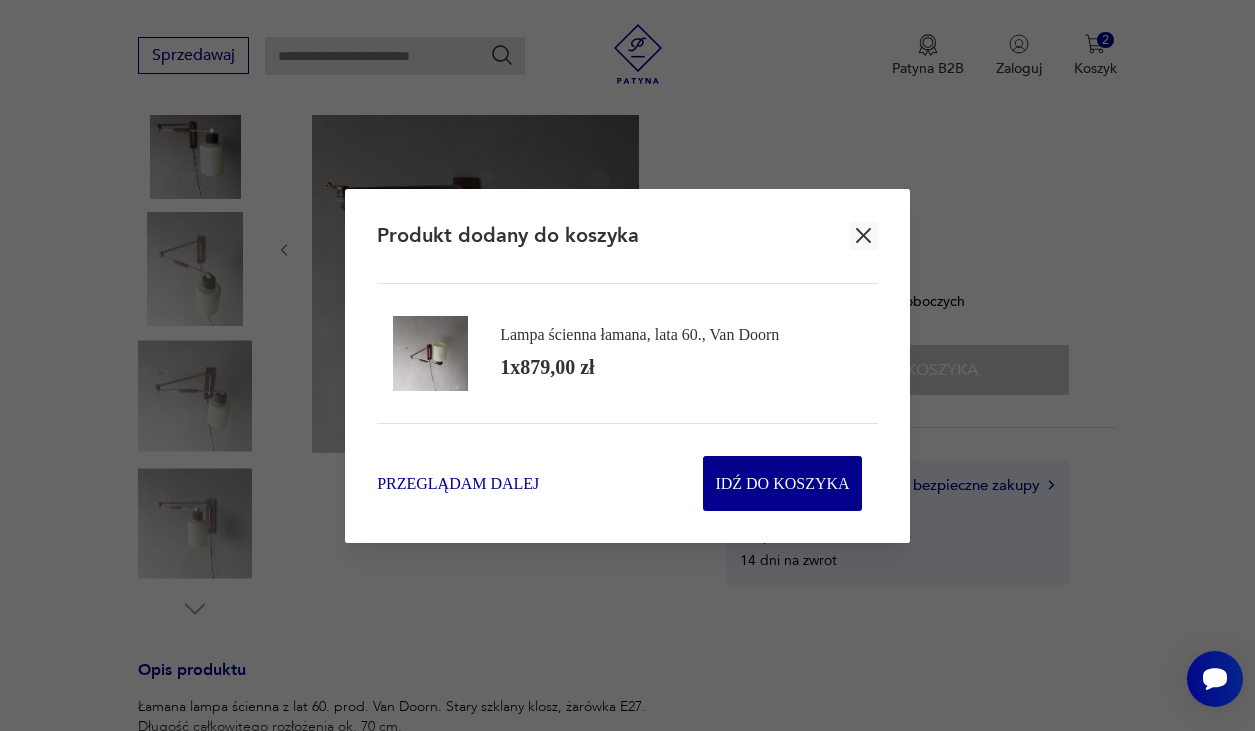 click on "Przeglądam dalej" at bounding box center [458, 483] 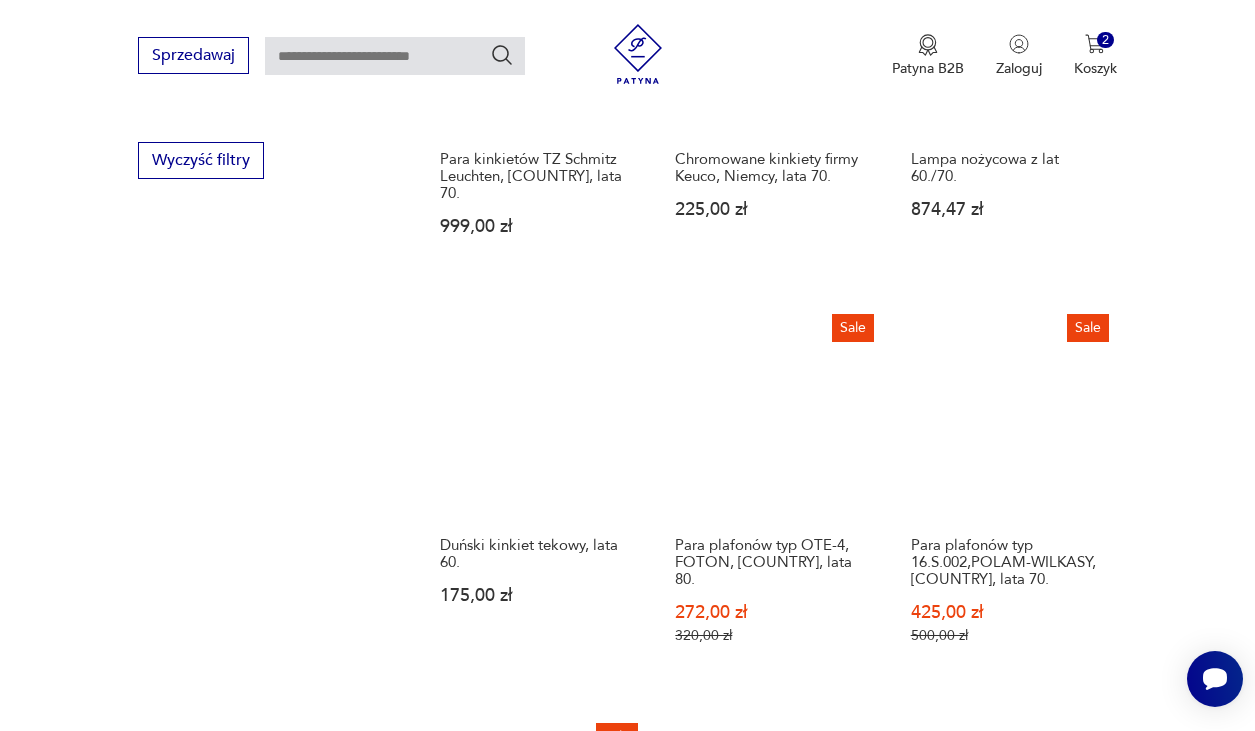 scroll, scrollTop: 2168, scrollLeft: 0, axis: vertical 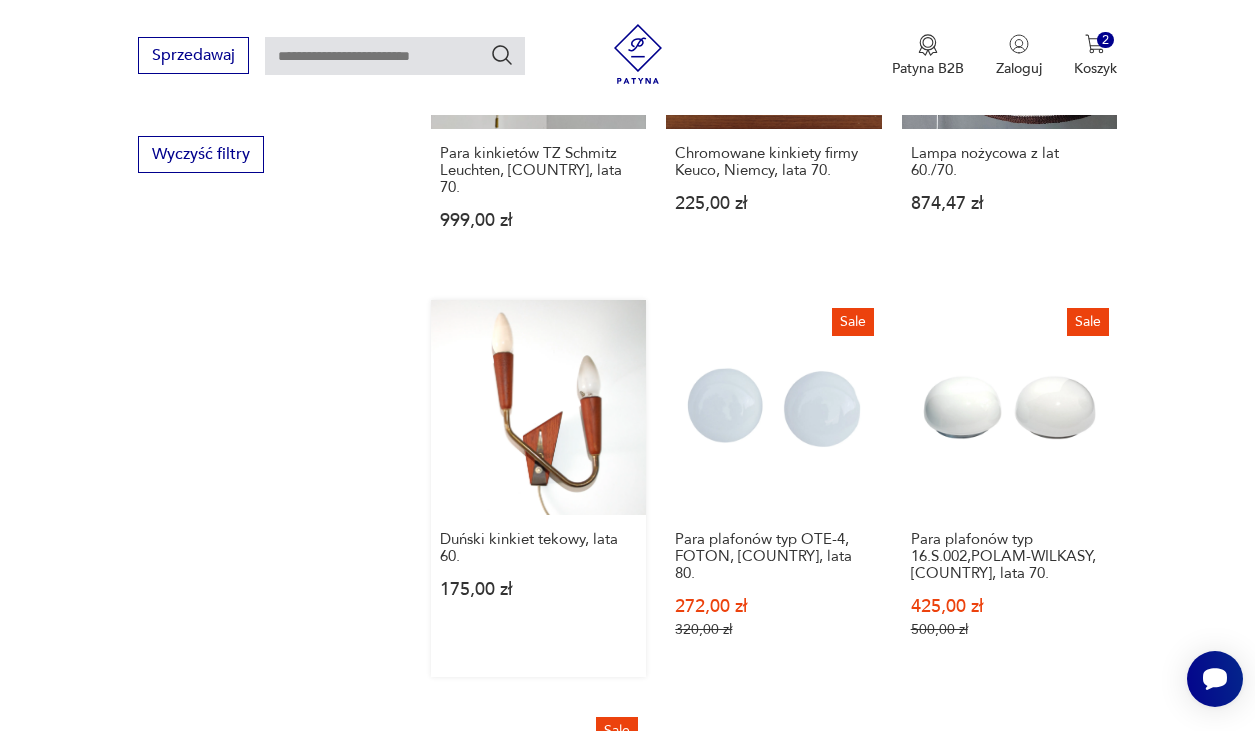 click on "Duński kinkiet tekowy, lata 60. 175,00 zł" at bounding box center (538, 488) 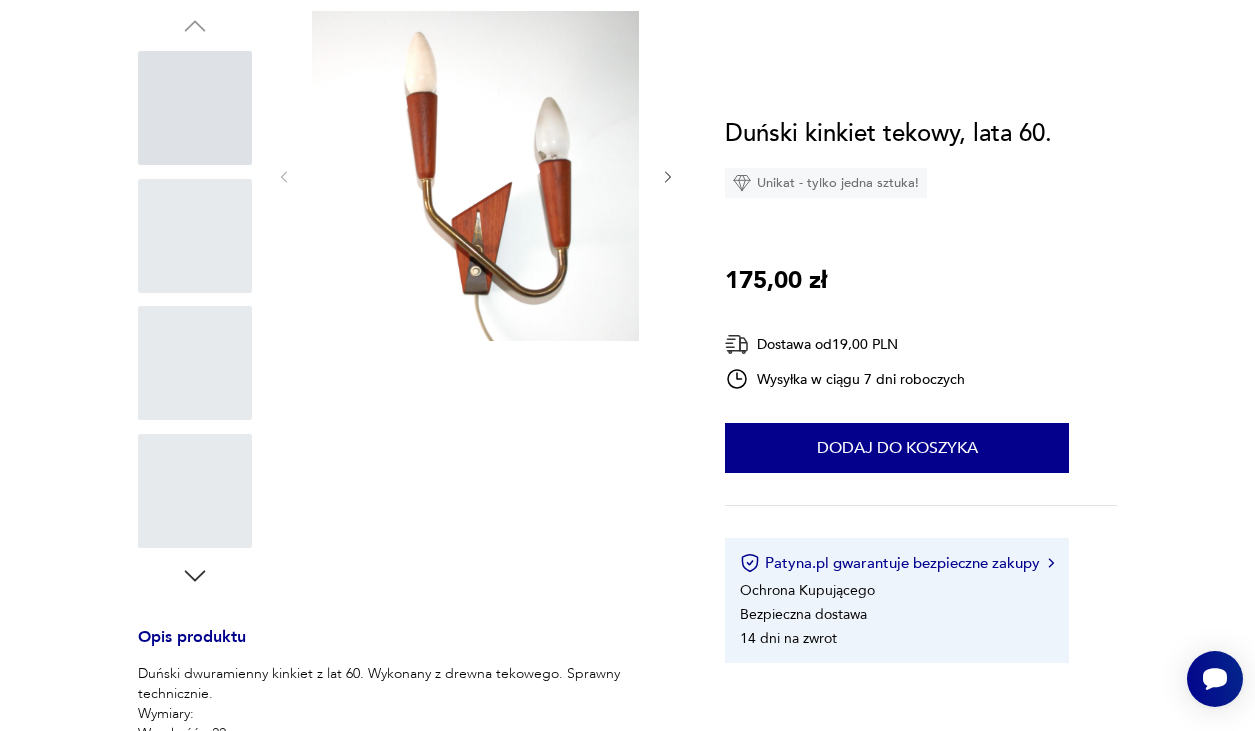 scroll, scrollTop: 0, scrollLeft: 0, axis: both 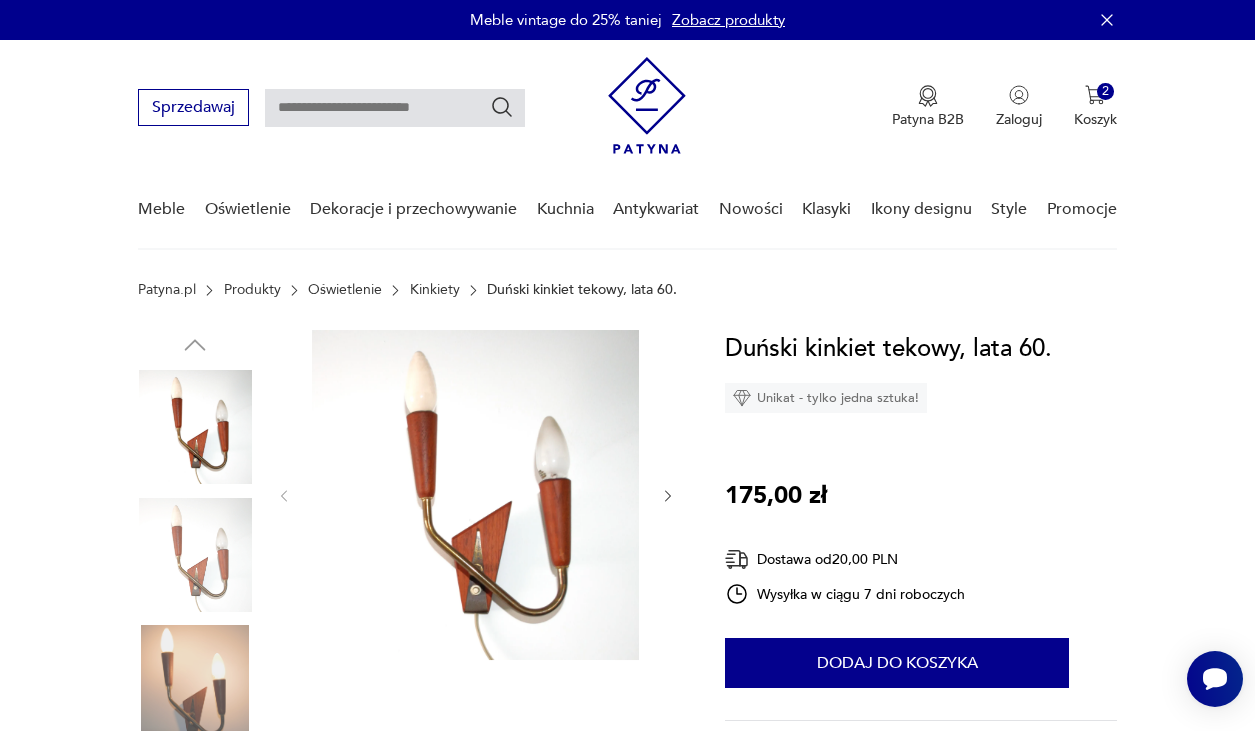 click at bounding box center [195, 427] 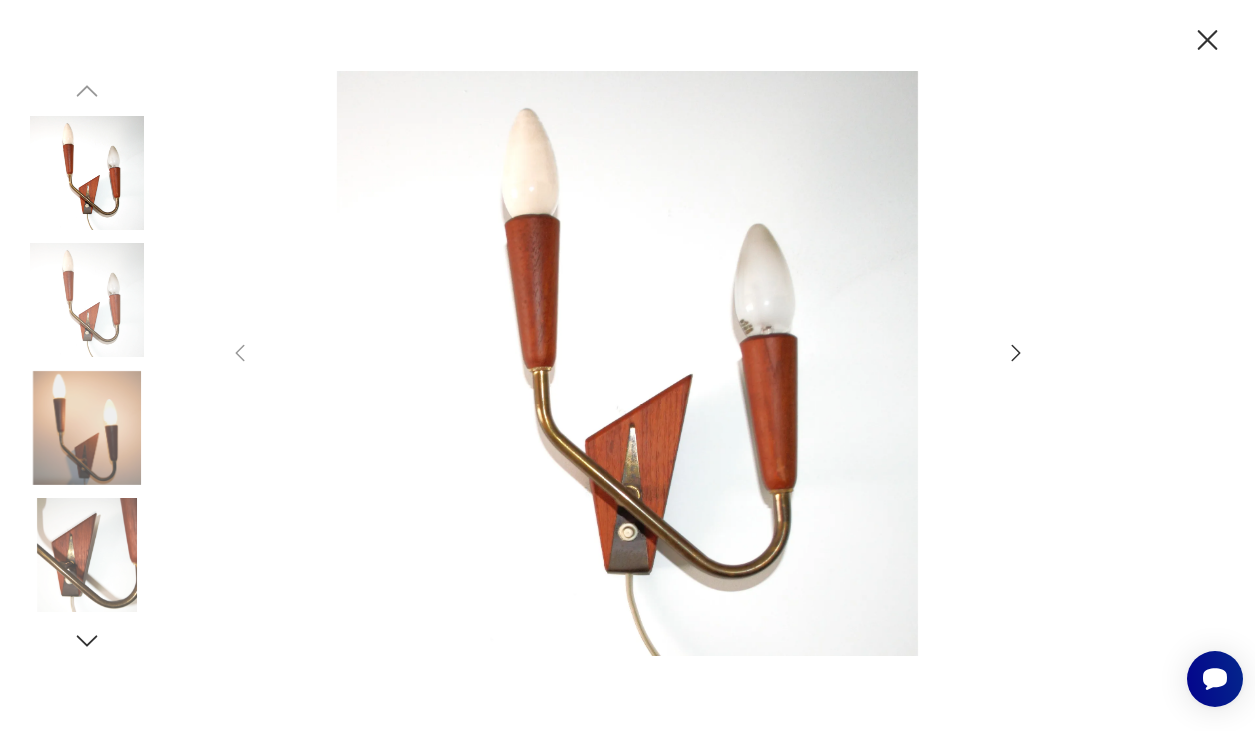 click 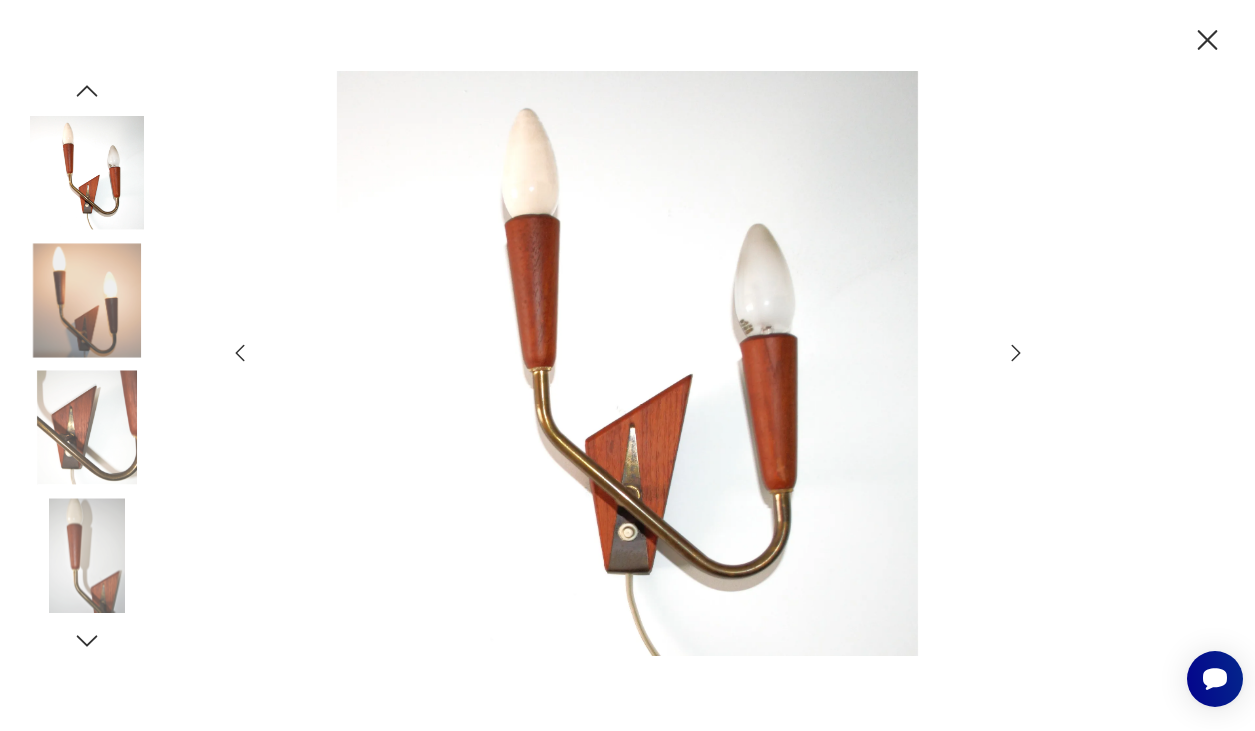 click 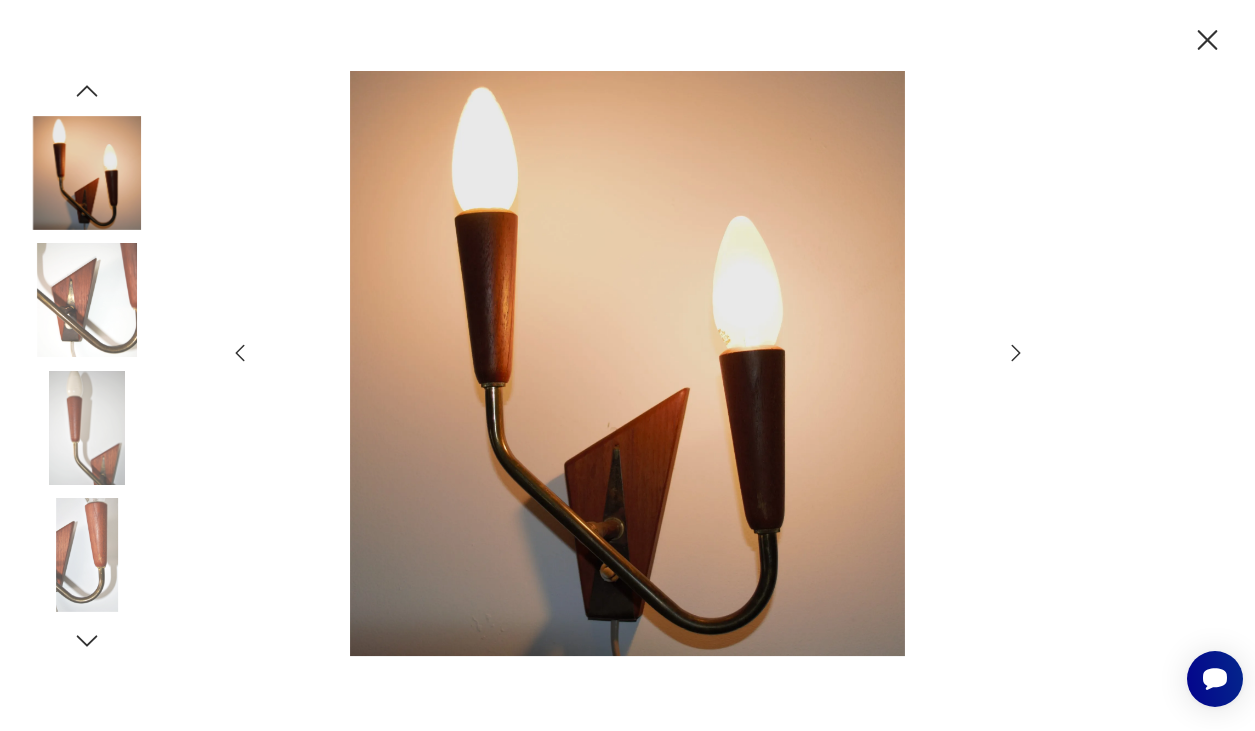 click 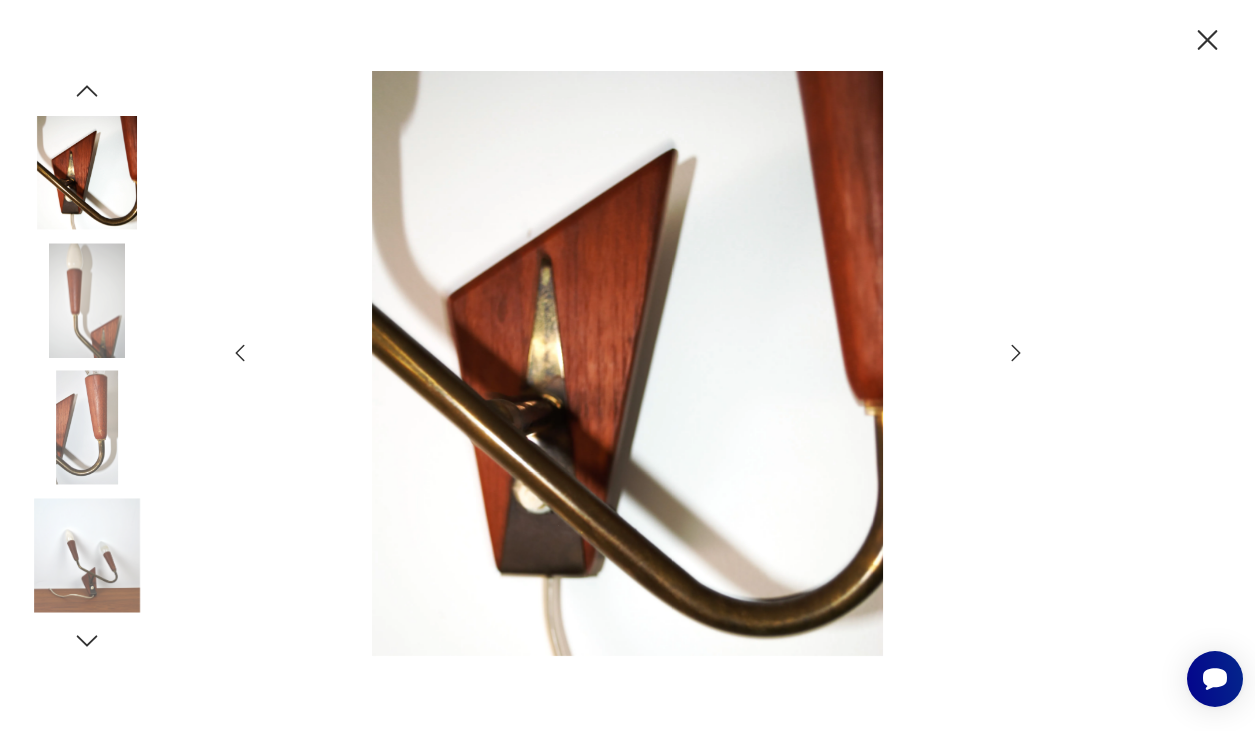 click 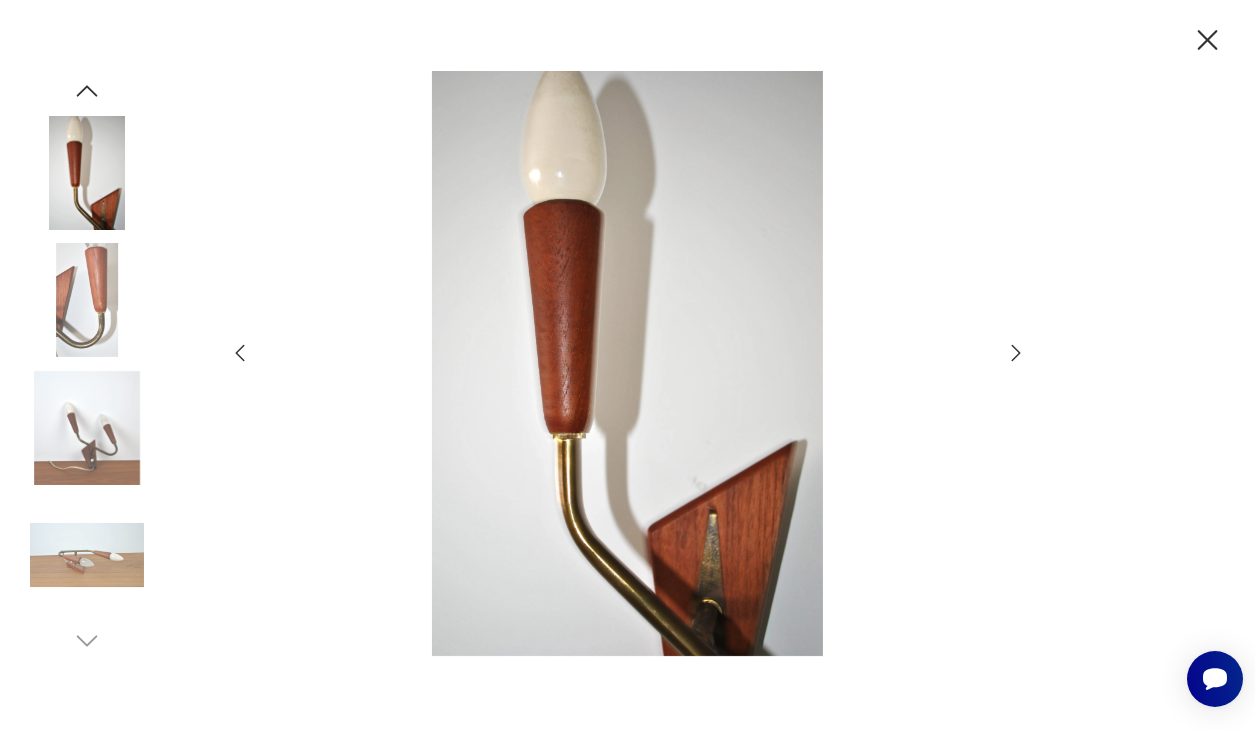 click 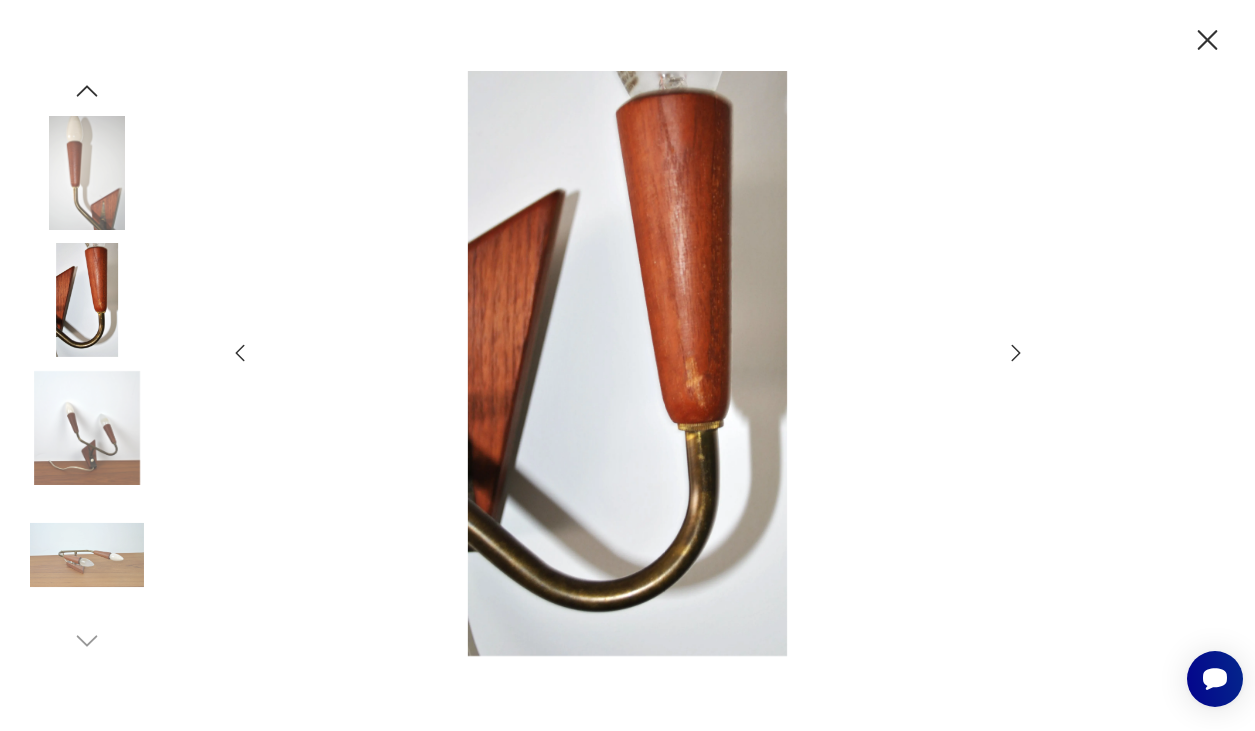 click 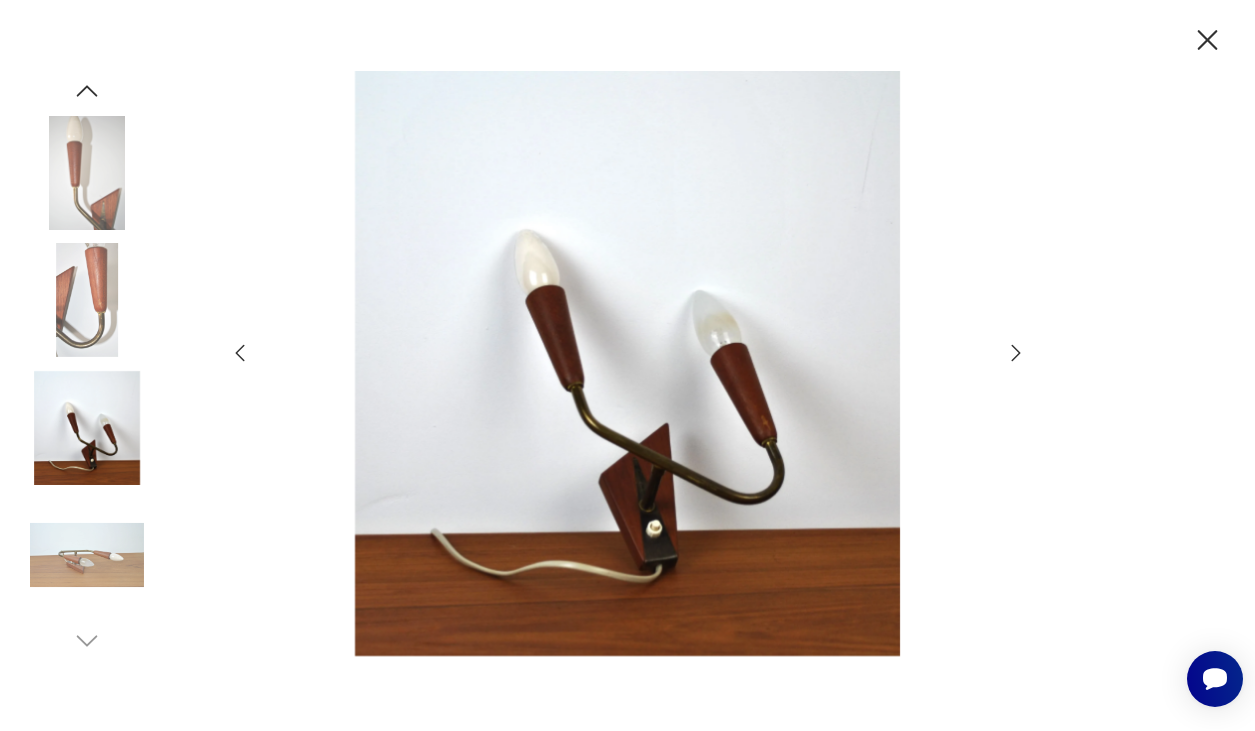 click 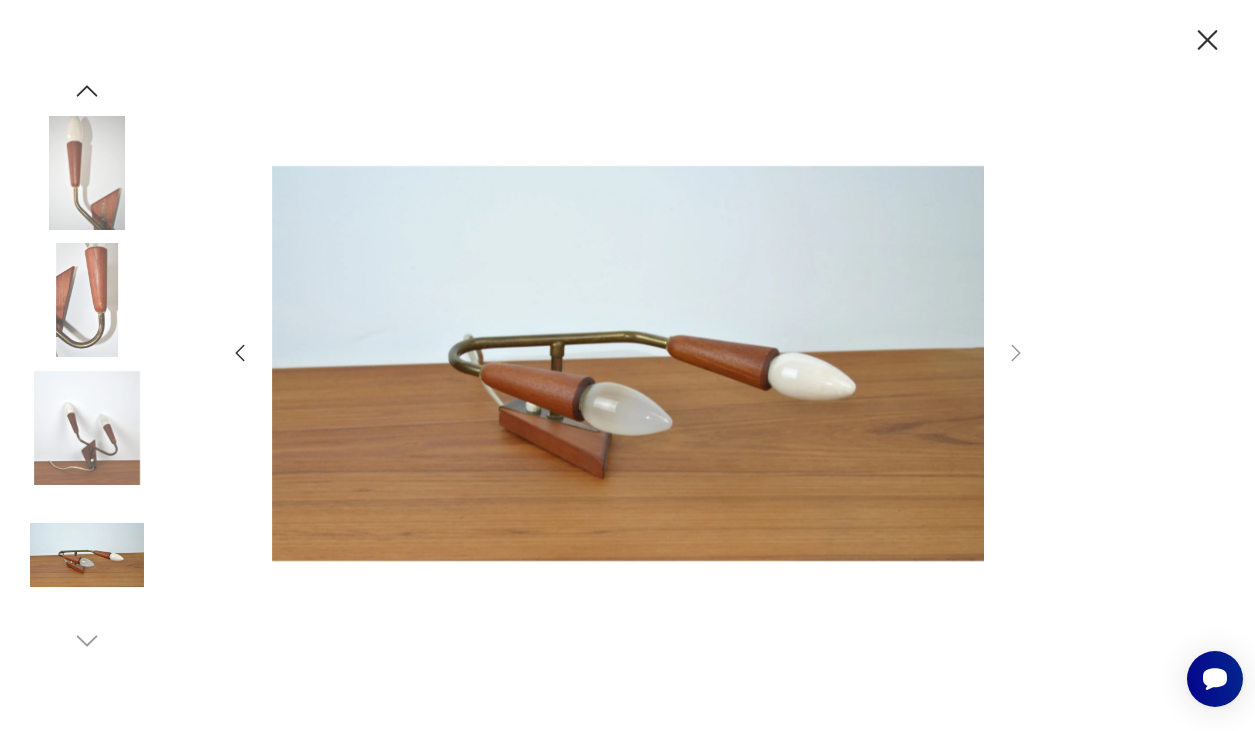 click 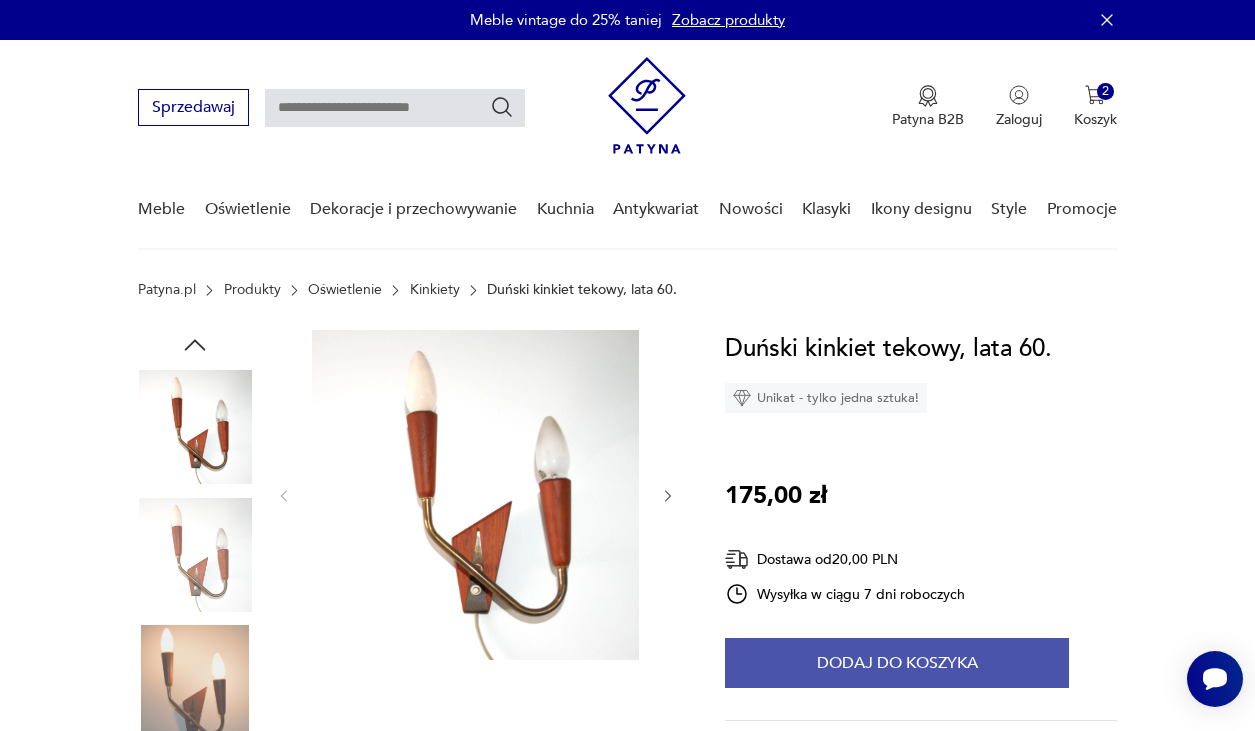 click on "Dodaj do koszyka" at bounding box center (897, 663) 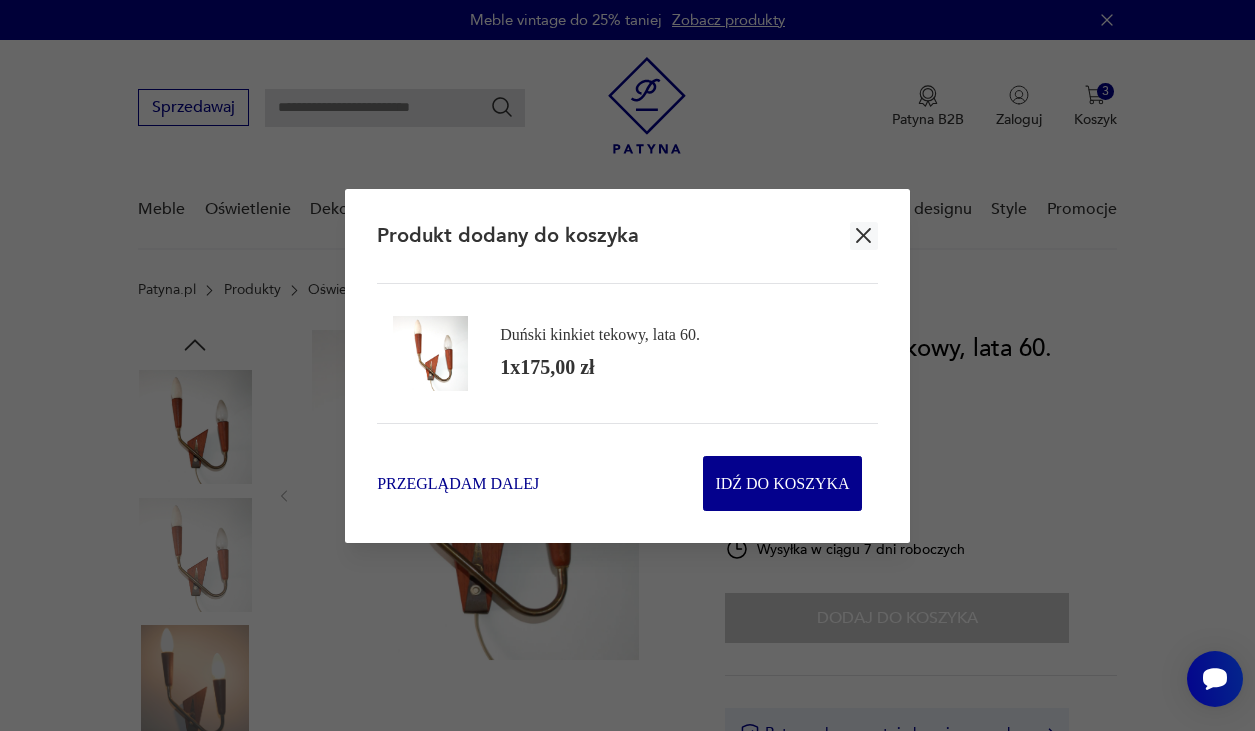 click on "Przeglądam dalej" at bounding box center [458, 483] 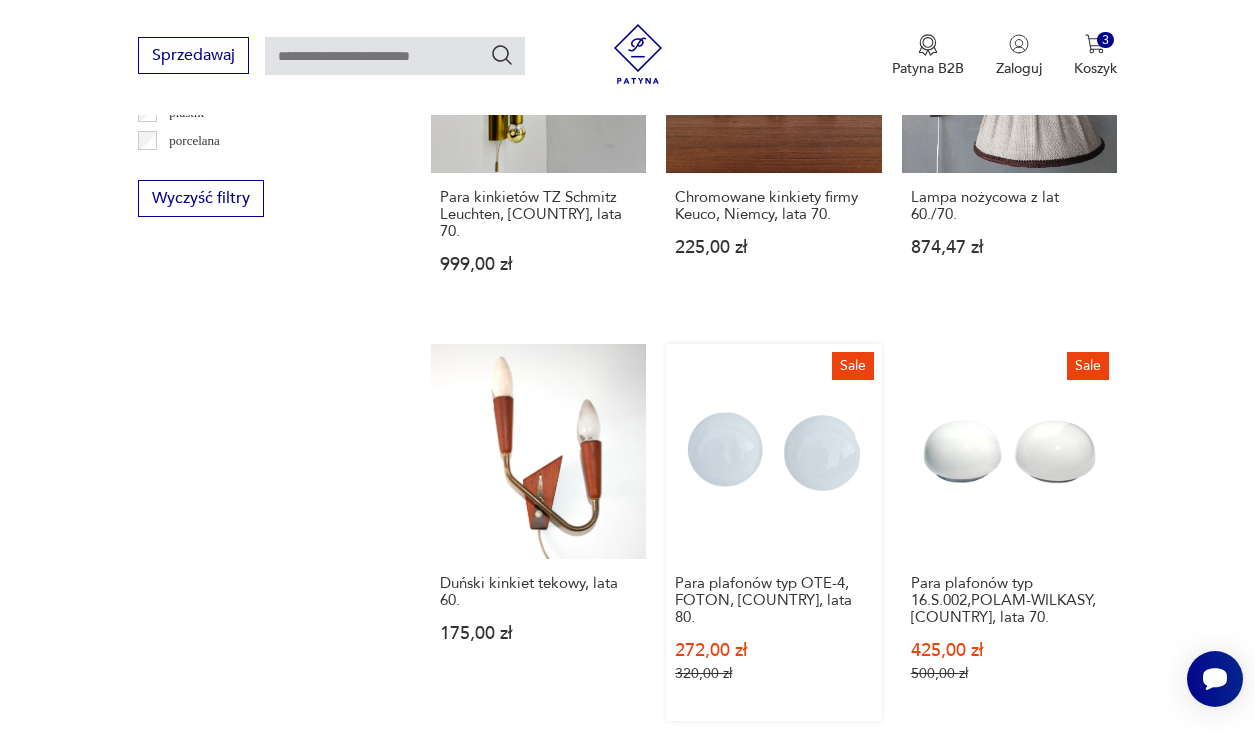 scroll, scrollTop: 2132, scrollLeft: 0, axis: vertical 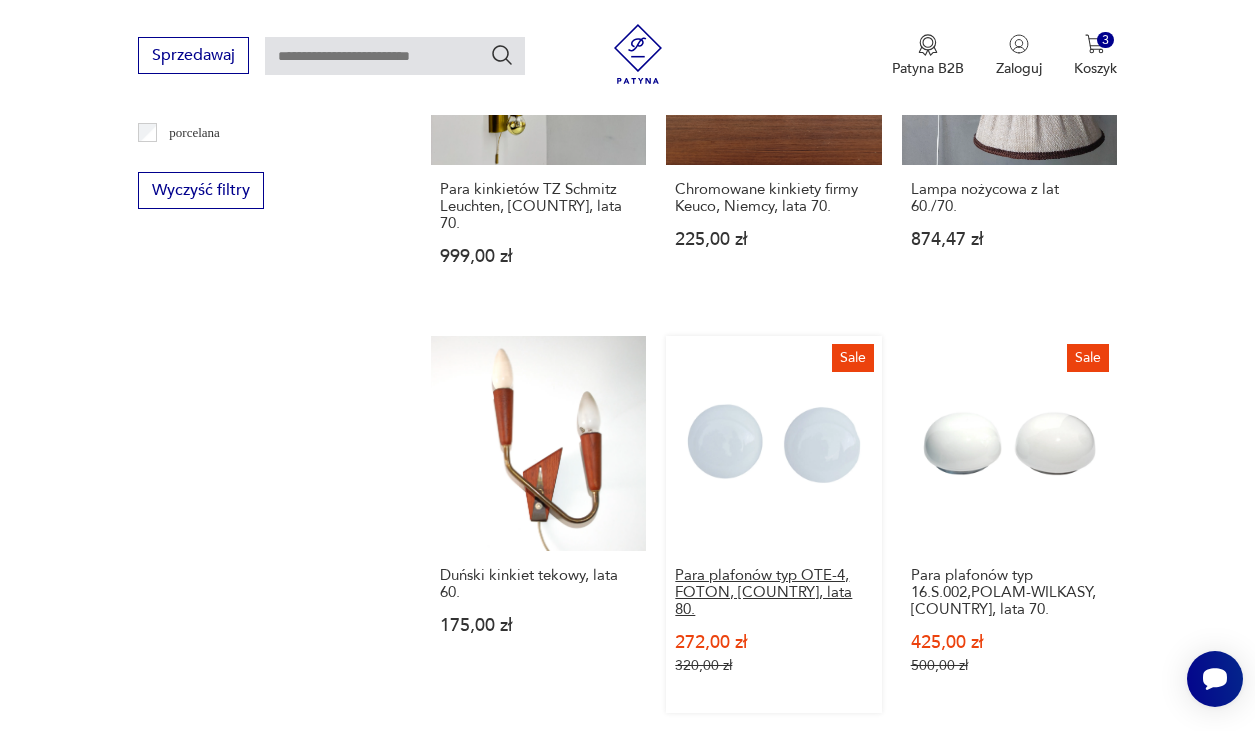 click on "Para plafonów typ OTE-4, FOTON, [COUNTRY], lata 80." at bounding box center (773, 592) 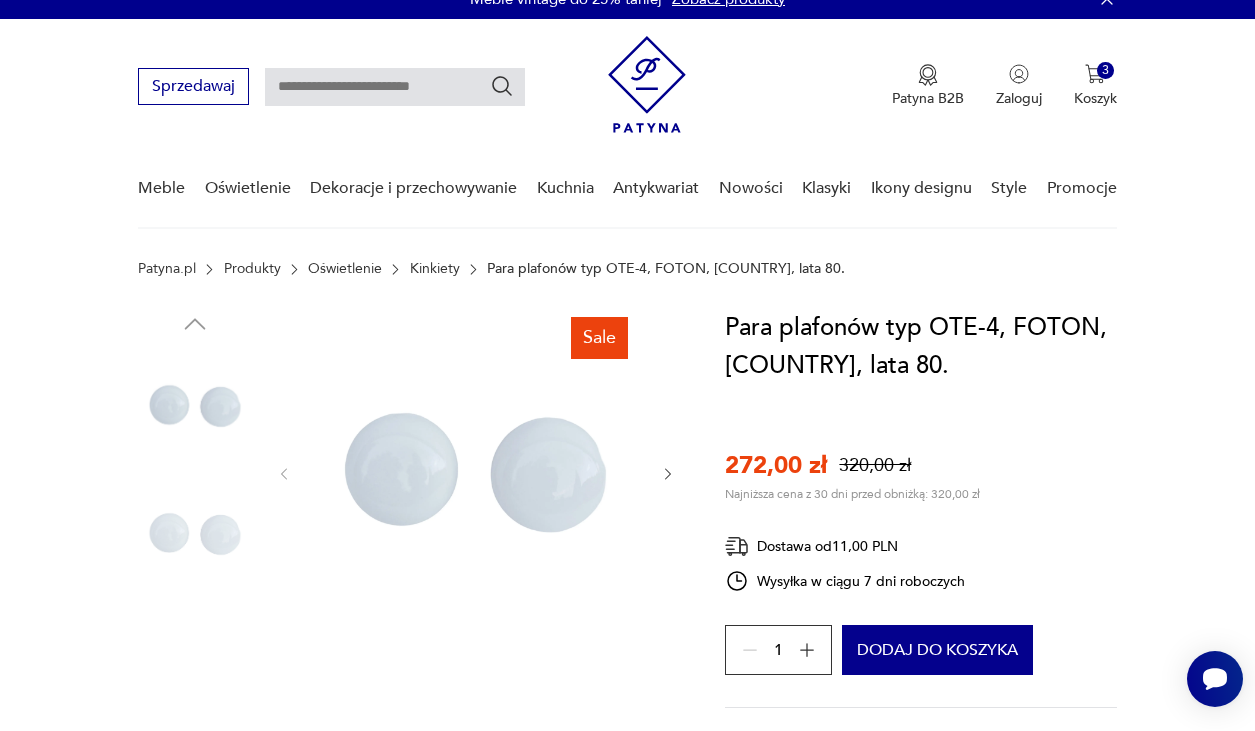 scroll, scrollTop: 32, scrollLeft: 0, axis: vertical 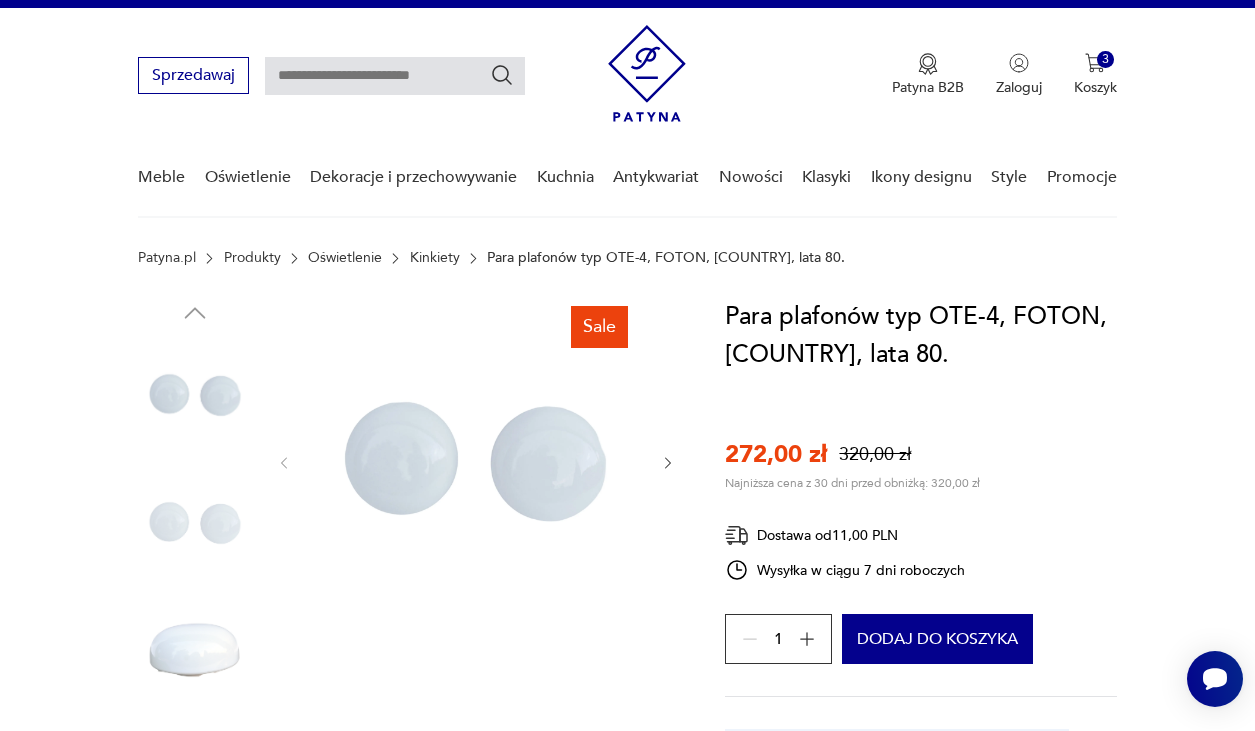click 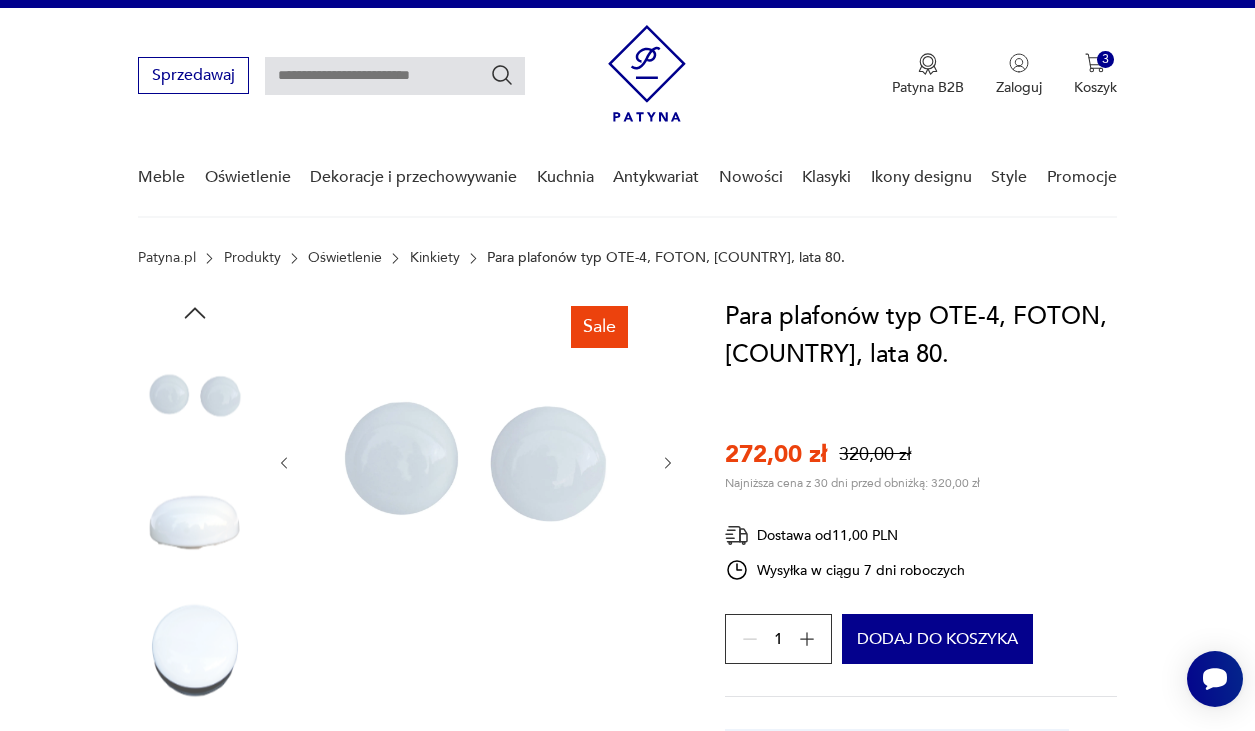 click 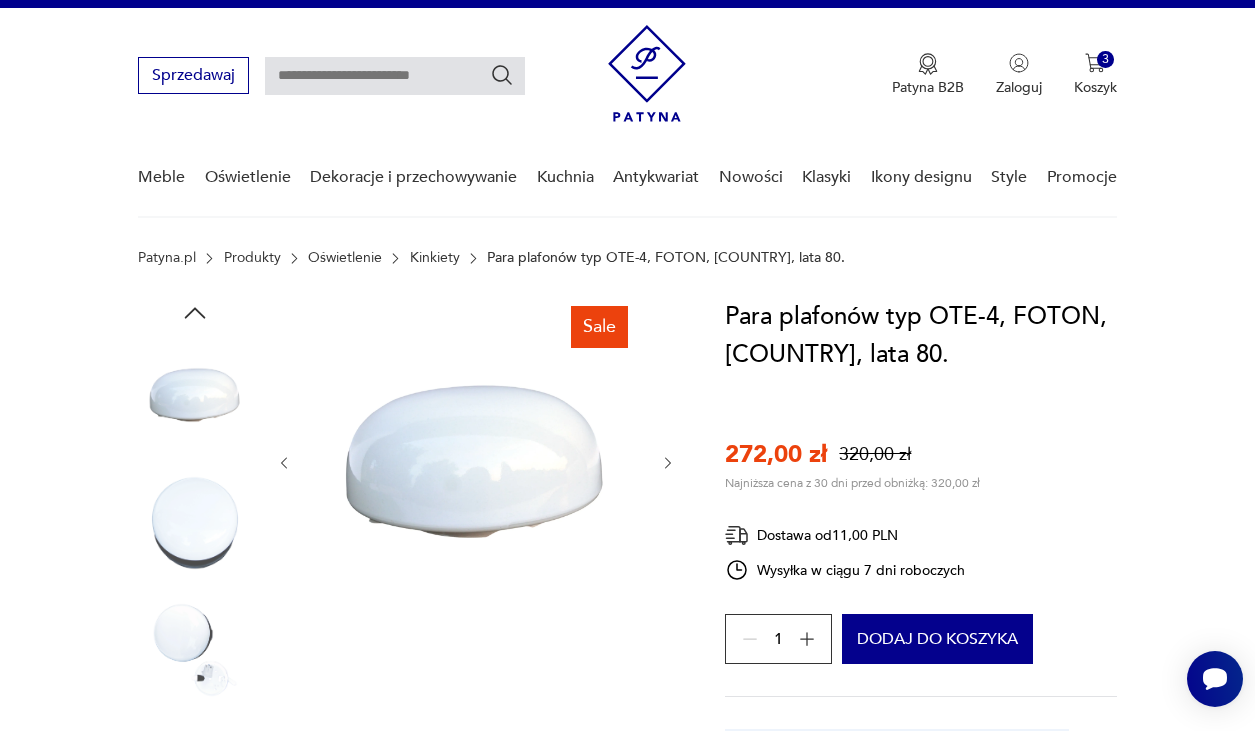 click 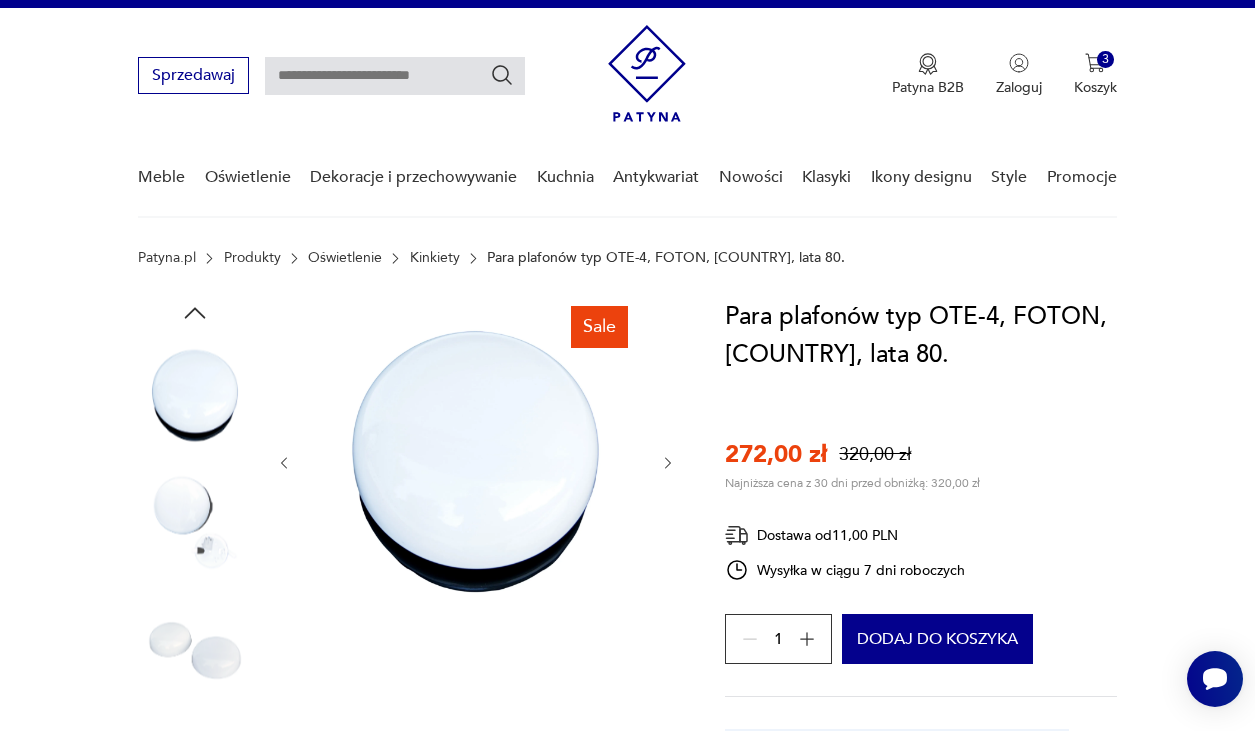 click 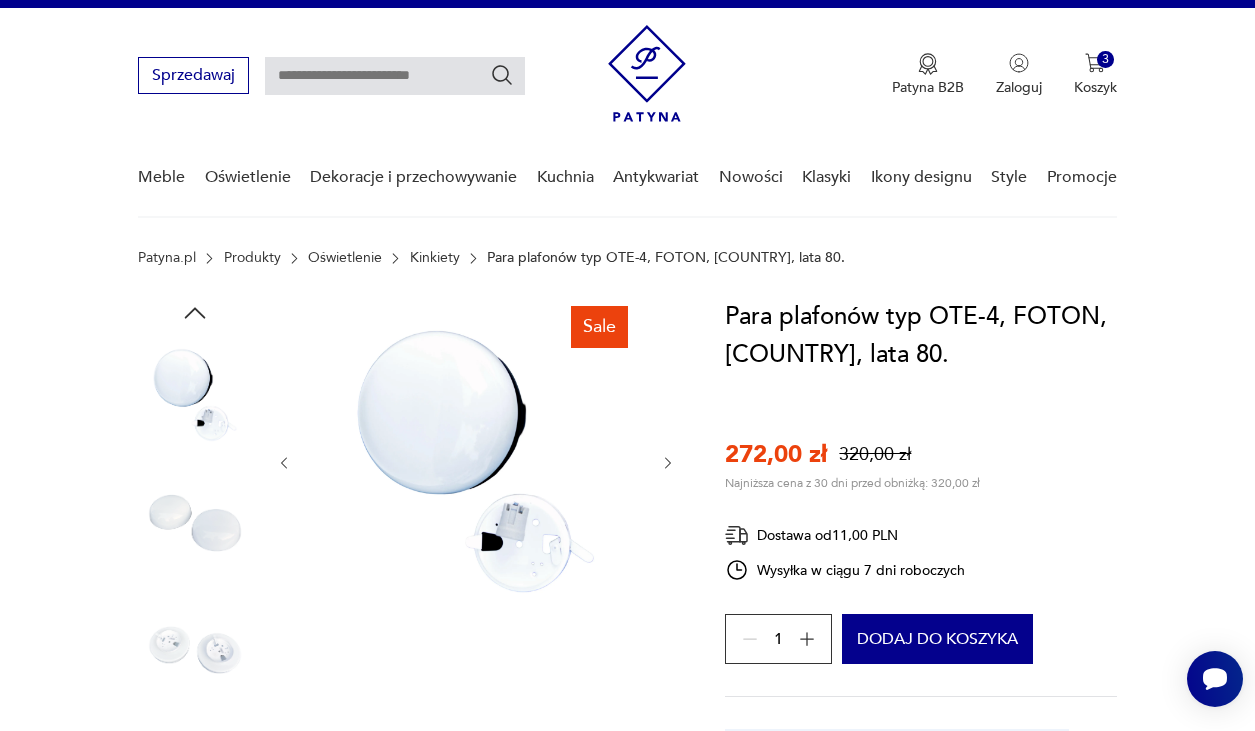 click 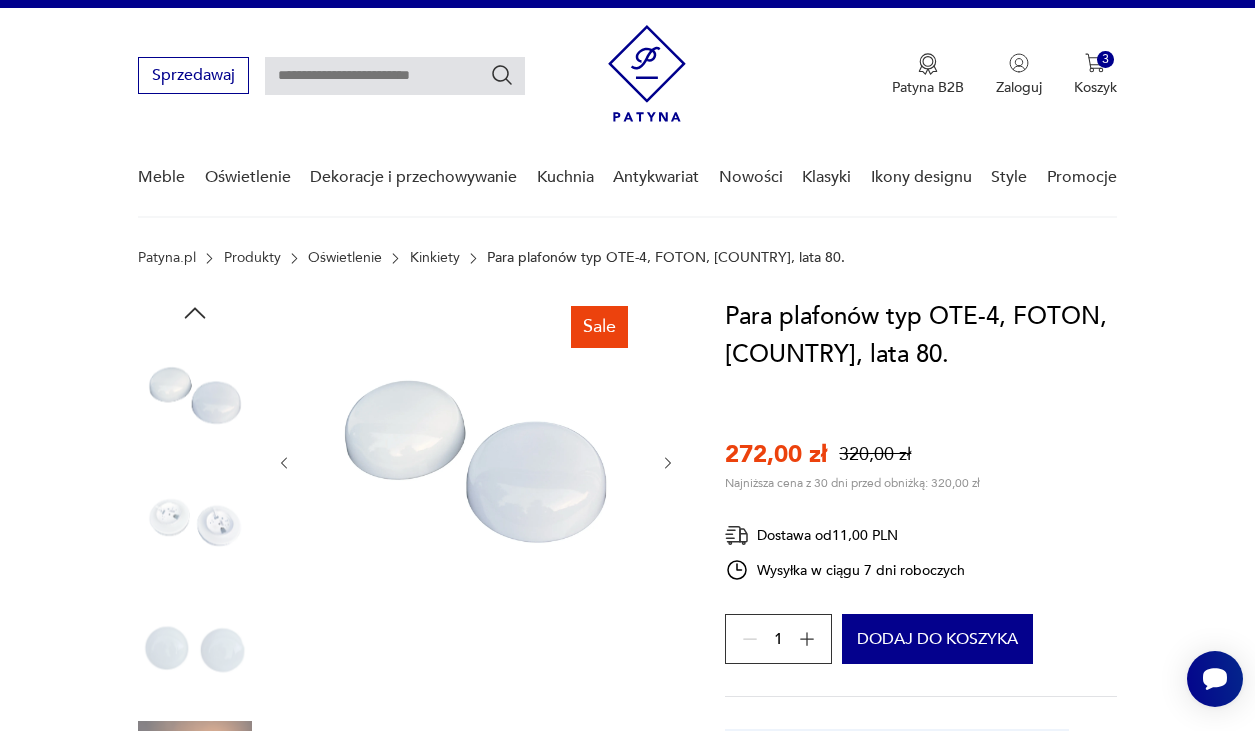 click 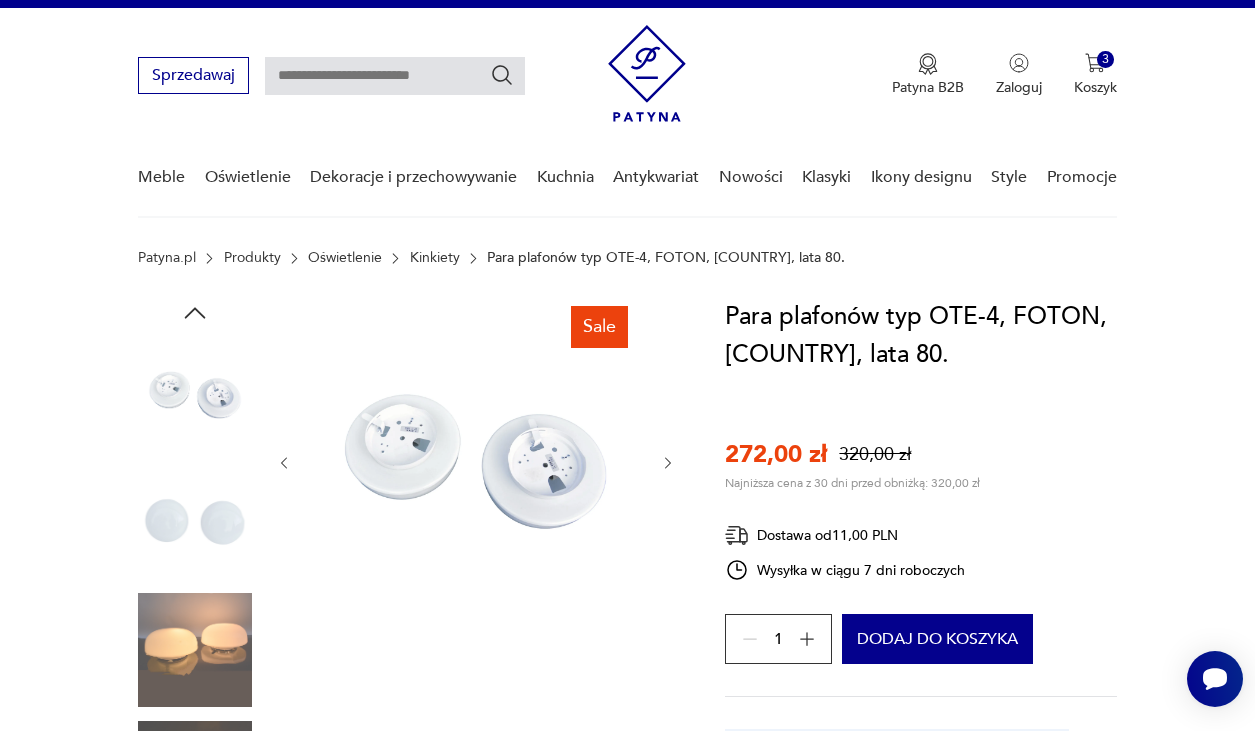 click 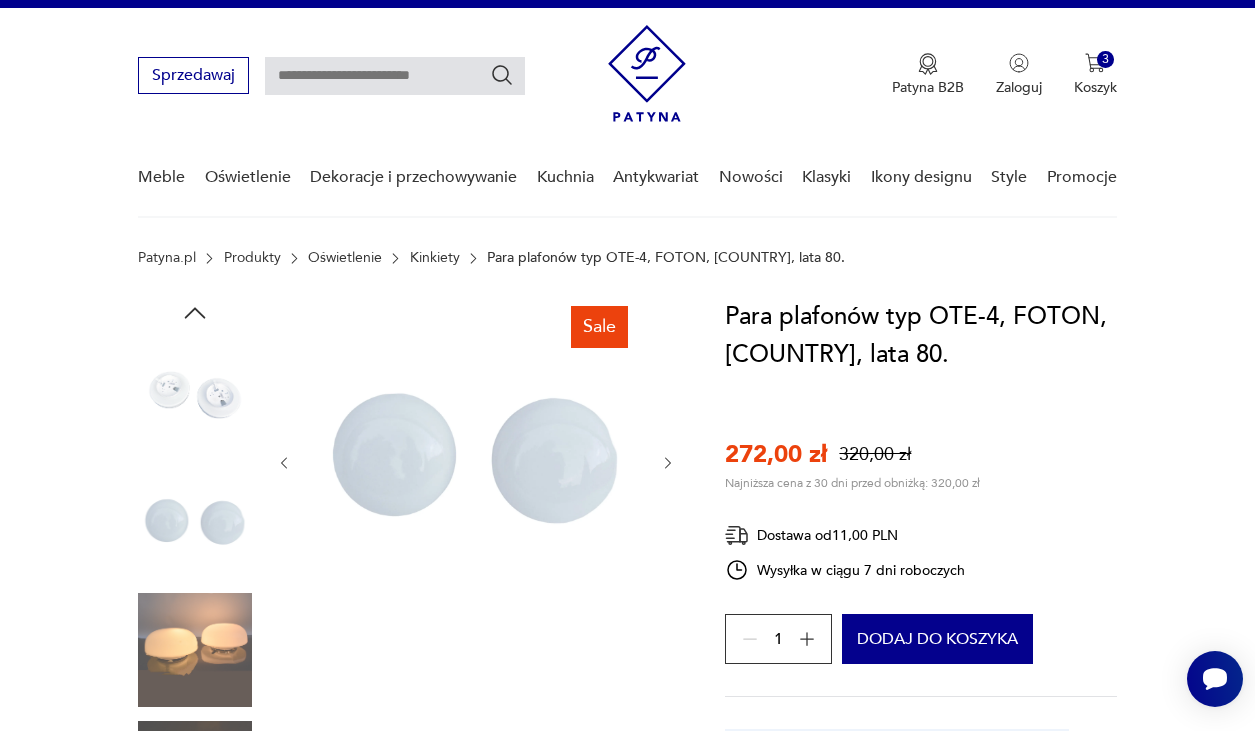 click 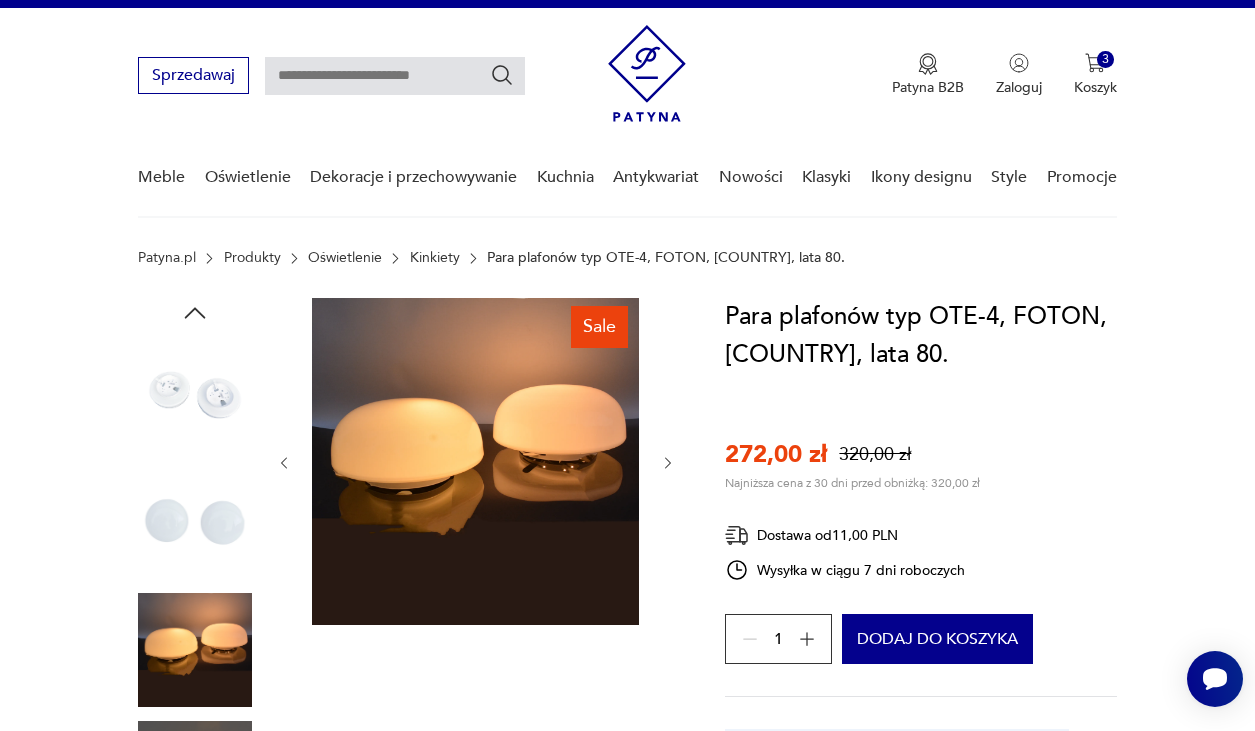 click 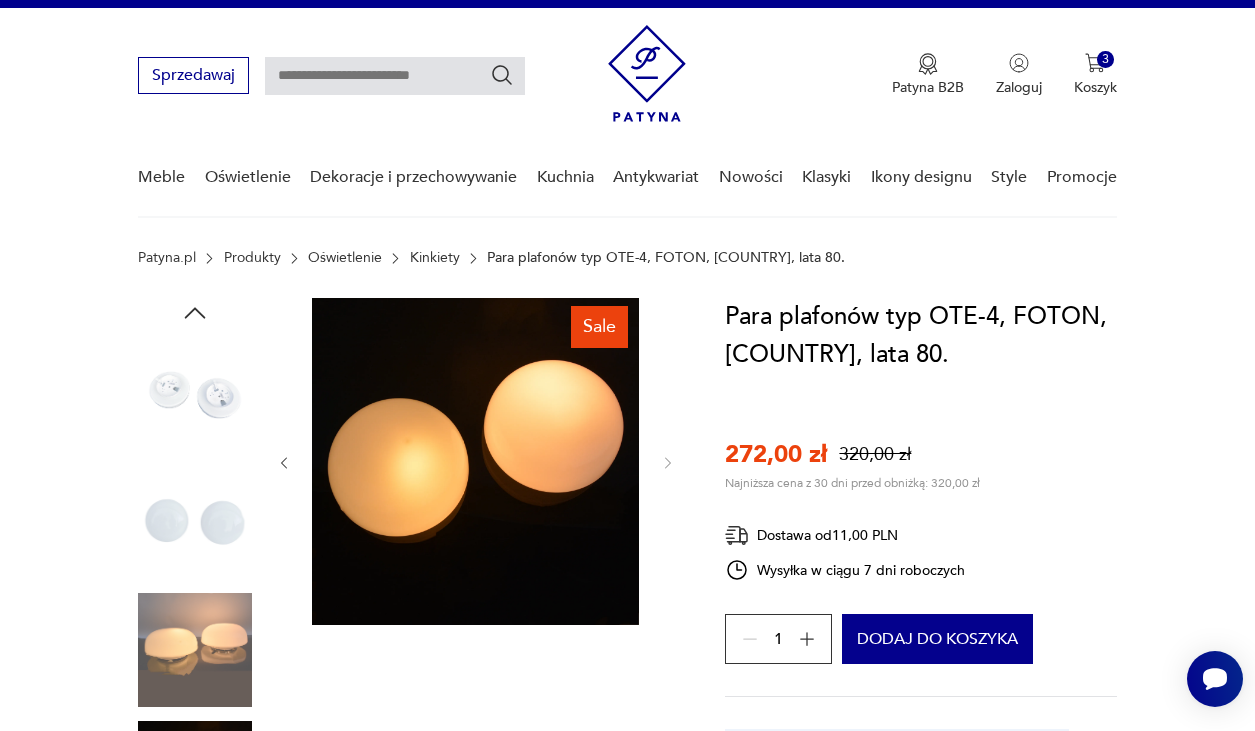 click 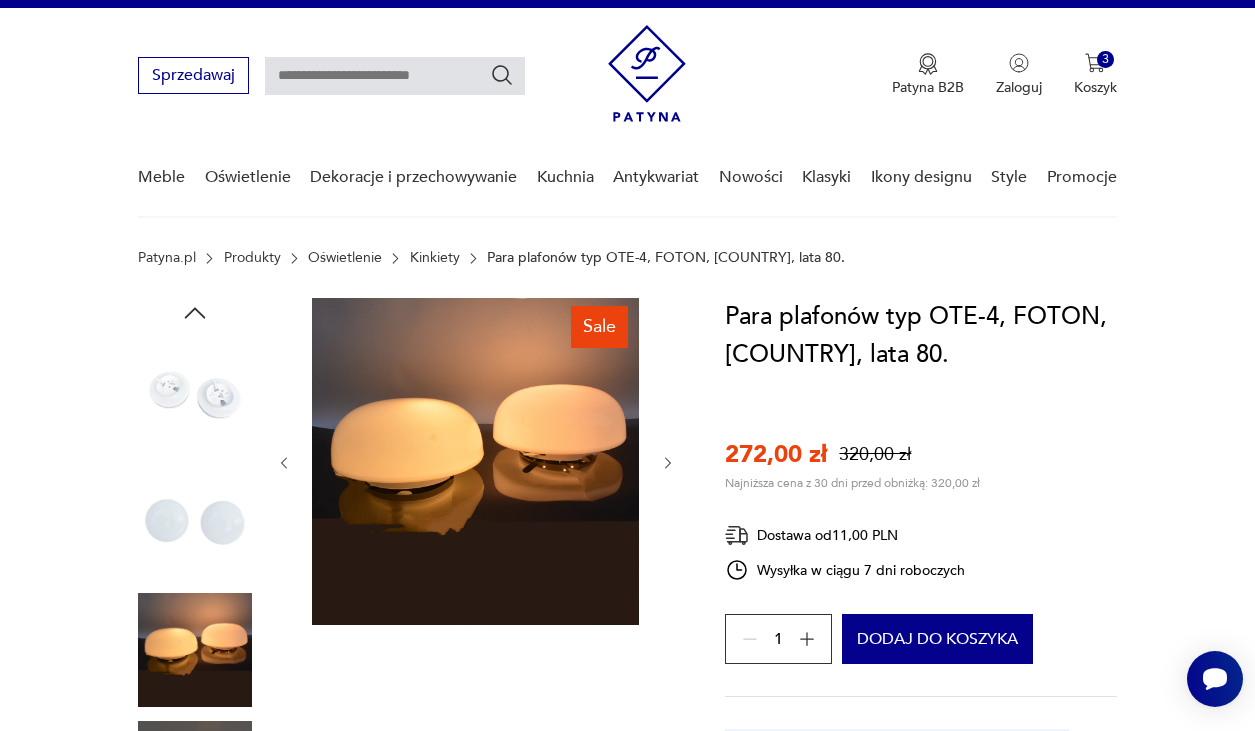 click 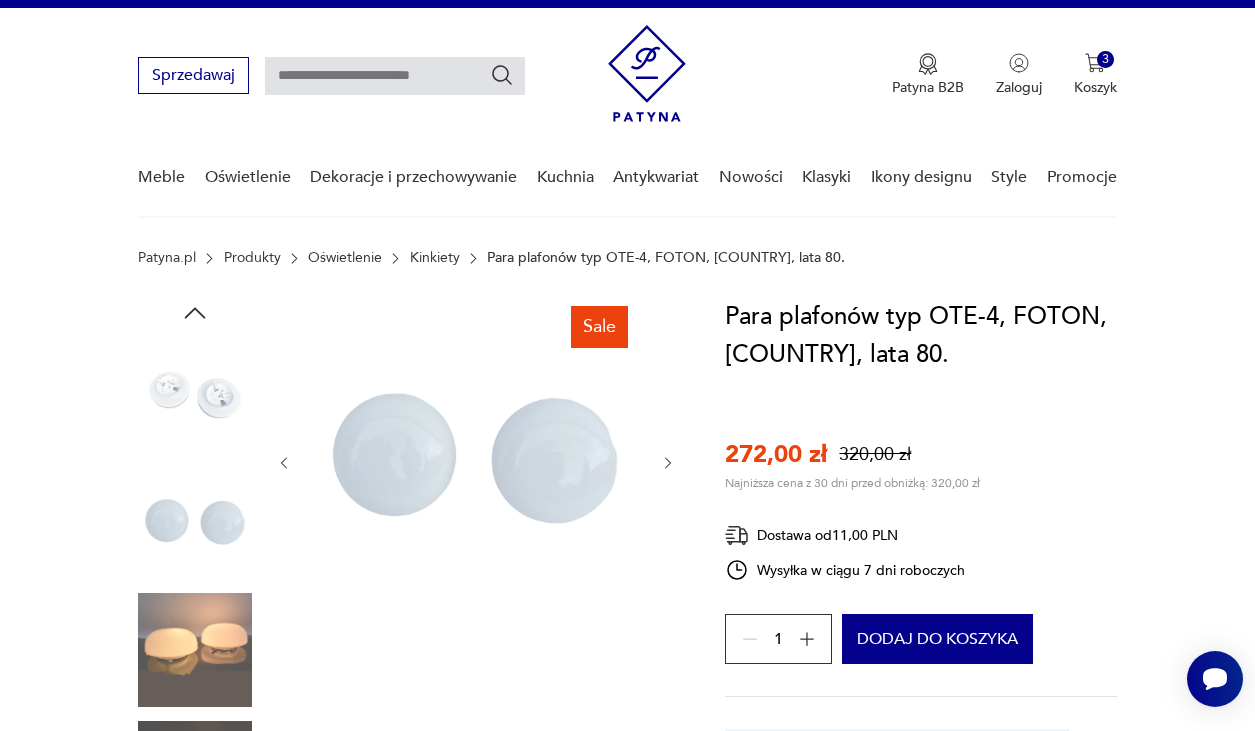 click 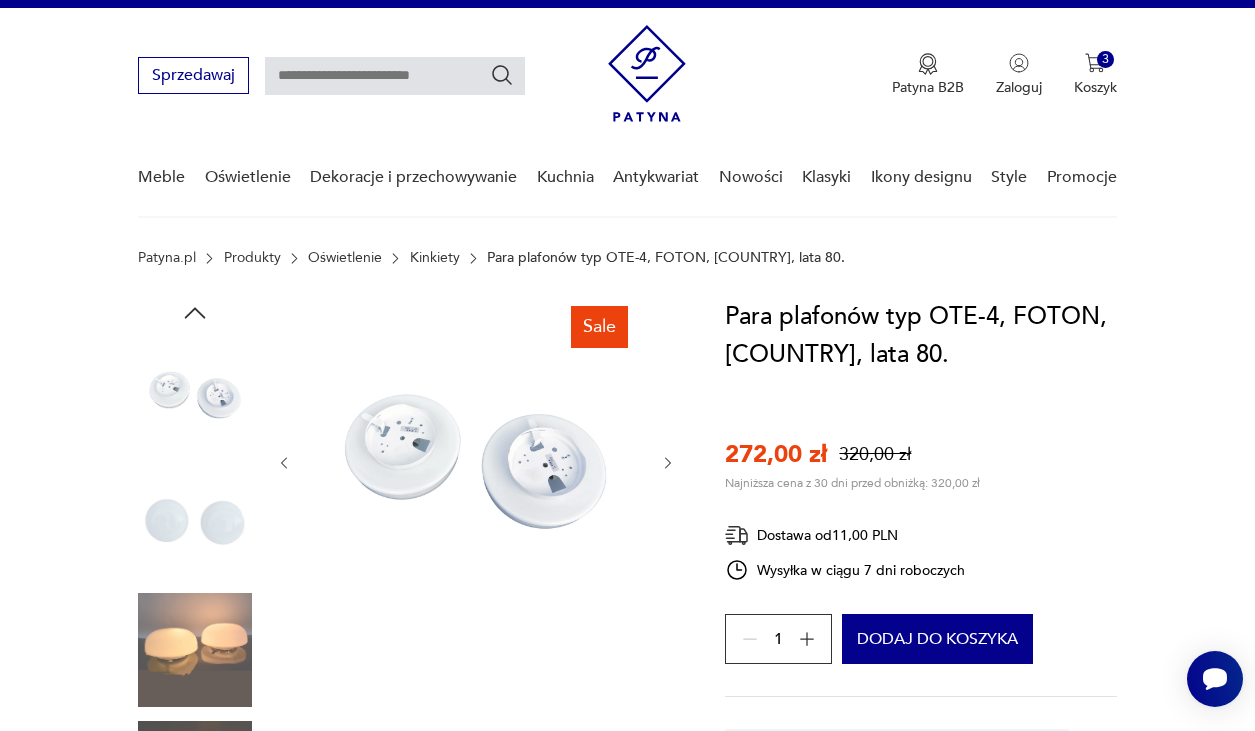 click 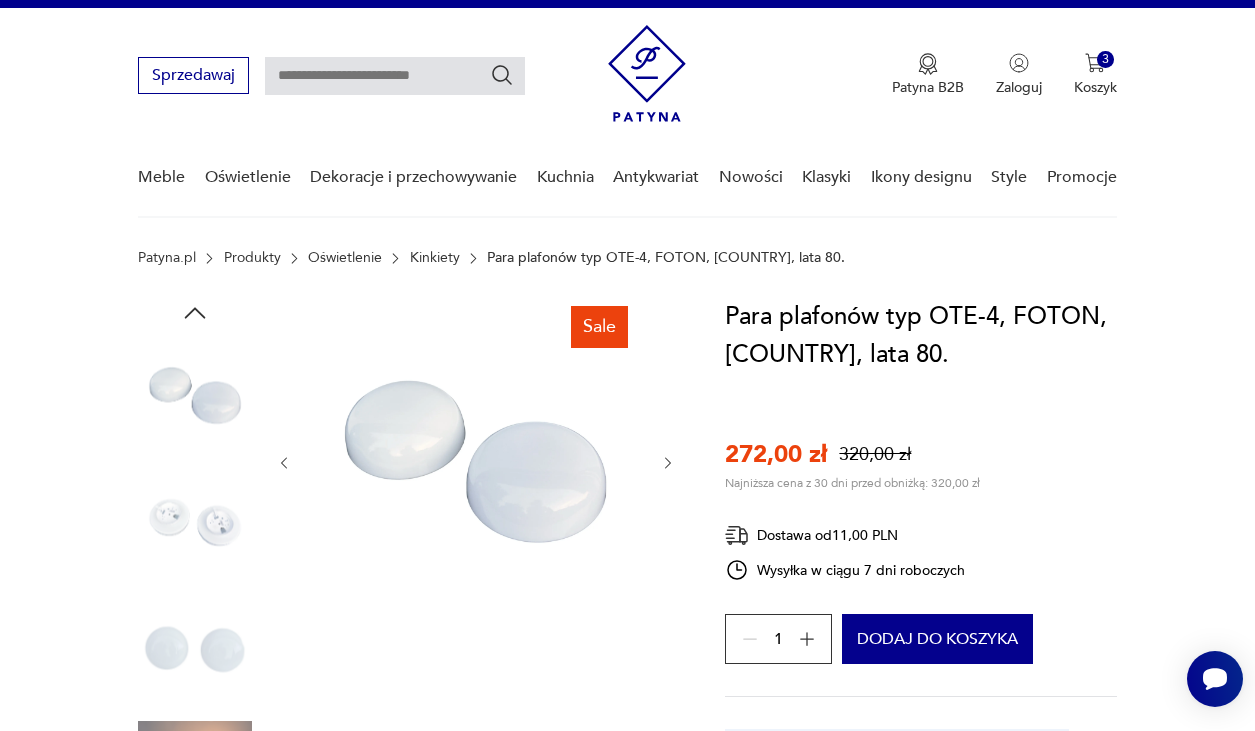 click at bounding box center (475, 461) 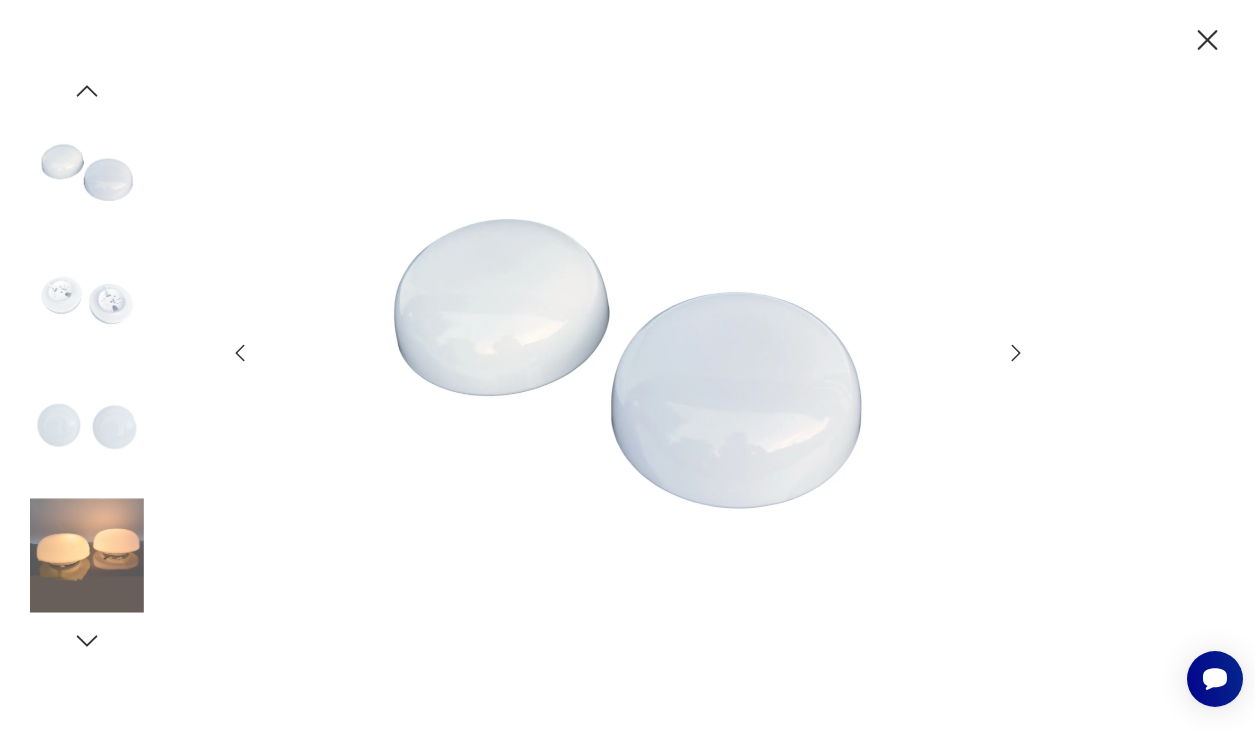 click 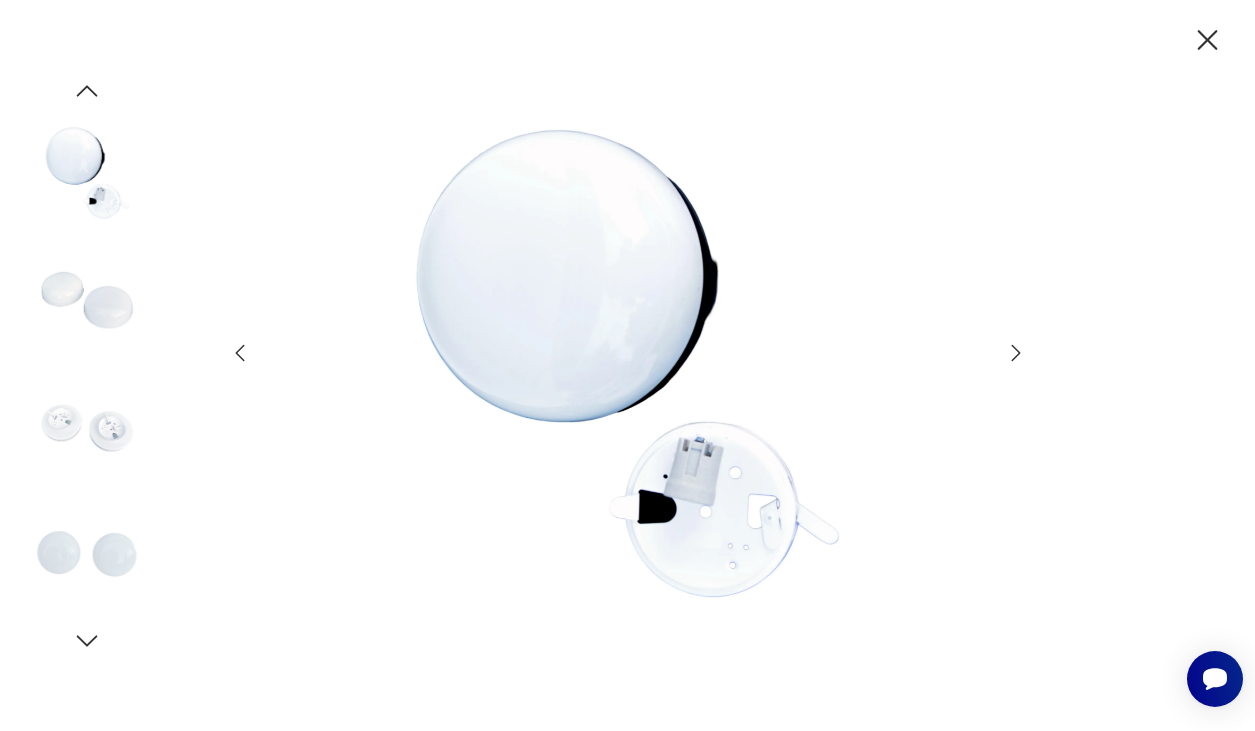 click 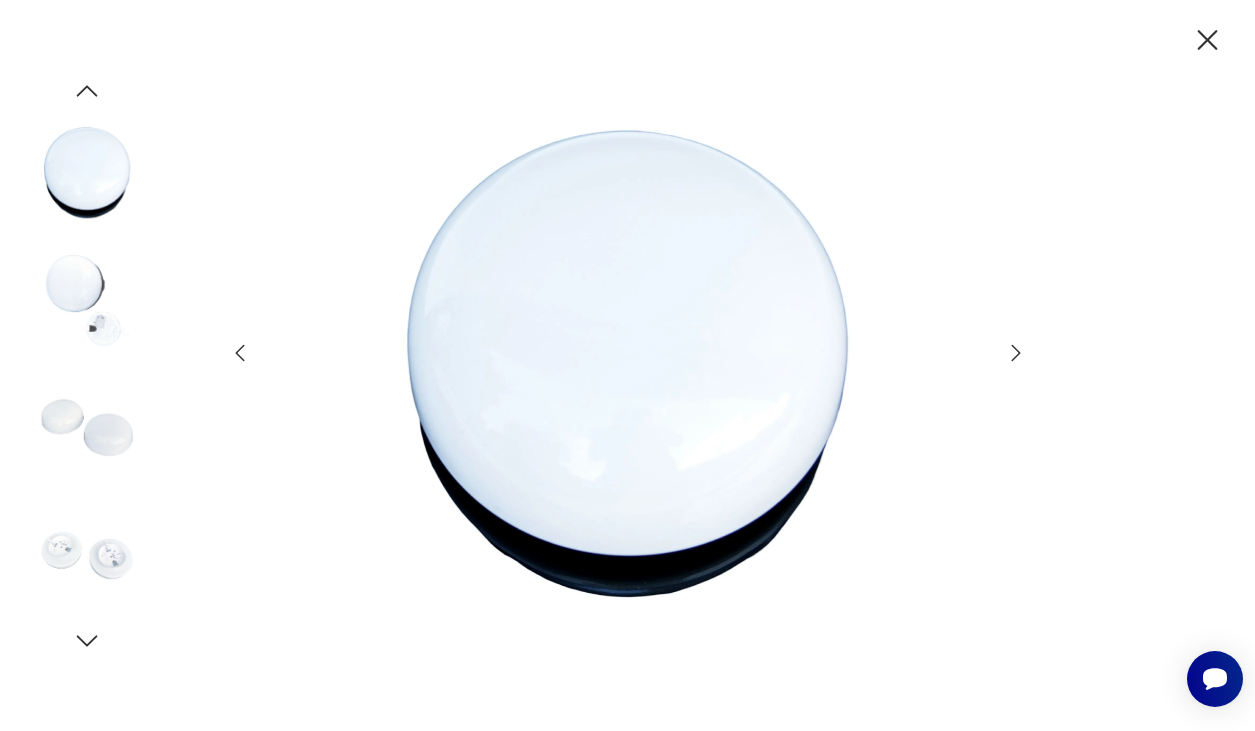 click 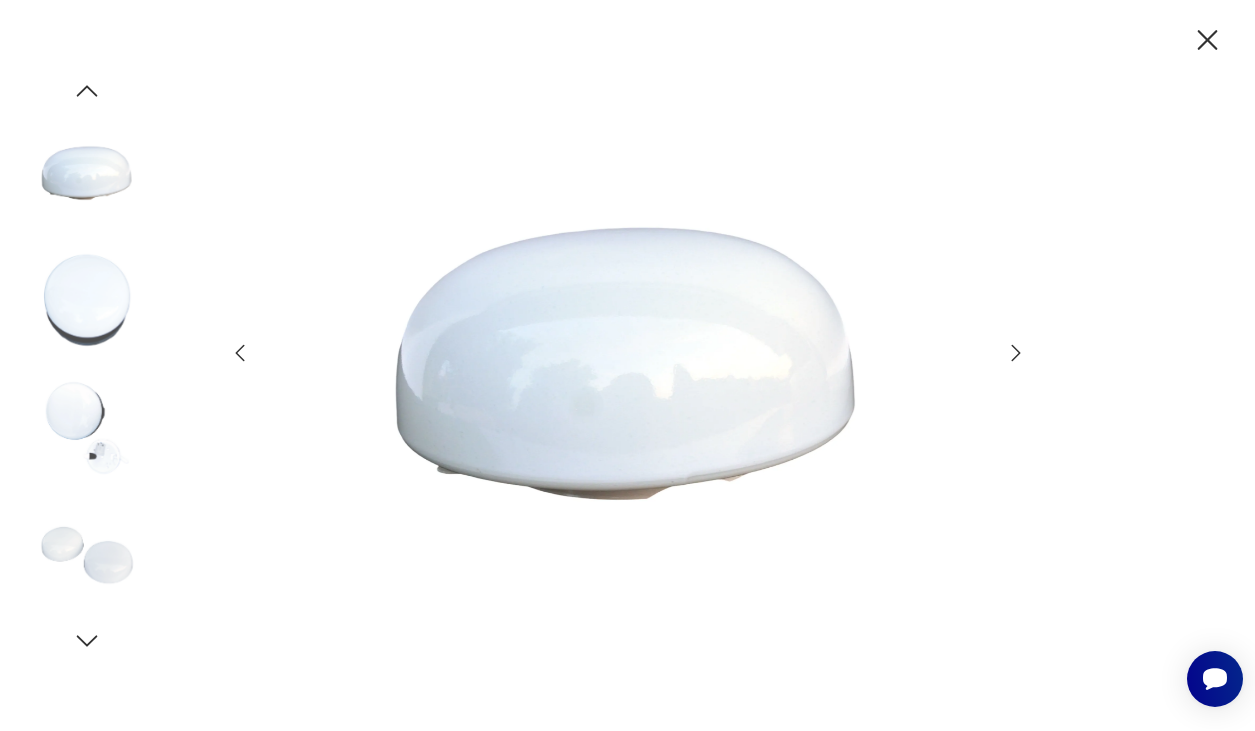 click 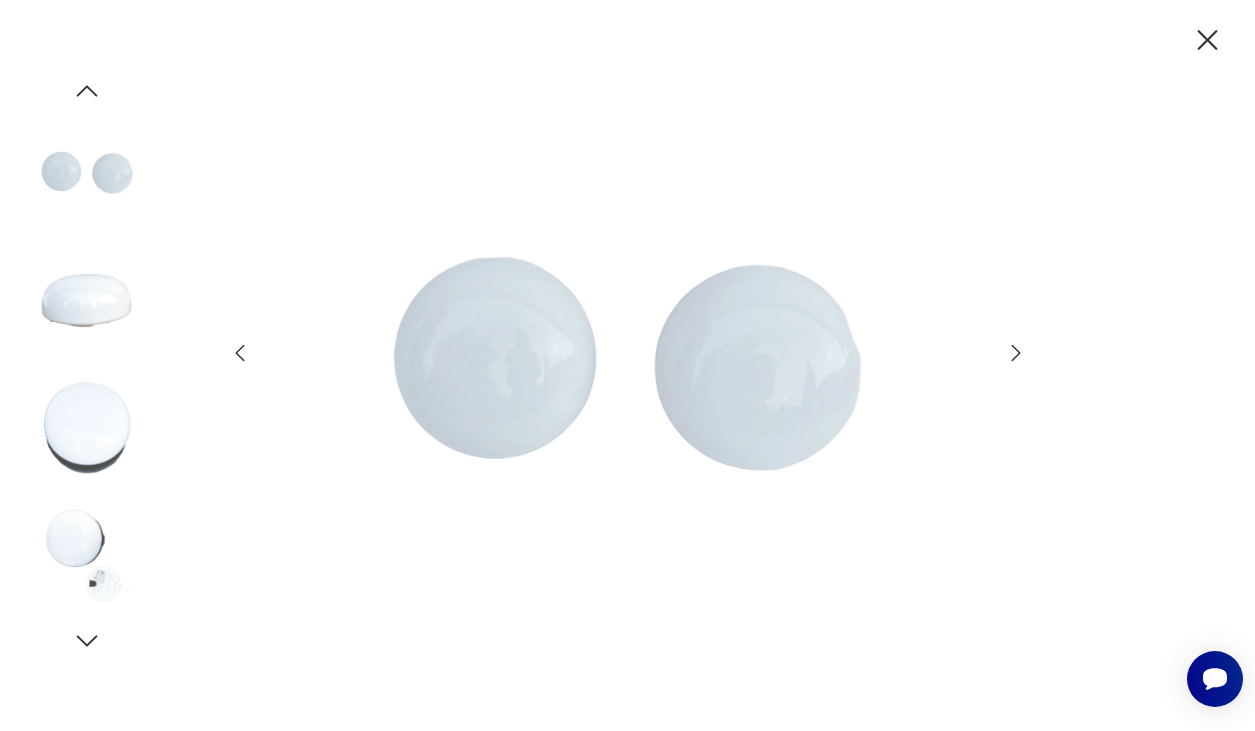 click 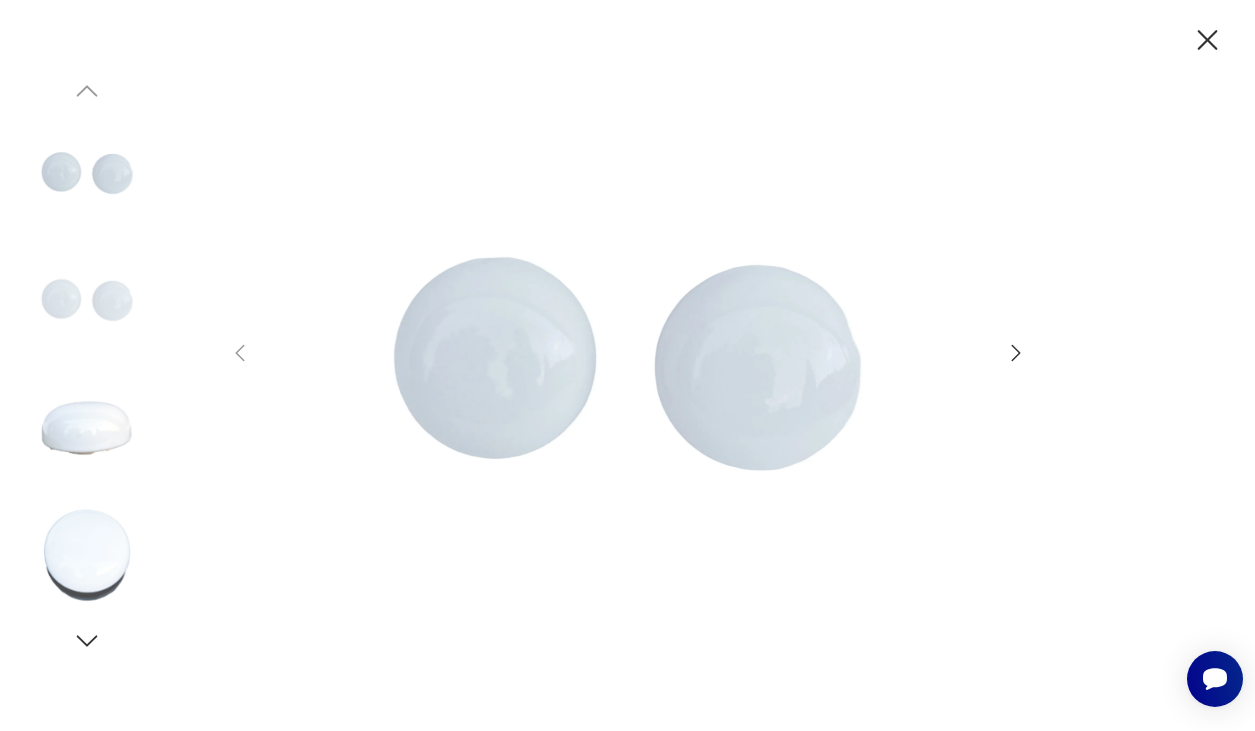 click 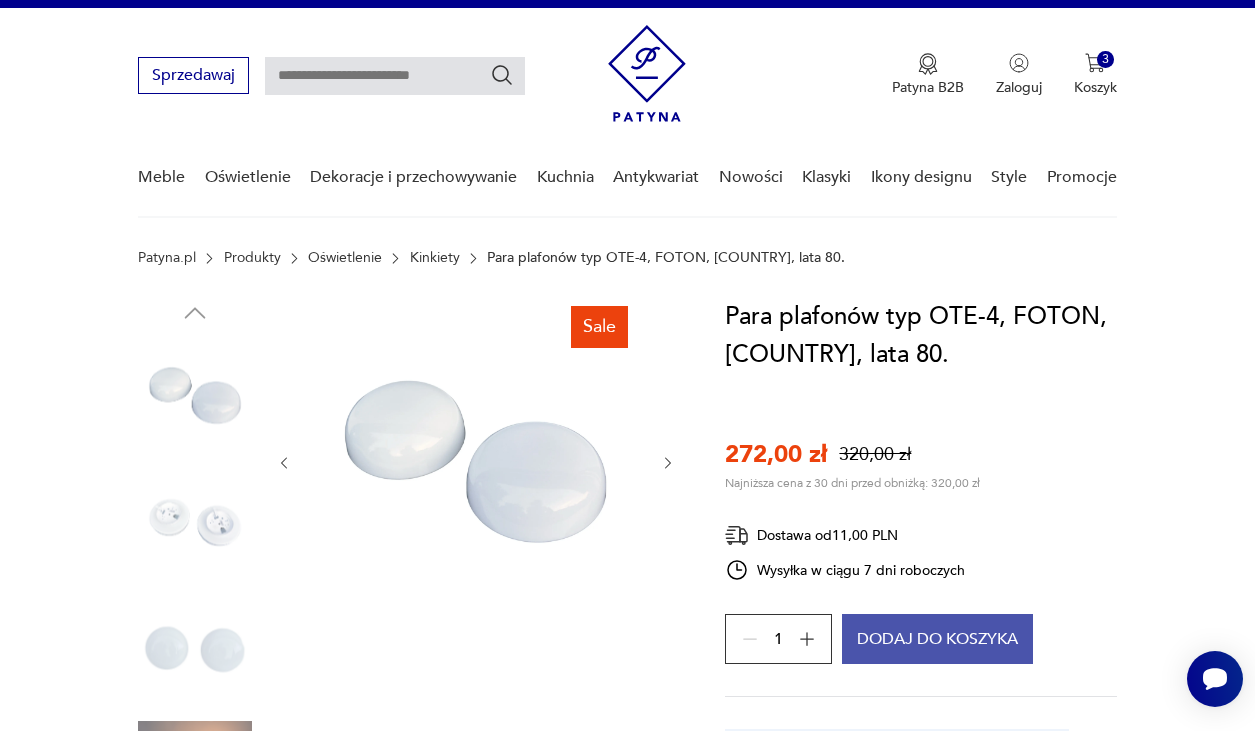click on "Dodaj do koszyka" at bounding box center (937, 639) 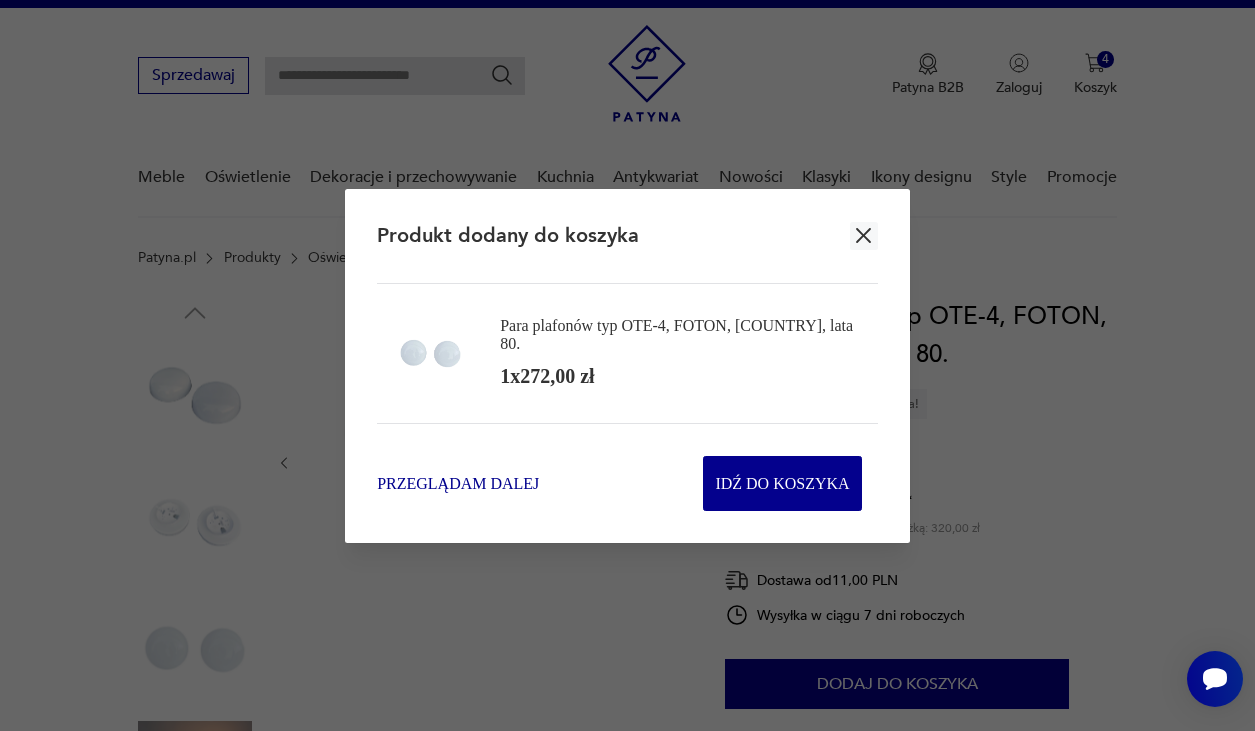 click on "Przeglądam dalej" at bounding box center (458, 483) 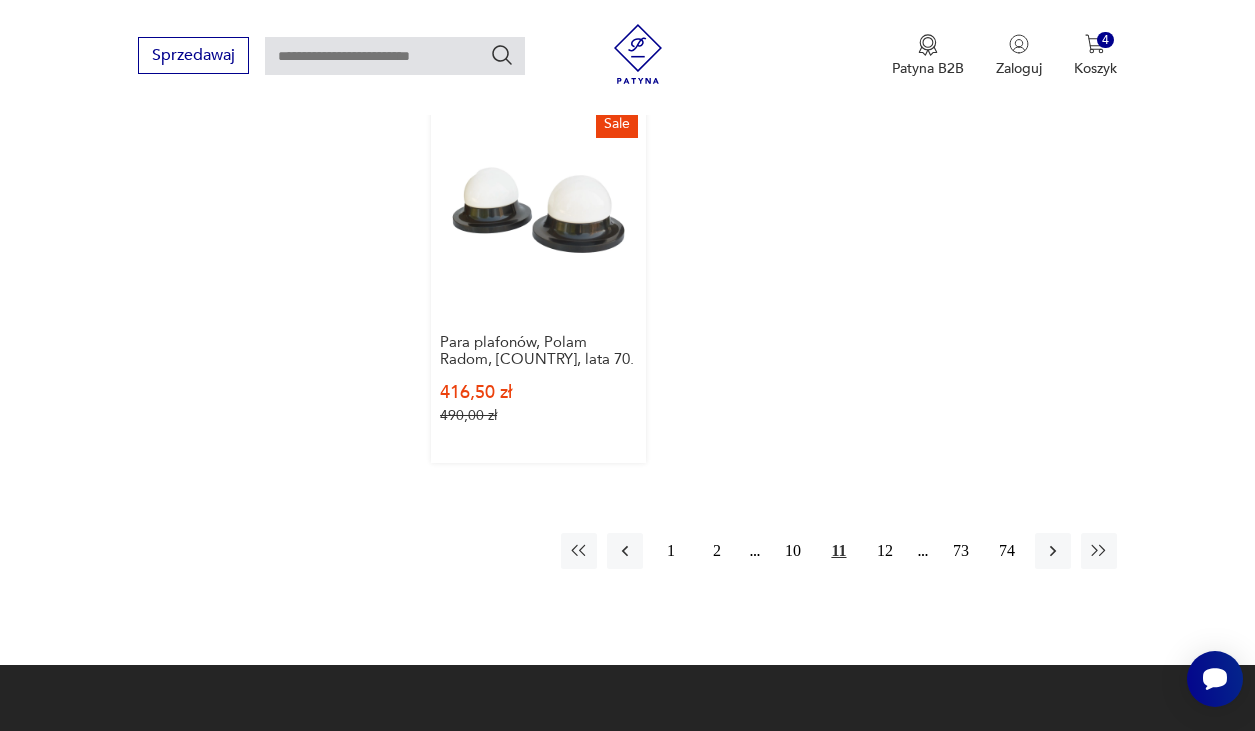 scroll, scrollTop: 2808, scrollLeft: 0, axis: vertical 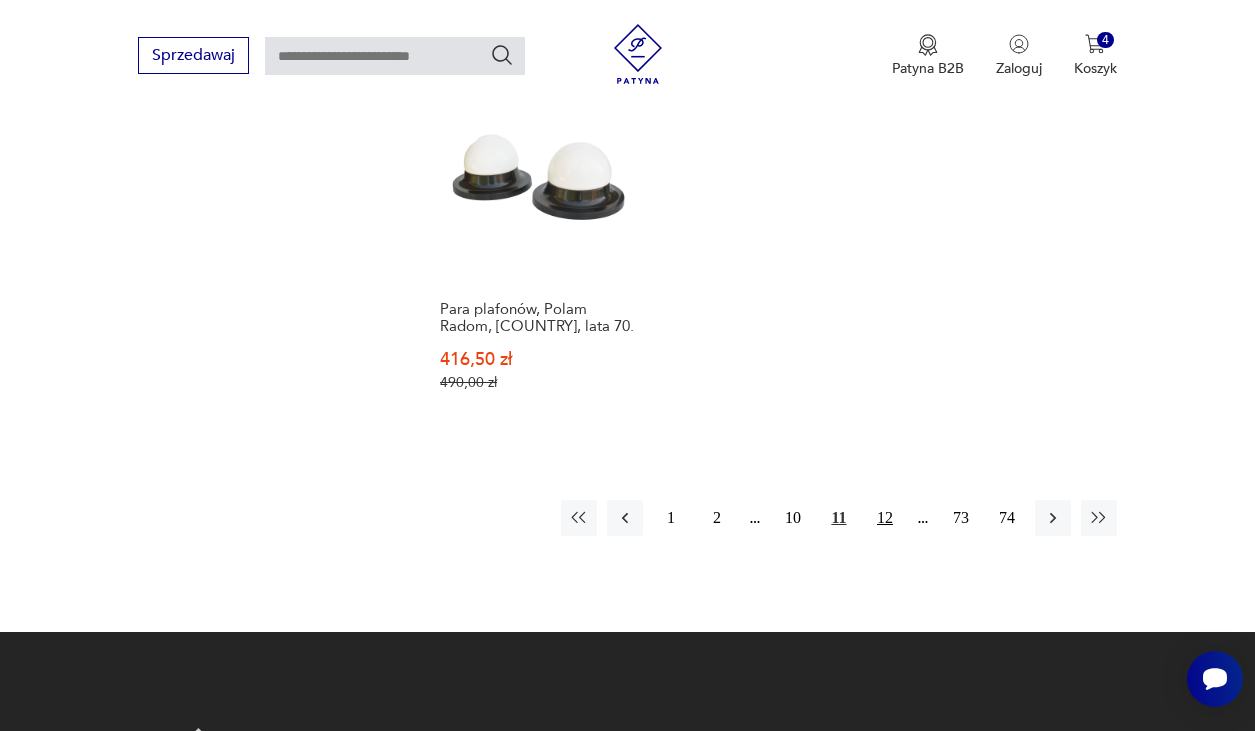 click on "12" at bounding box center [885, 518] 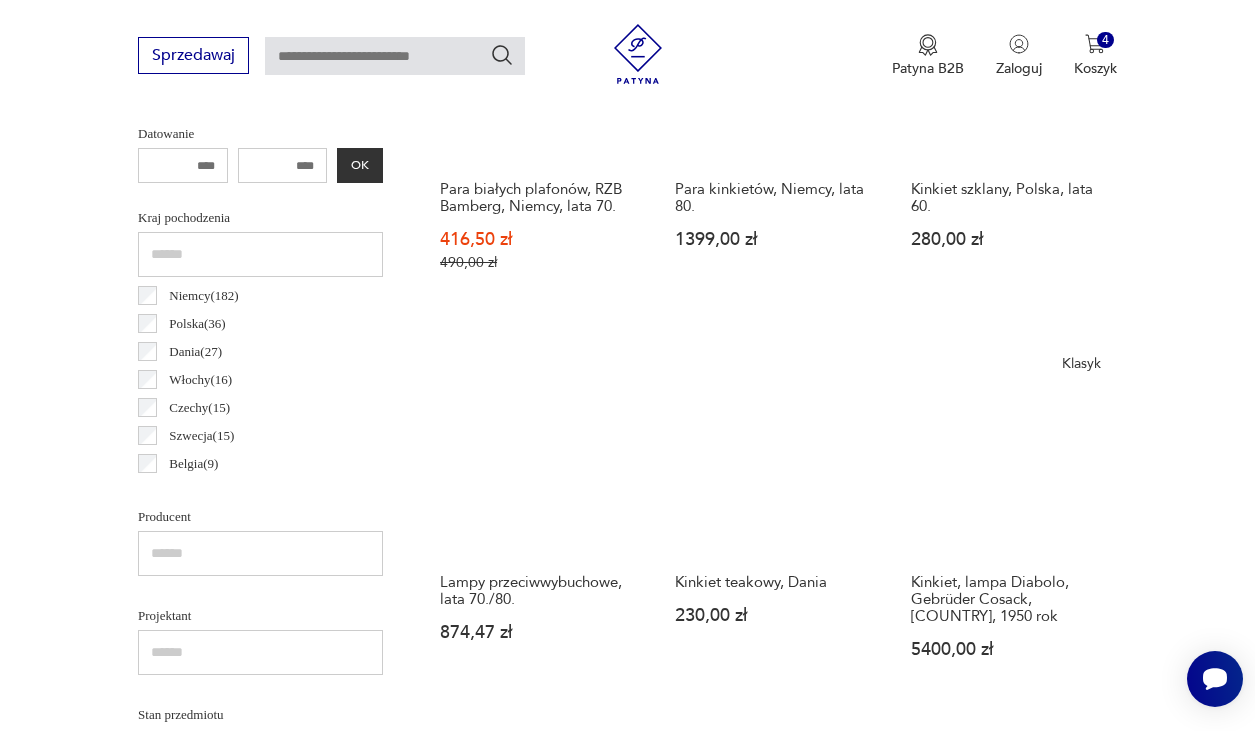 scroll, scrollTop: 952, scrollLeft: 0, axis: vertical 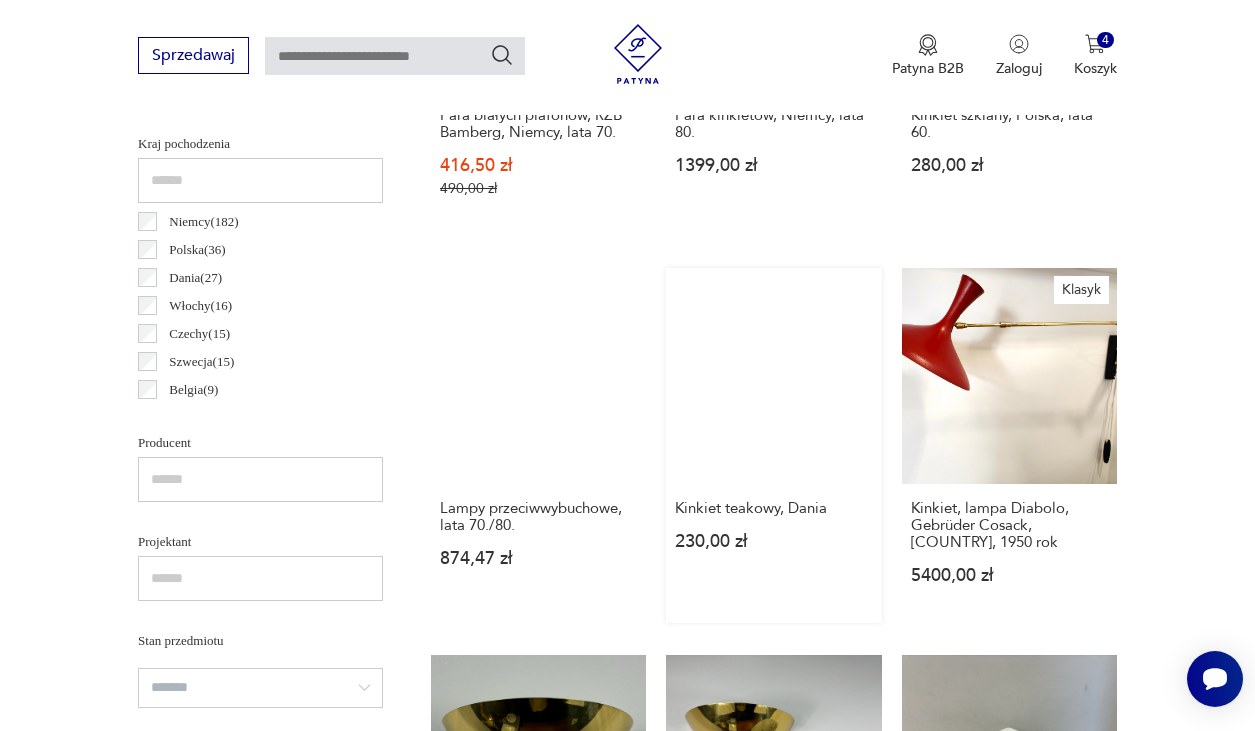 click on "Kinkiet teakowy, Dania 230,00 zł" at bounding box center (773, 445) 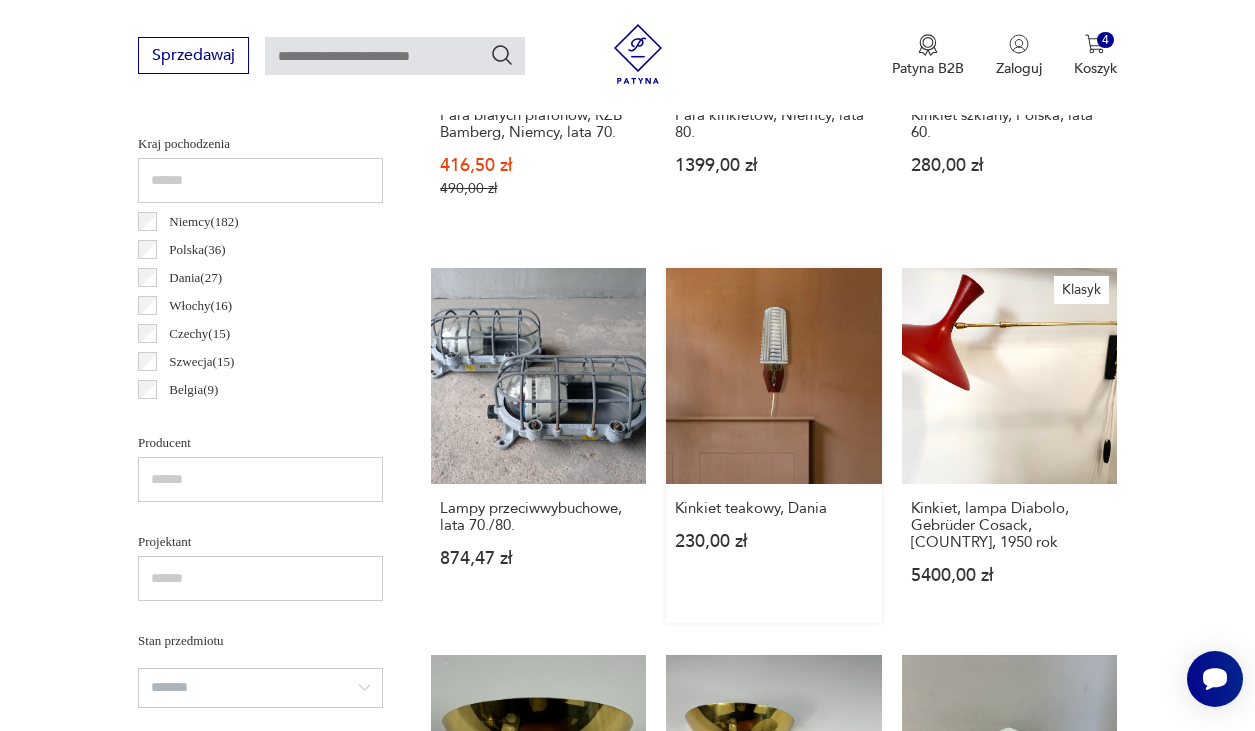 scroll, scrollTop: 319, scrollLeft: 0, axis: vertical 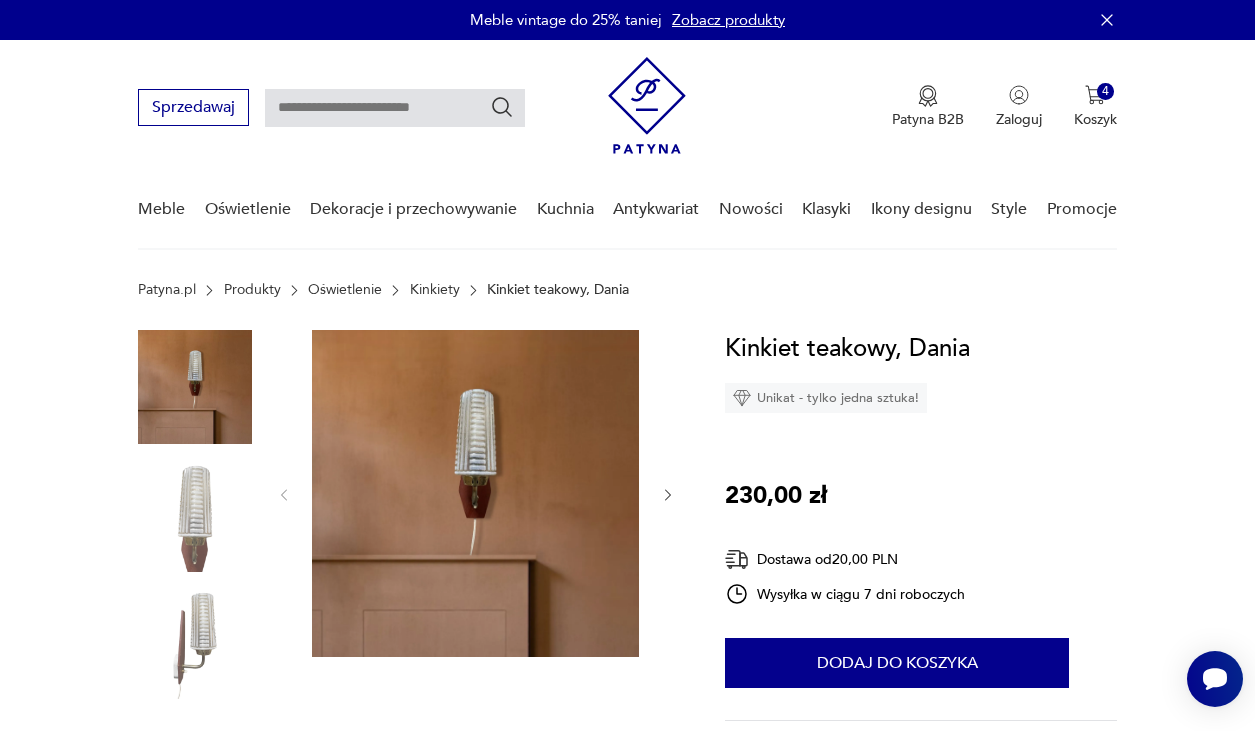 click at bounding box center [475, 493] 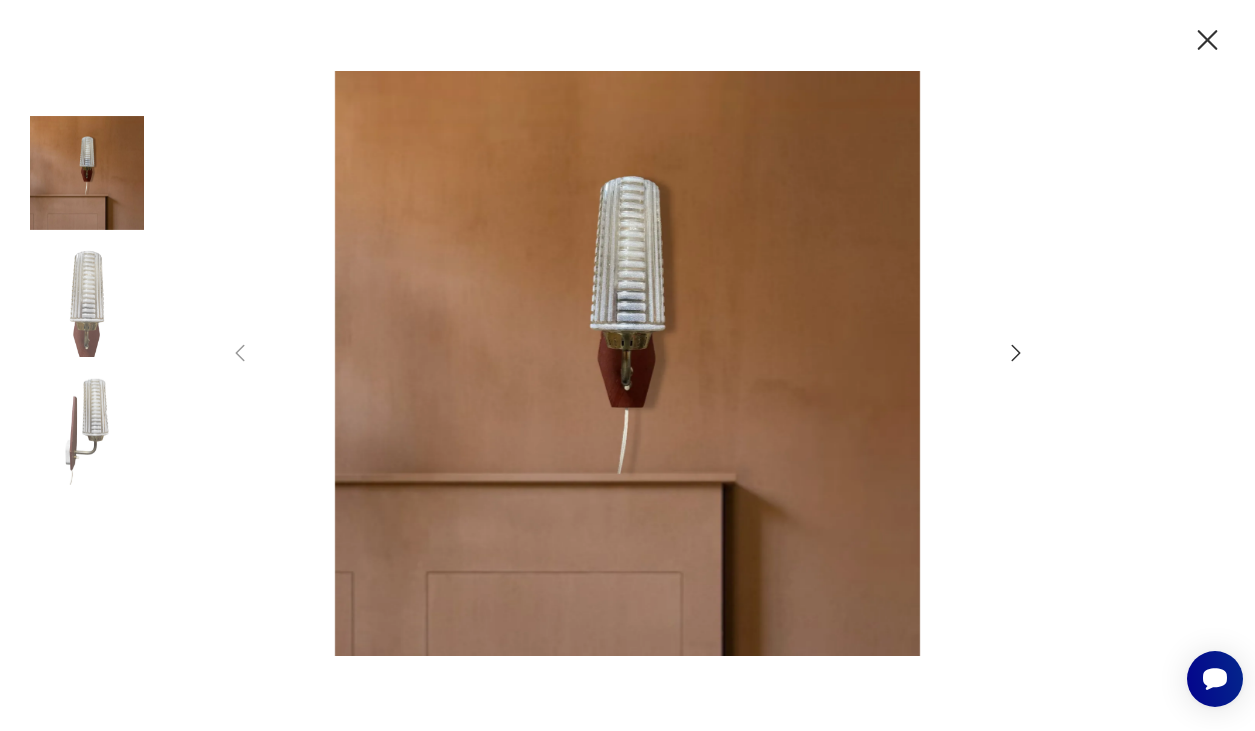 click 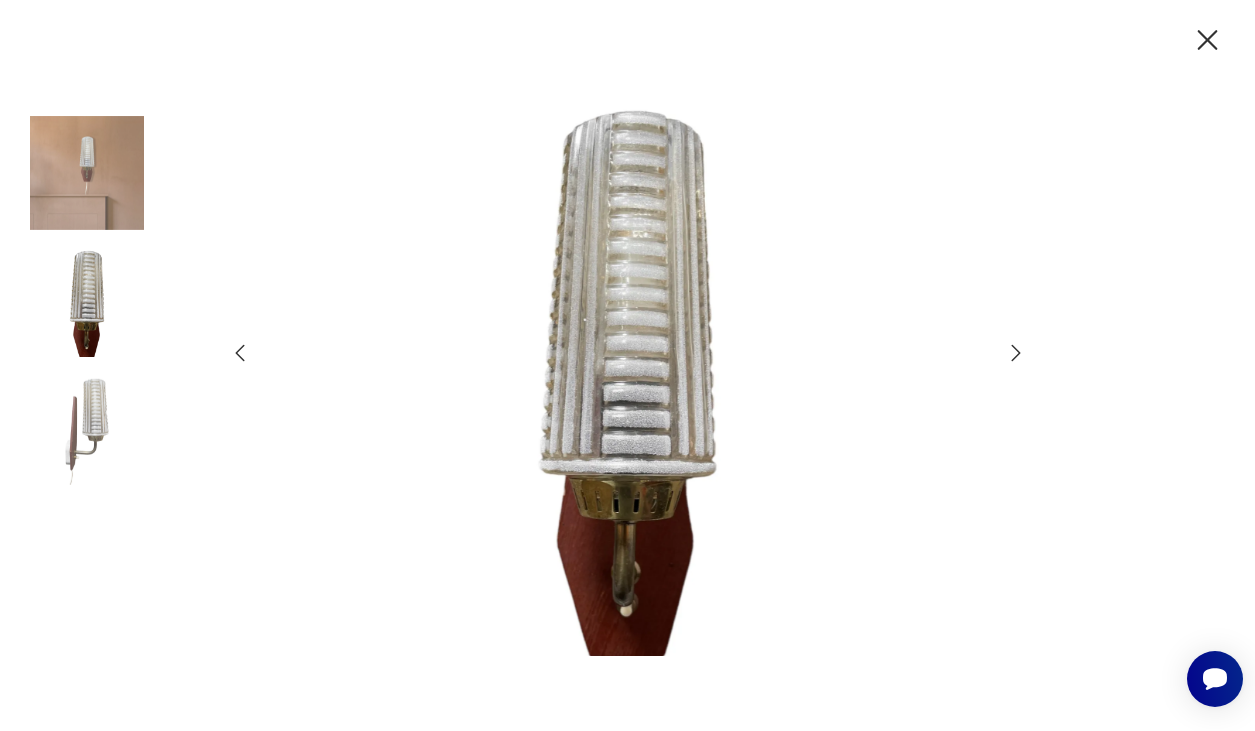 click 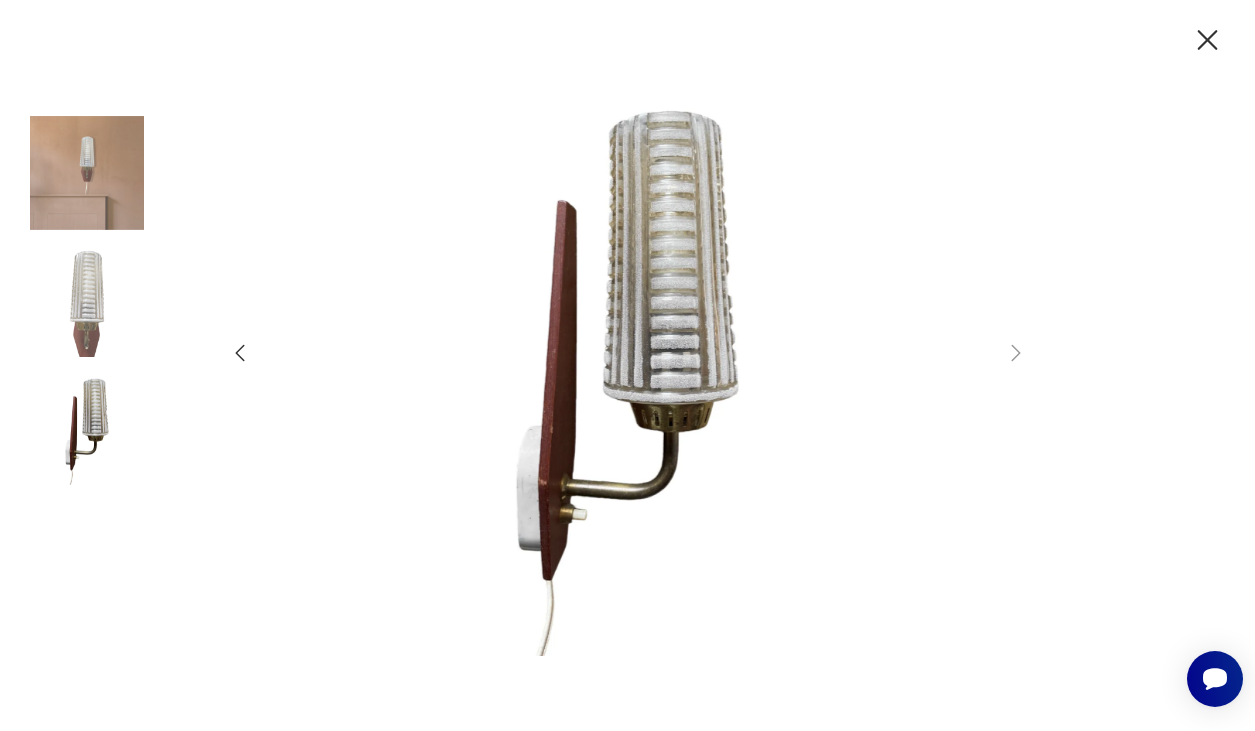 click 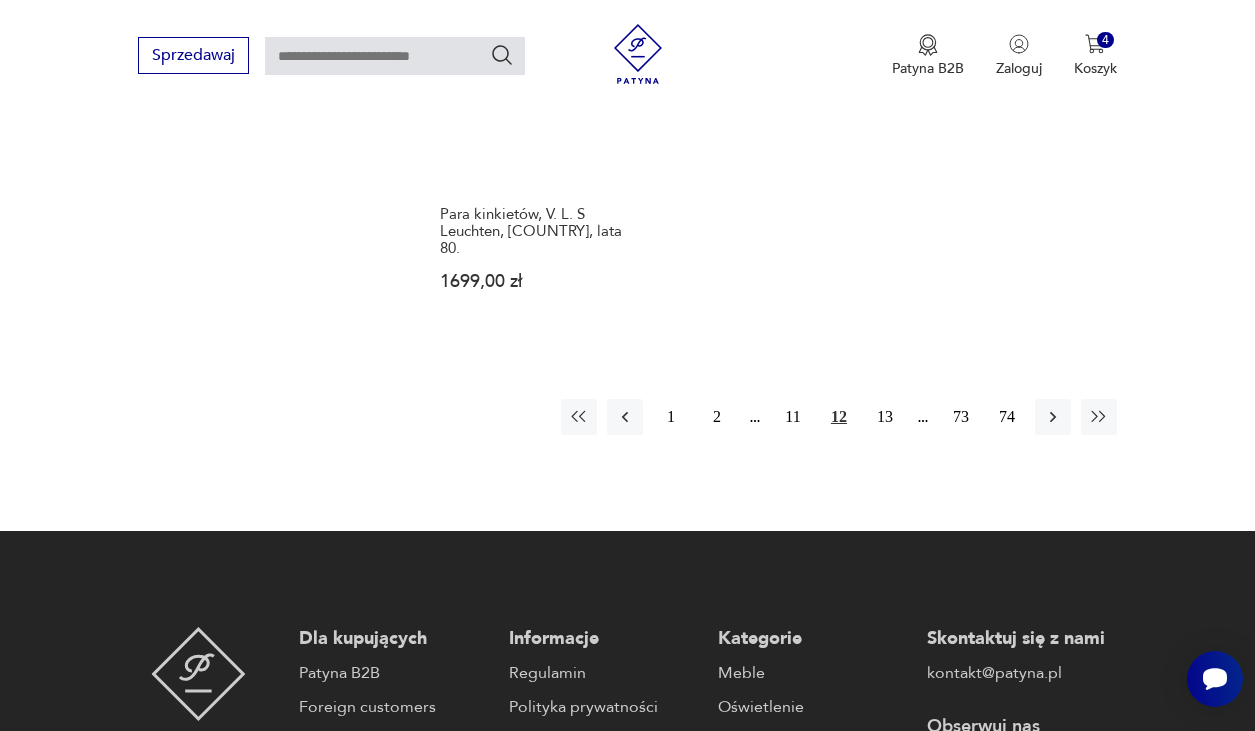 scroll, scrollTop: 2929, scrollLeft: 0, axis: vertical 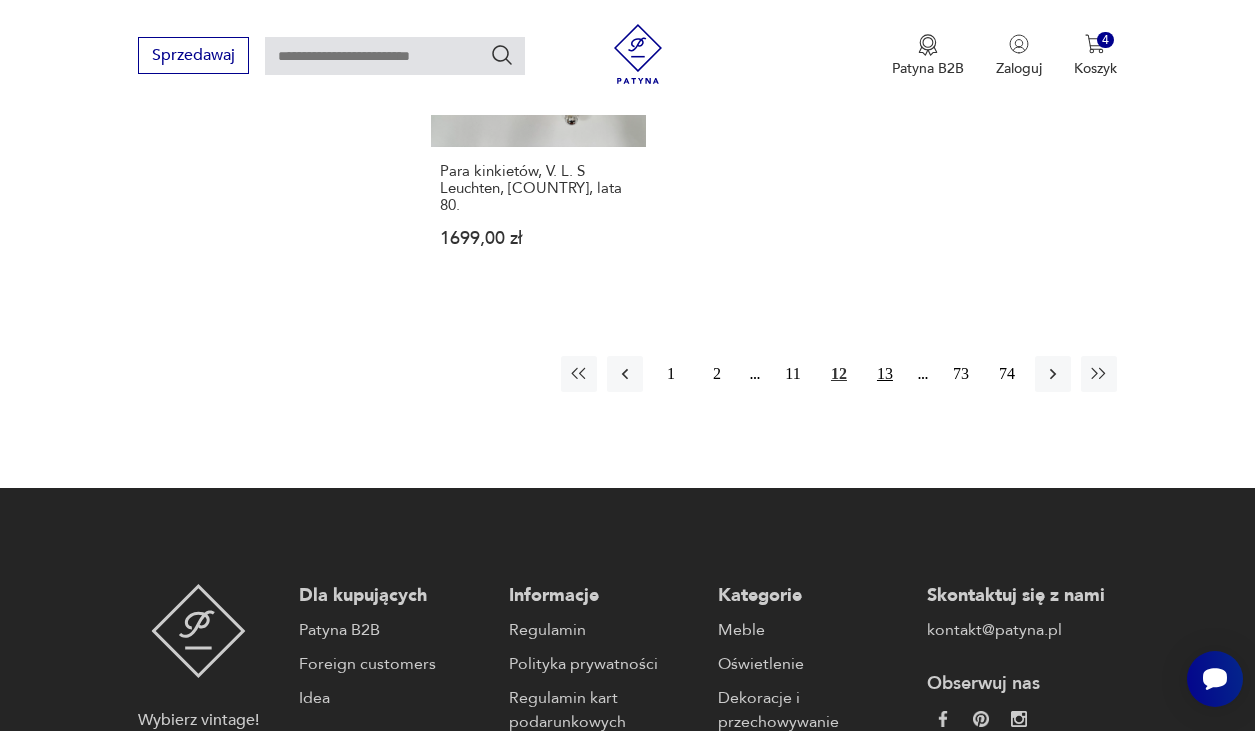 click on "13" at bounding box center (885, 374) 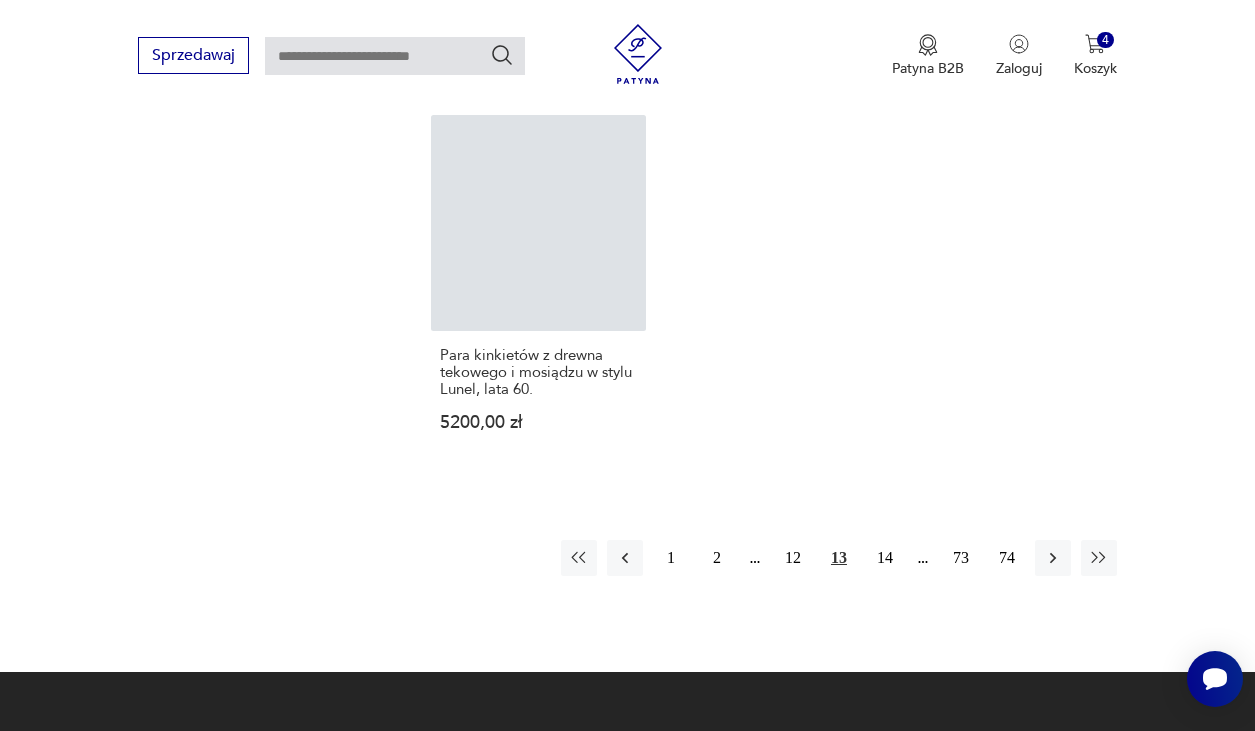 scroll, scrollTop: 2651, scrollLeft: 0, axis: vertical 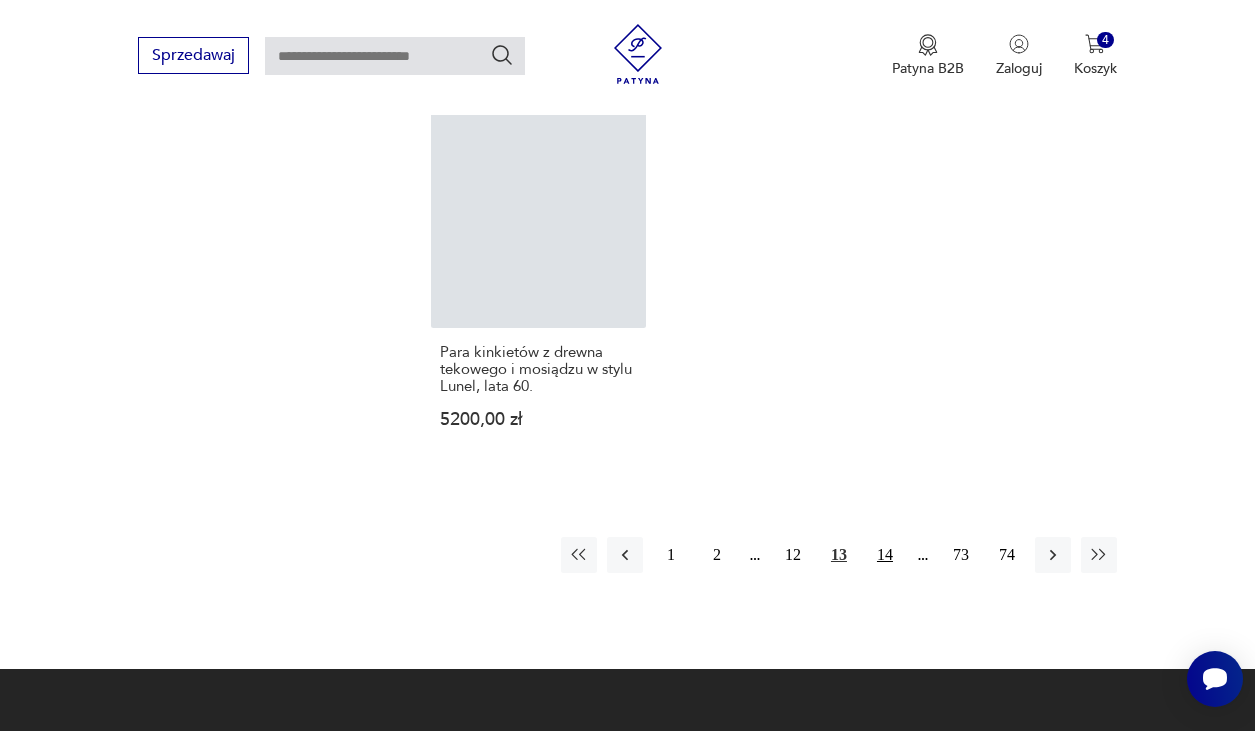 click on "14" at bounding box center (885, 555) 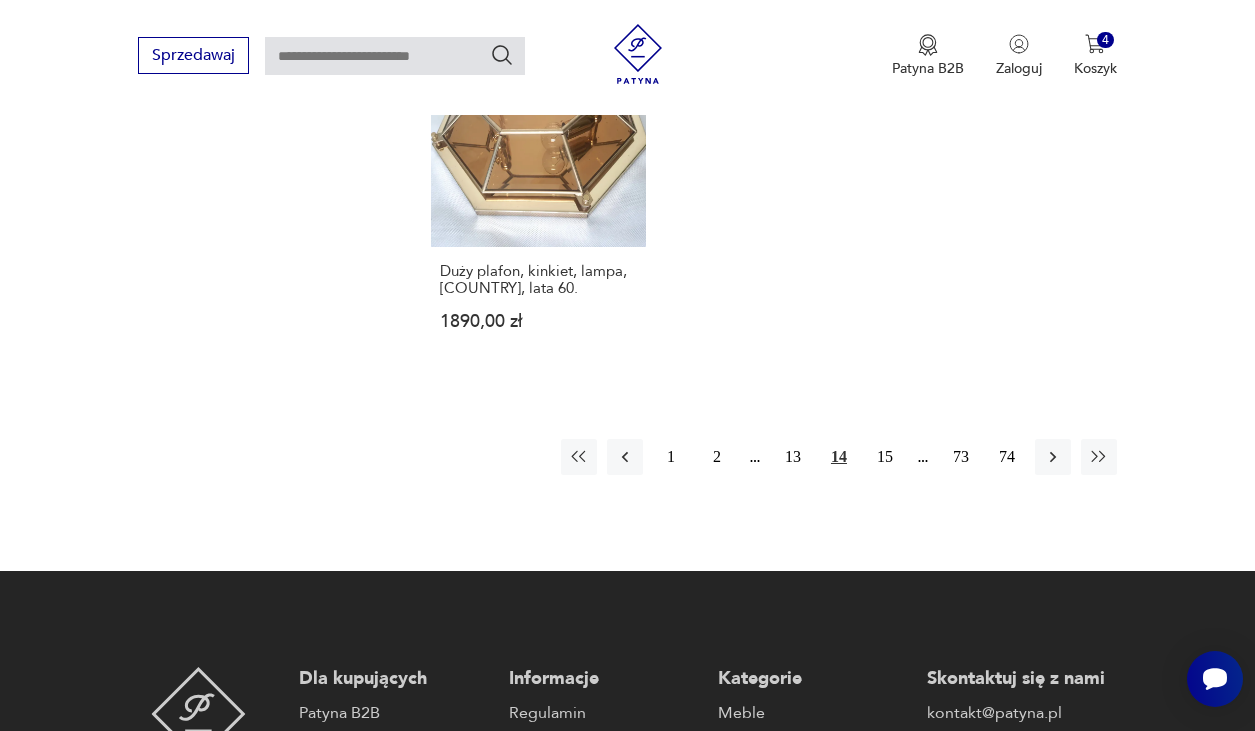 scroll, scrollTop: 2854, scrollLeft: 0, axis: vertical 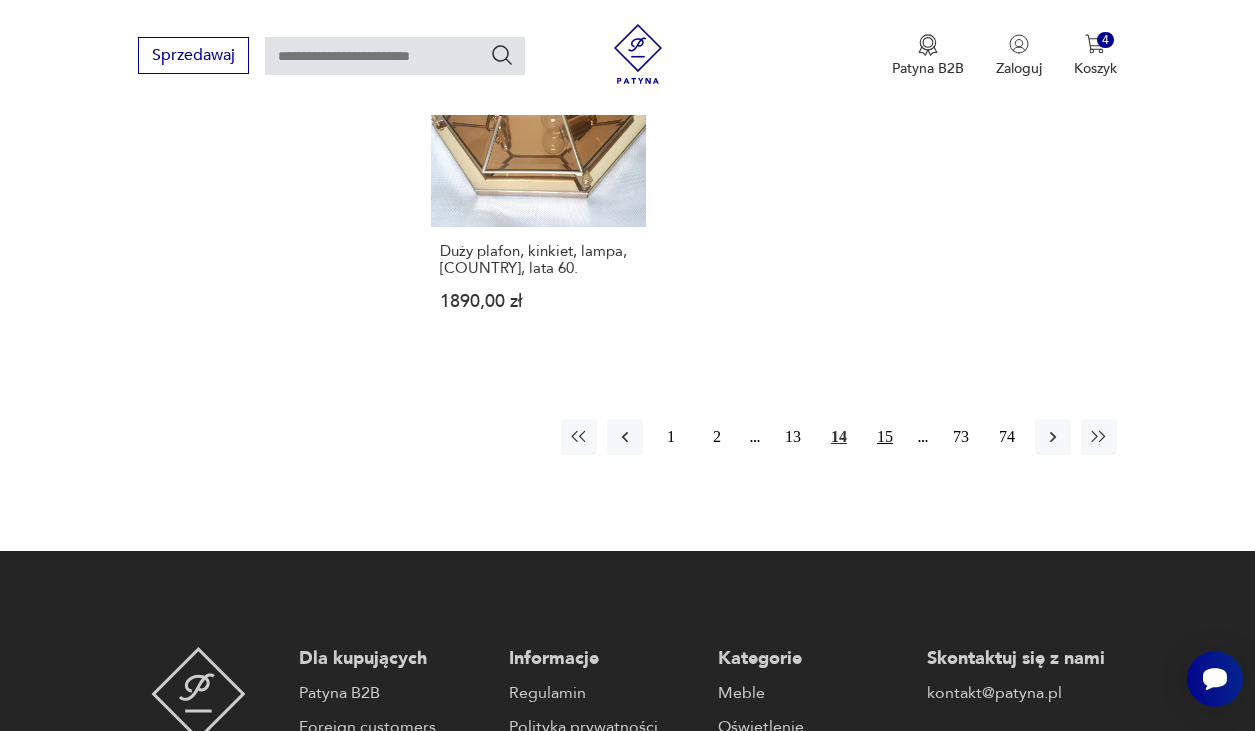 click on "15" at bounding box center (885, 437) 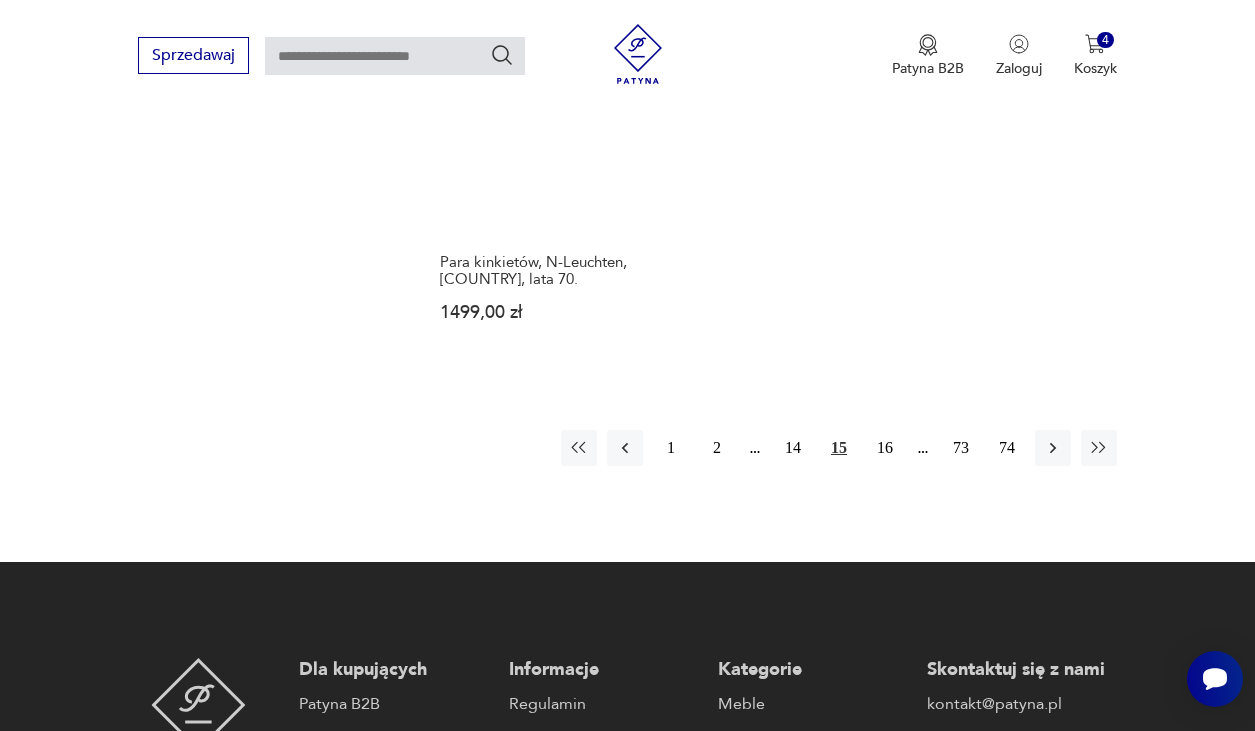 scroll, scrollTop: 2838, scrollLeft: 0, axis: vertical 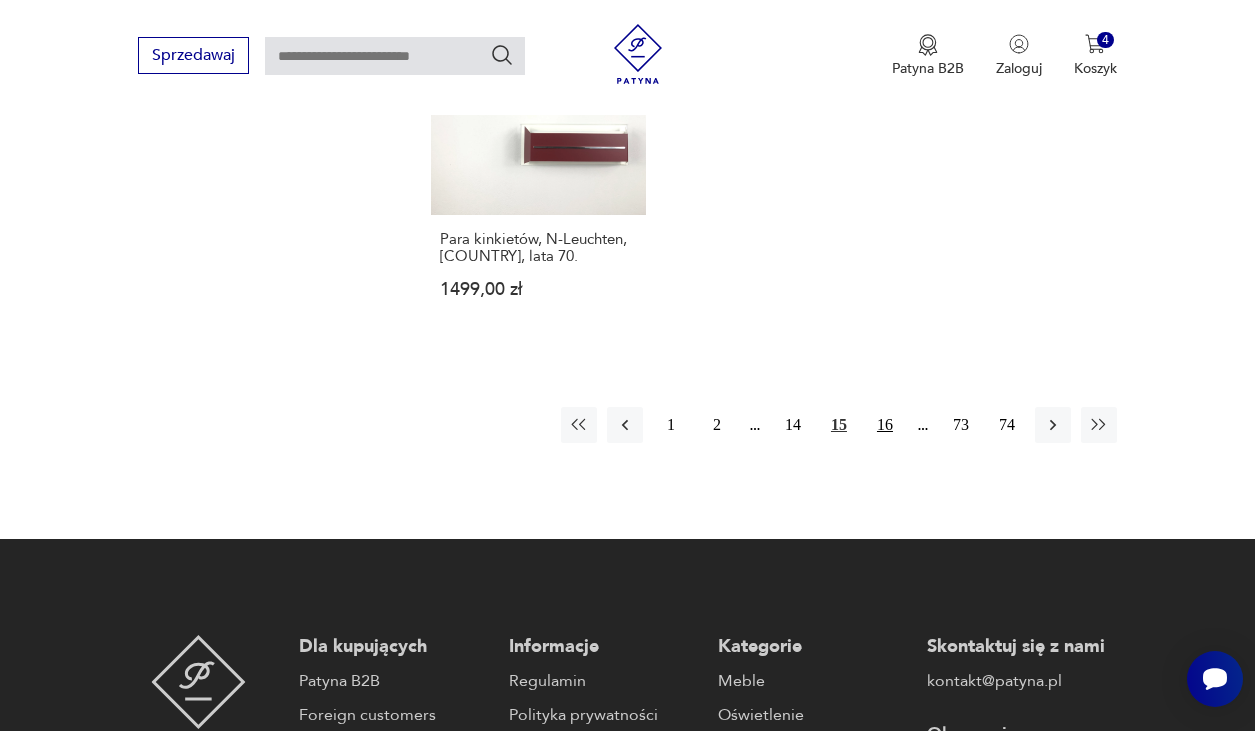 click on "16" at bounding box center (885, 425) 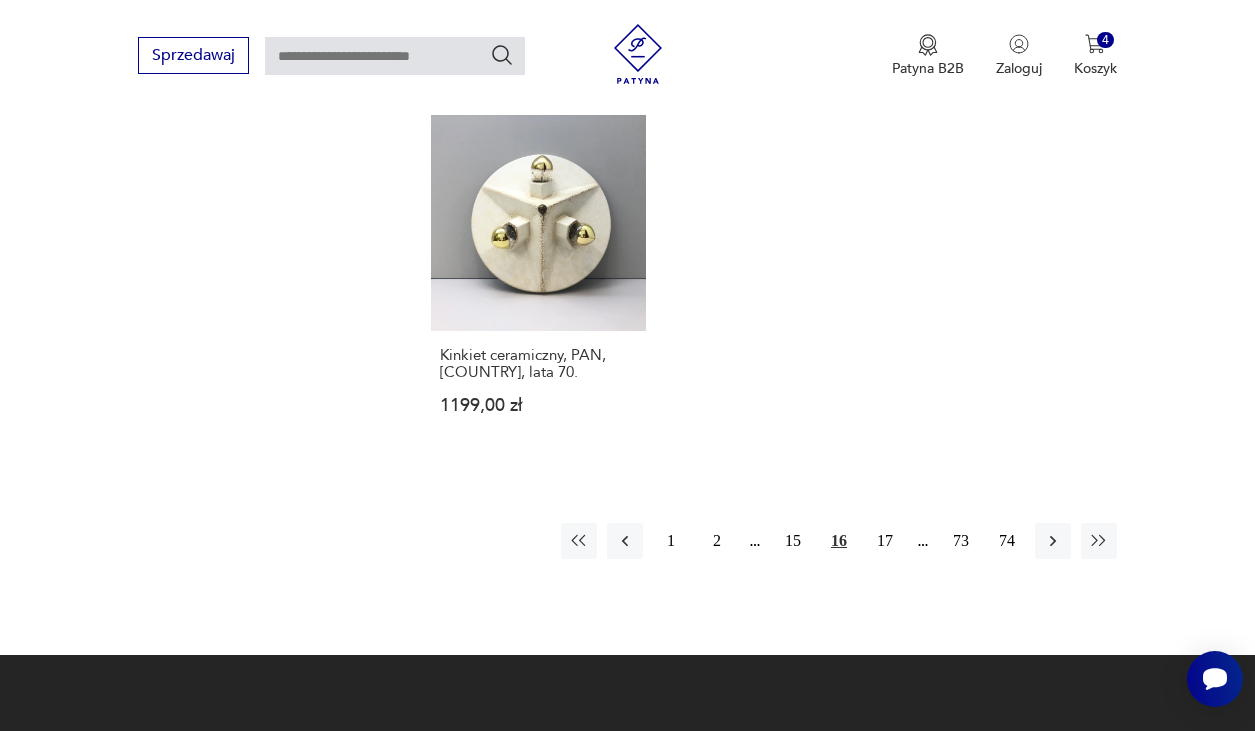scroll, scrollTop: 2715, scrollLeft: 0, axis: vertical 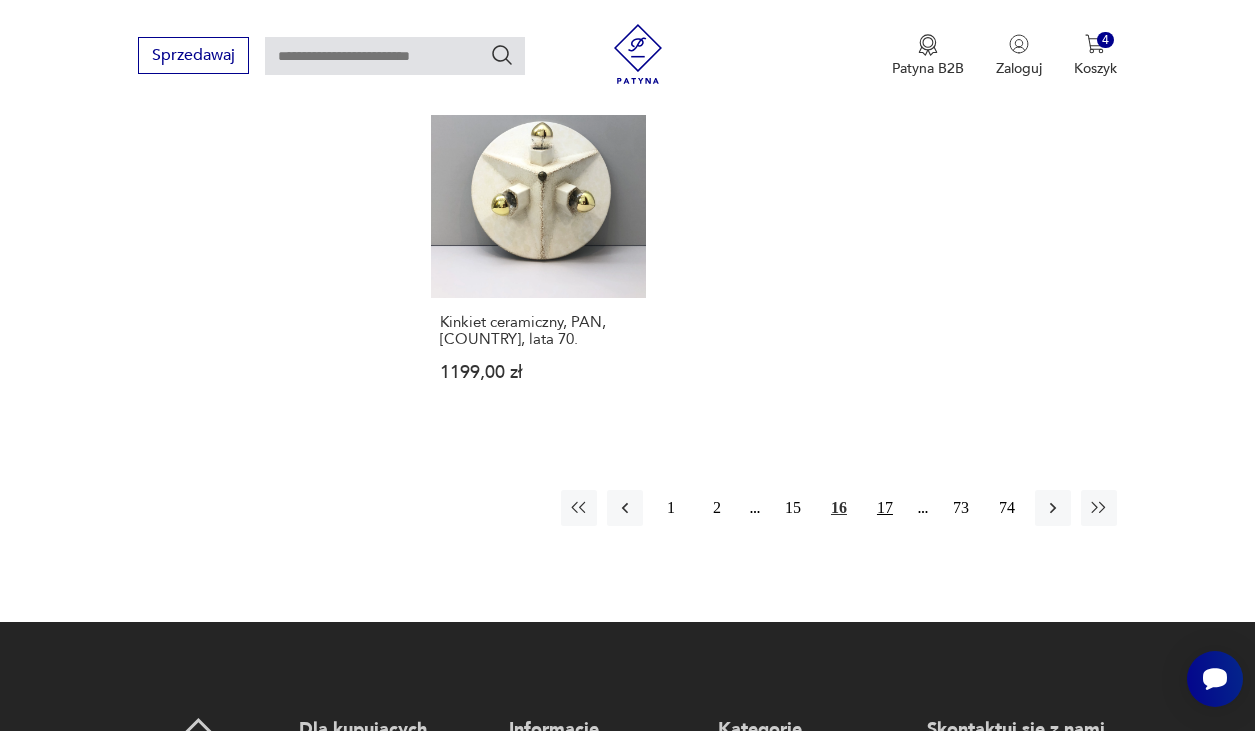 click on "17" at bounding box center [885, 508] 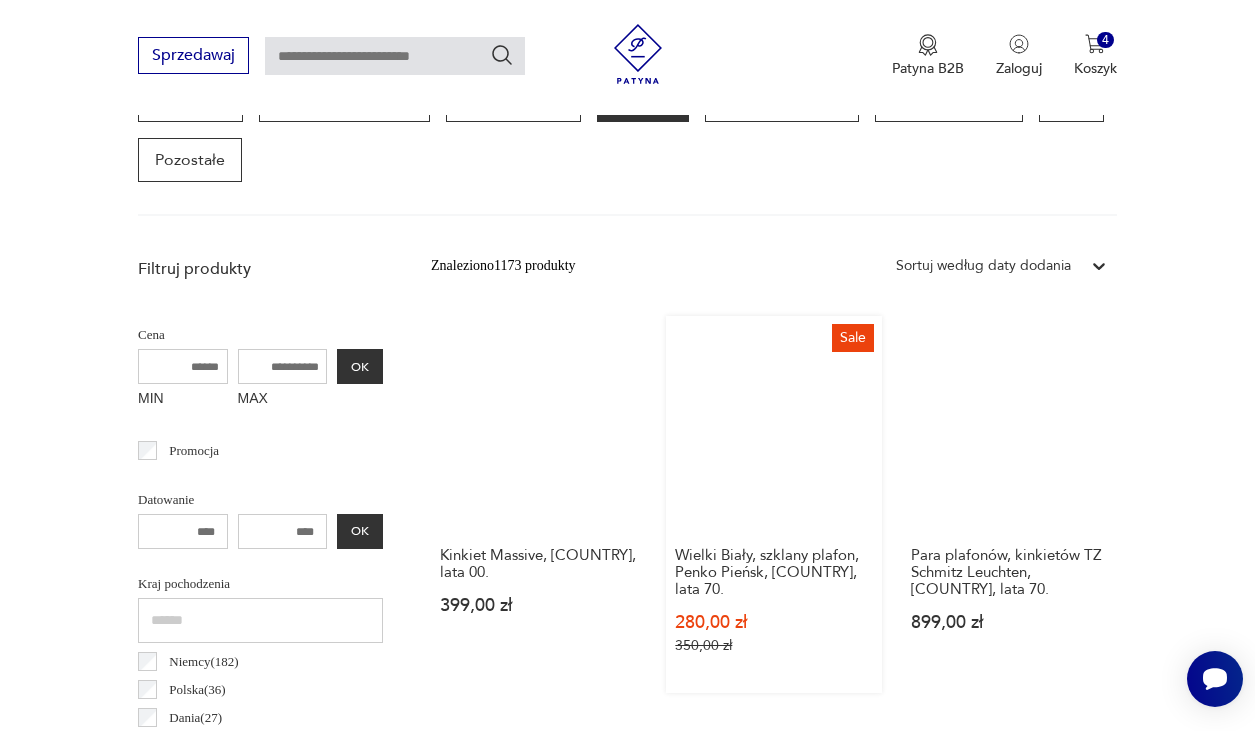 scroll, scrollTop: 585, scrollLeft: 0, axis: vertical 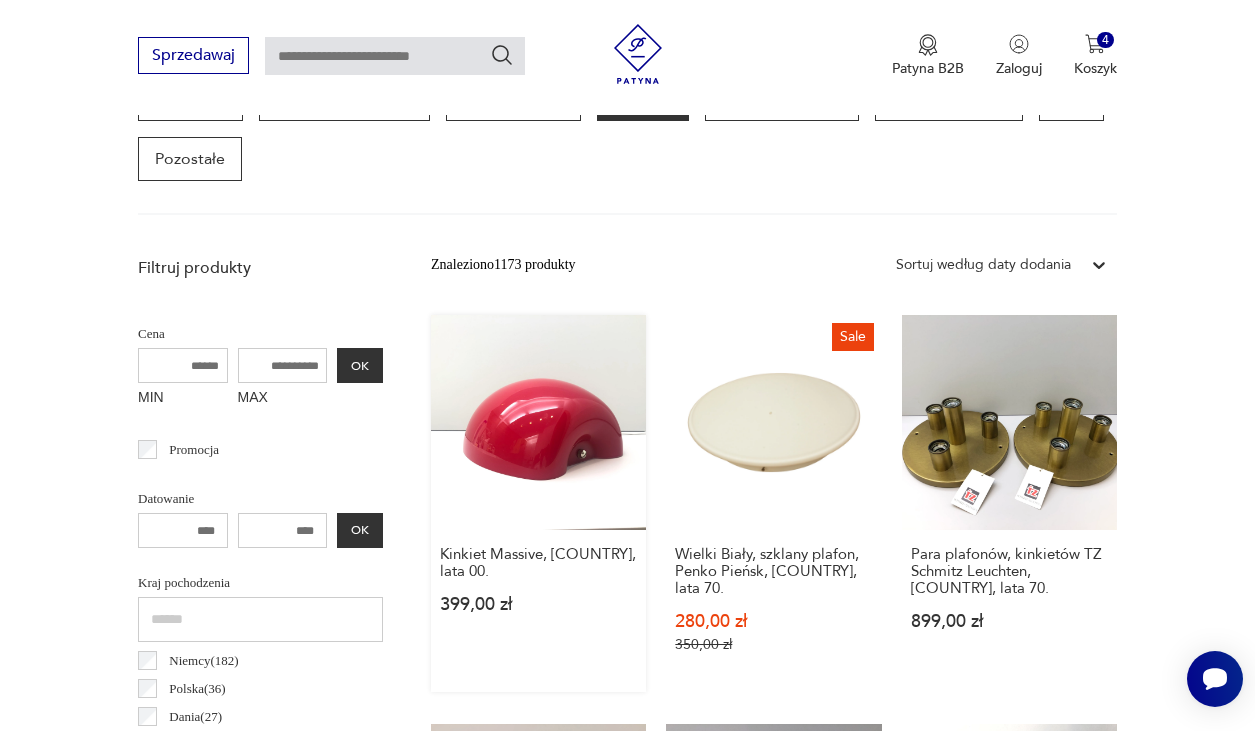 click on "Kinkiet Massive, [COUNTRY], lata 00. 399,00 zł" at bounding box center (538, 503) 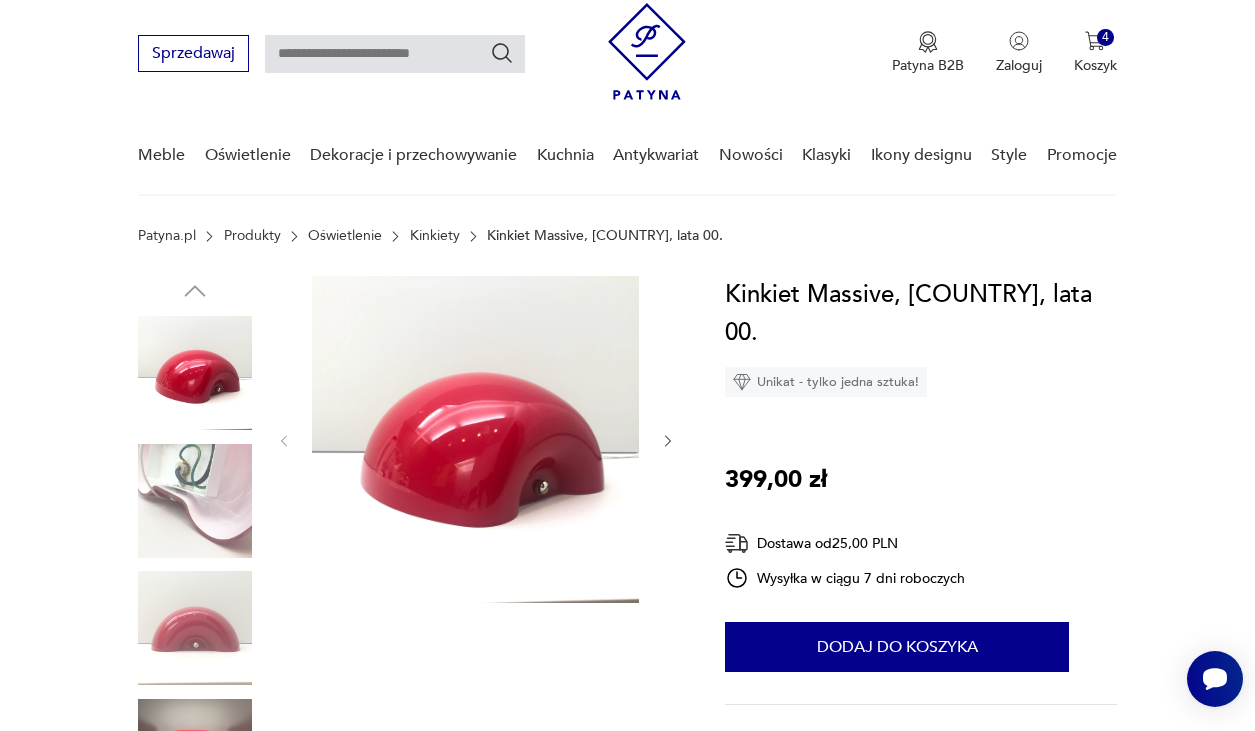 scroll, scrollTop: 0, scrollLeft: 0, axis: both 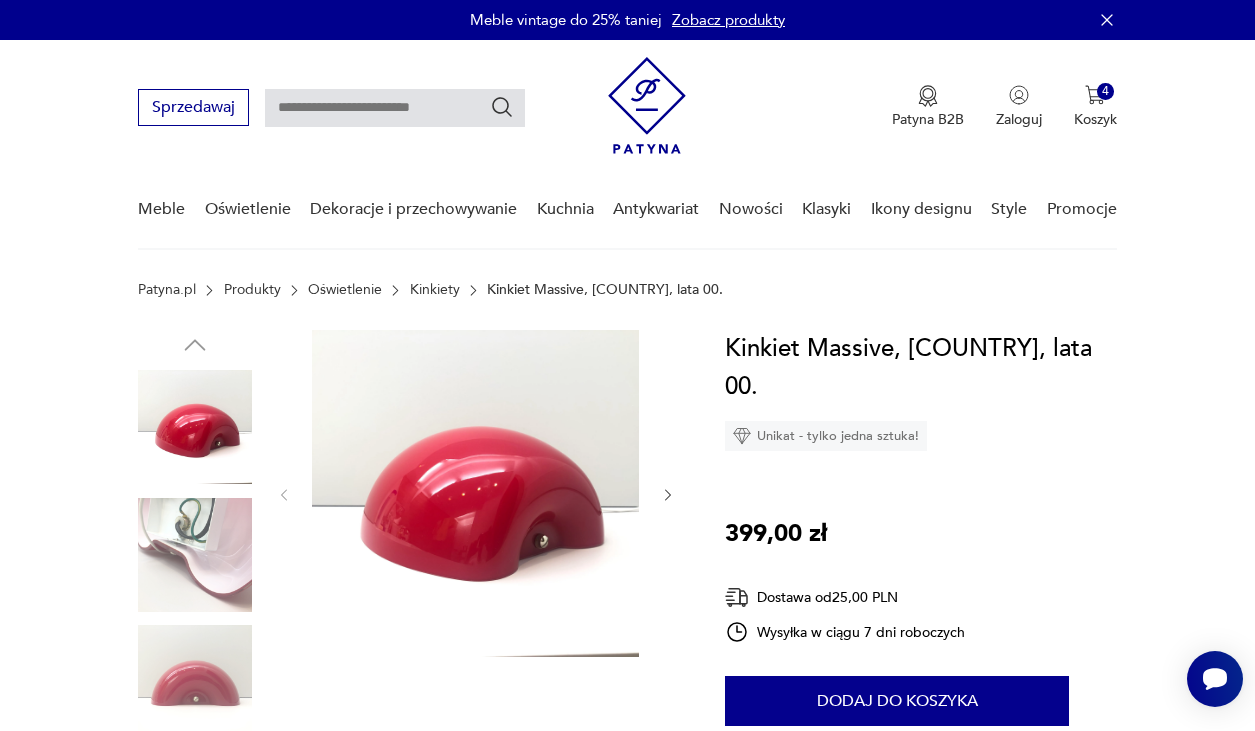 click at bounding box center (195, 427) 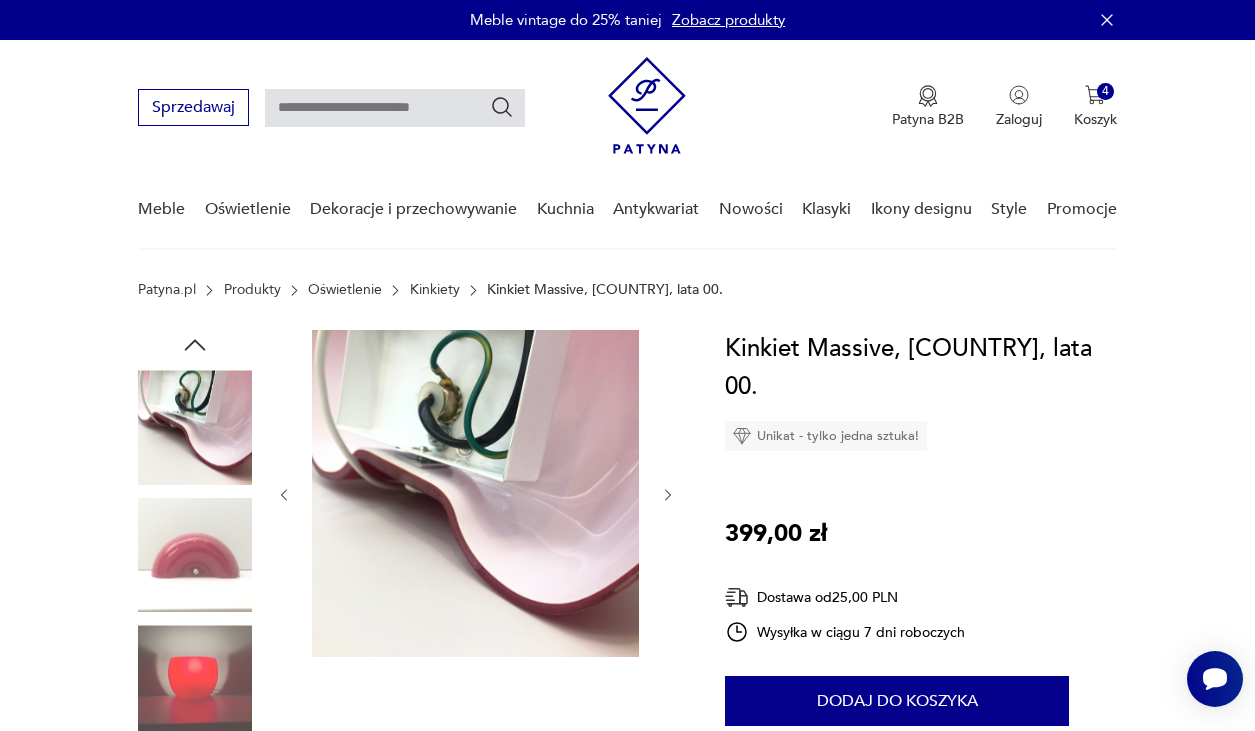 click 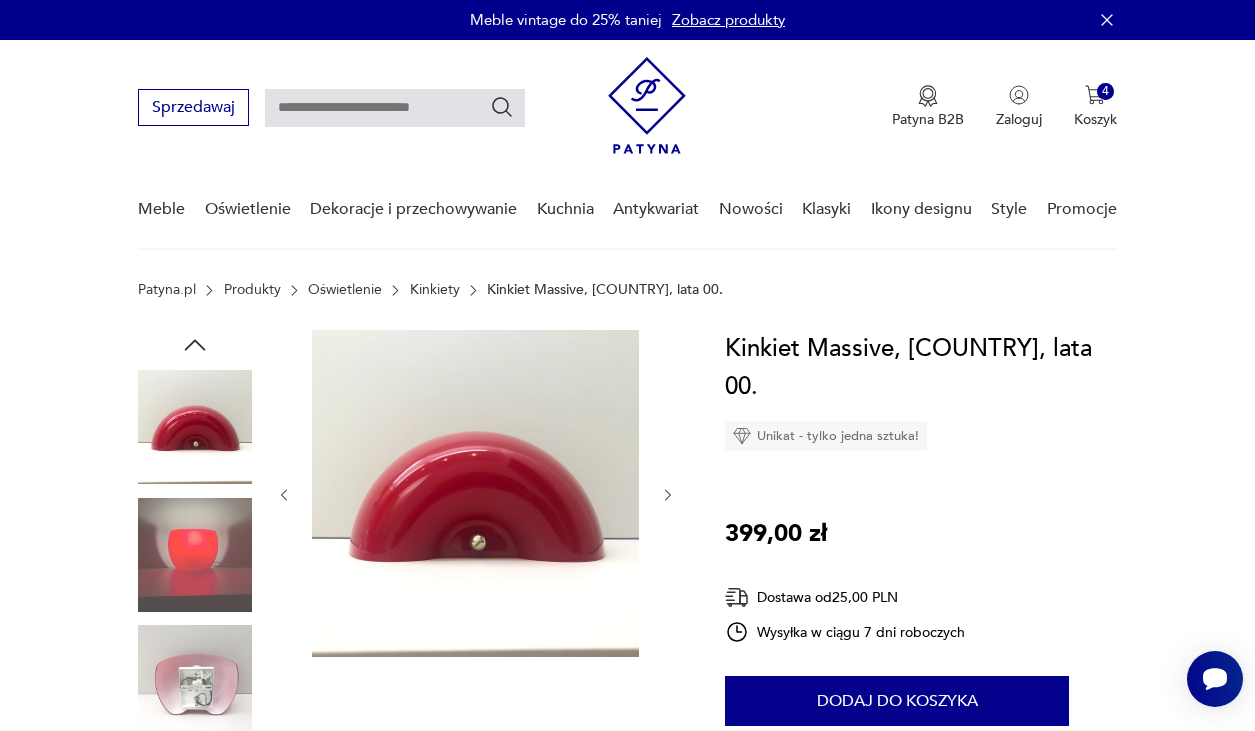 click 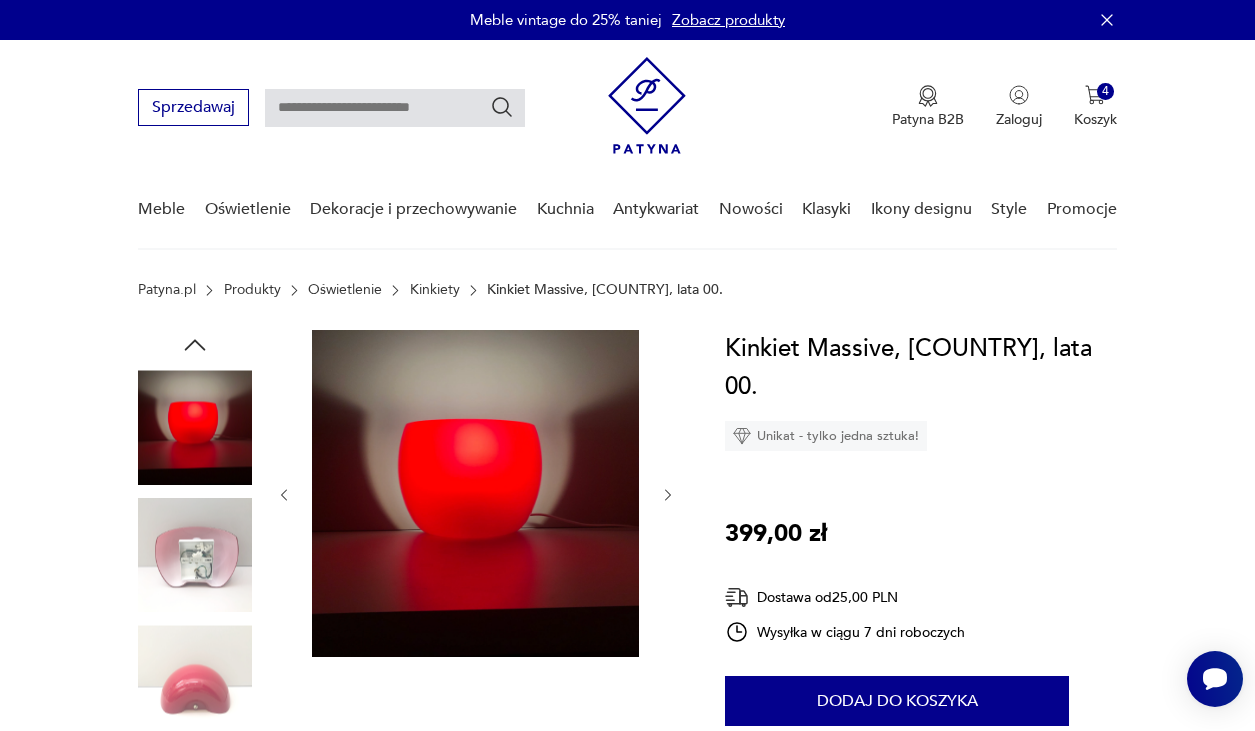 click 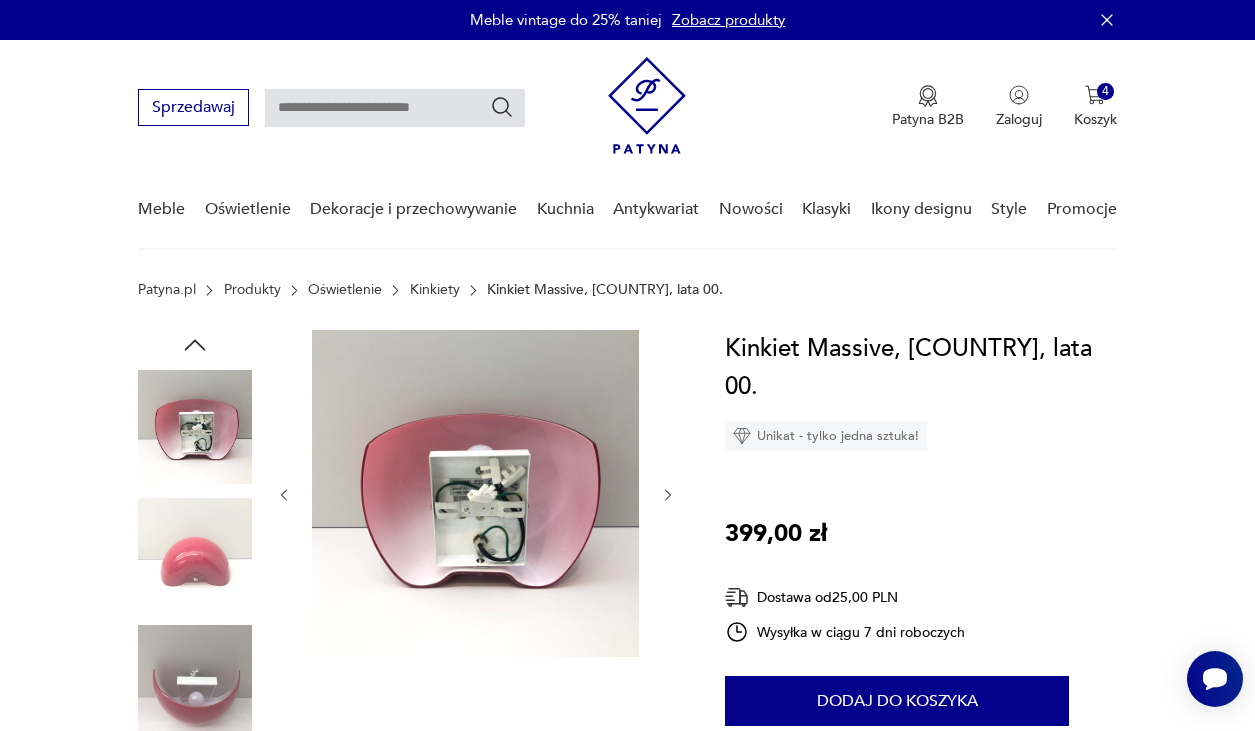 click 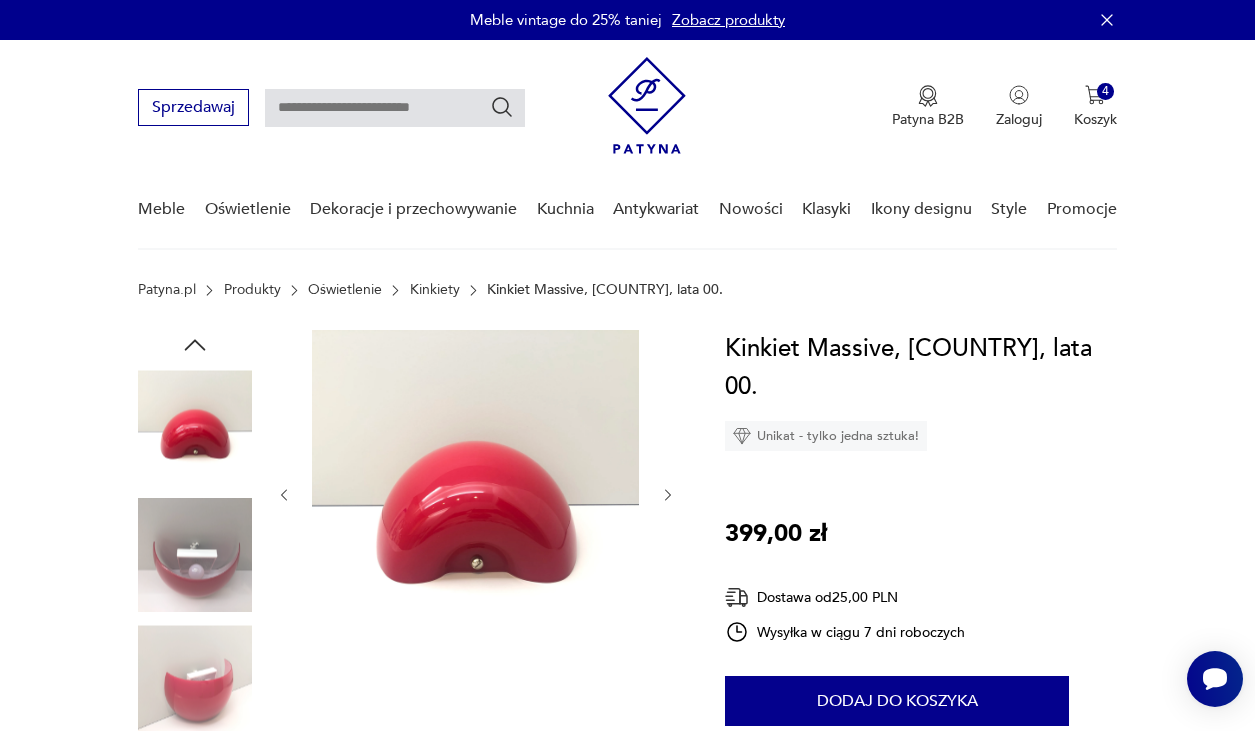 click 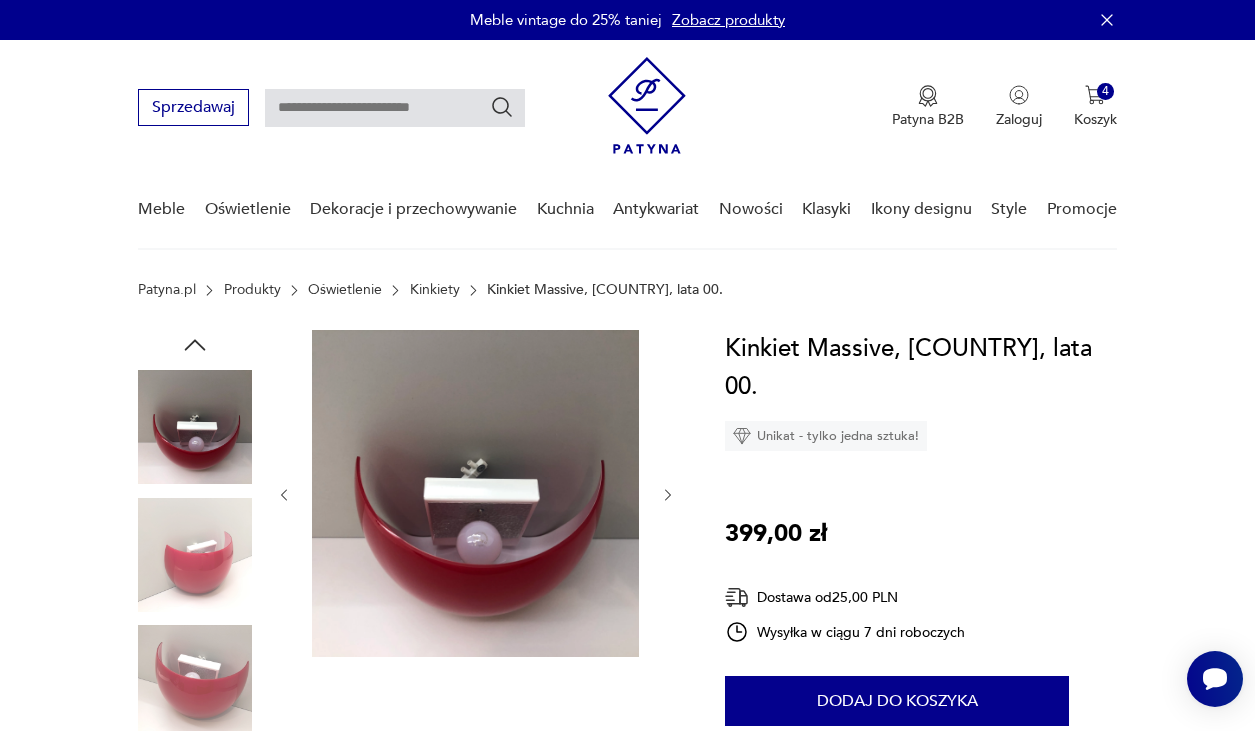 click 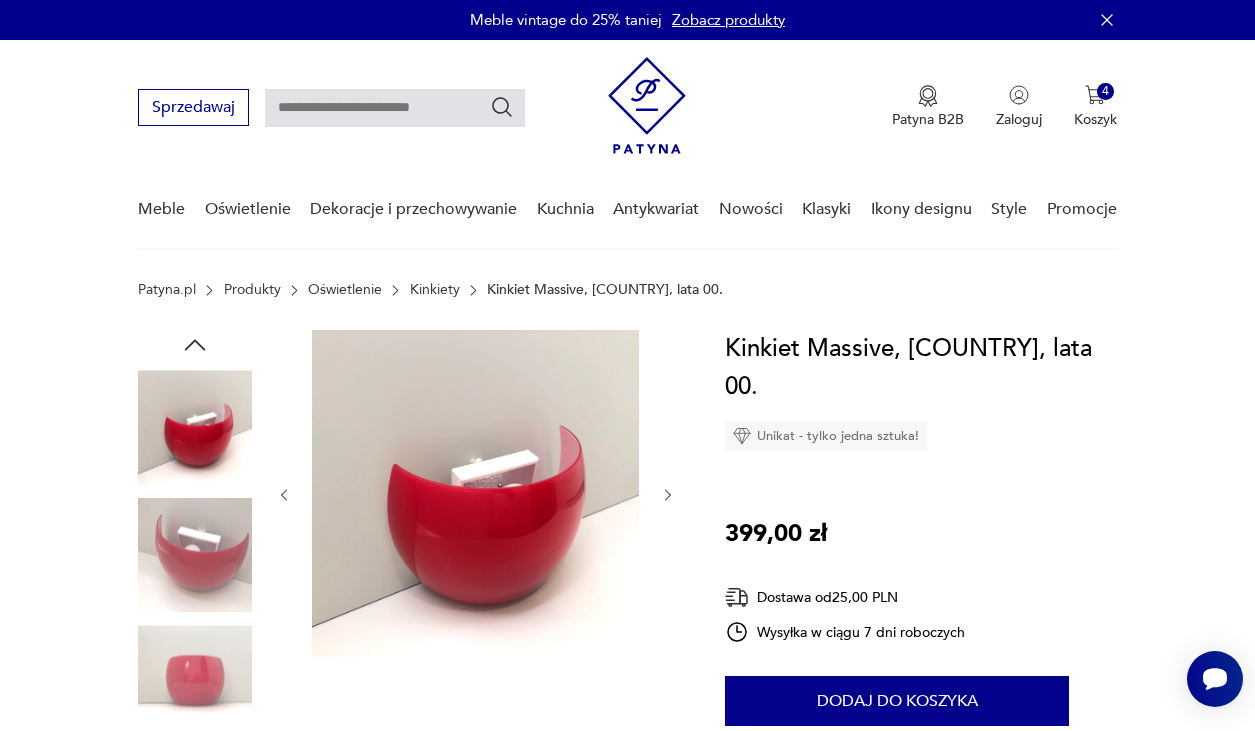click 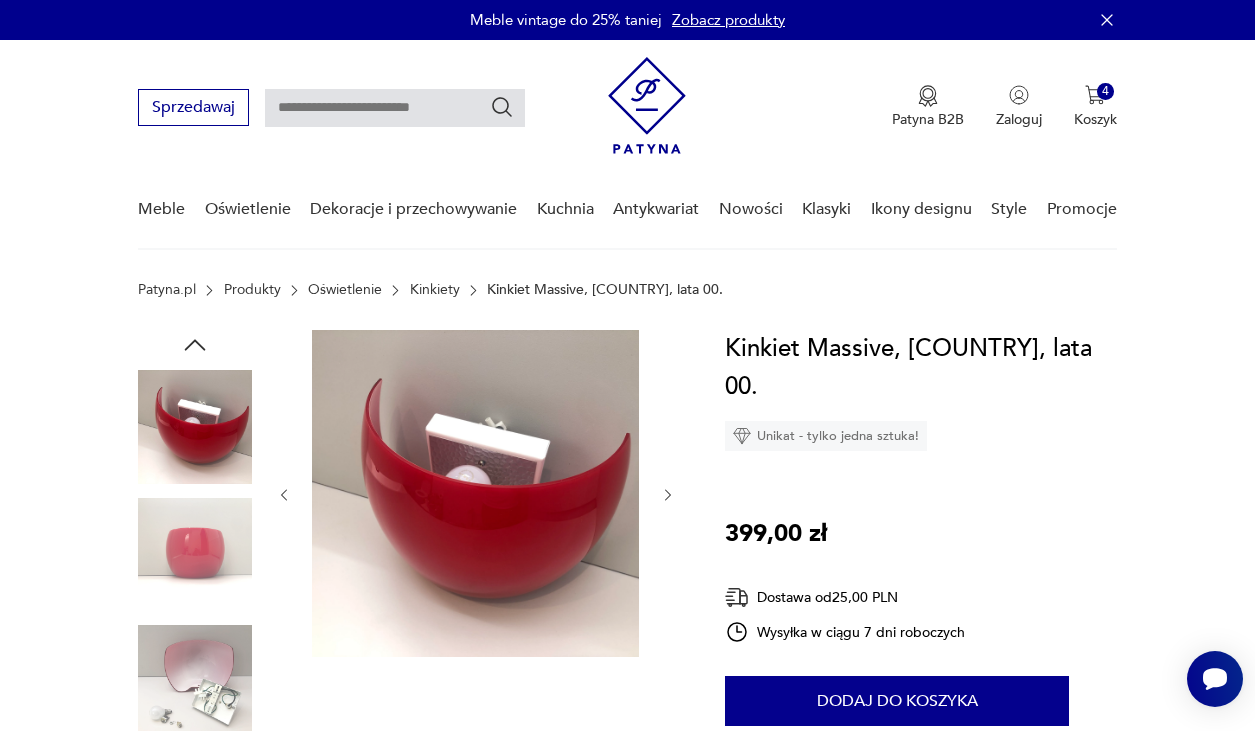 click 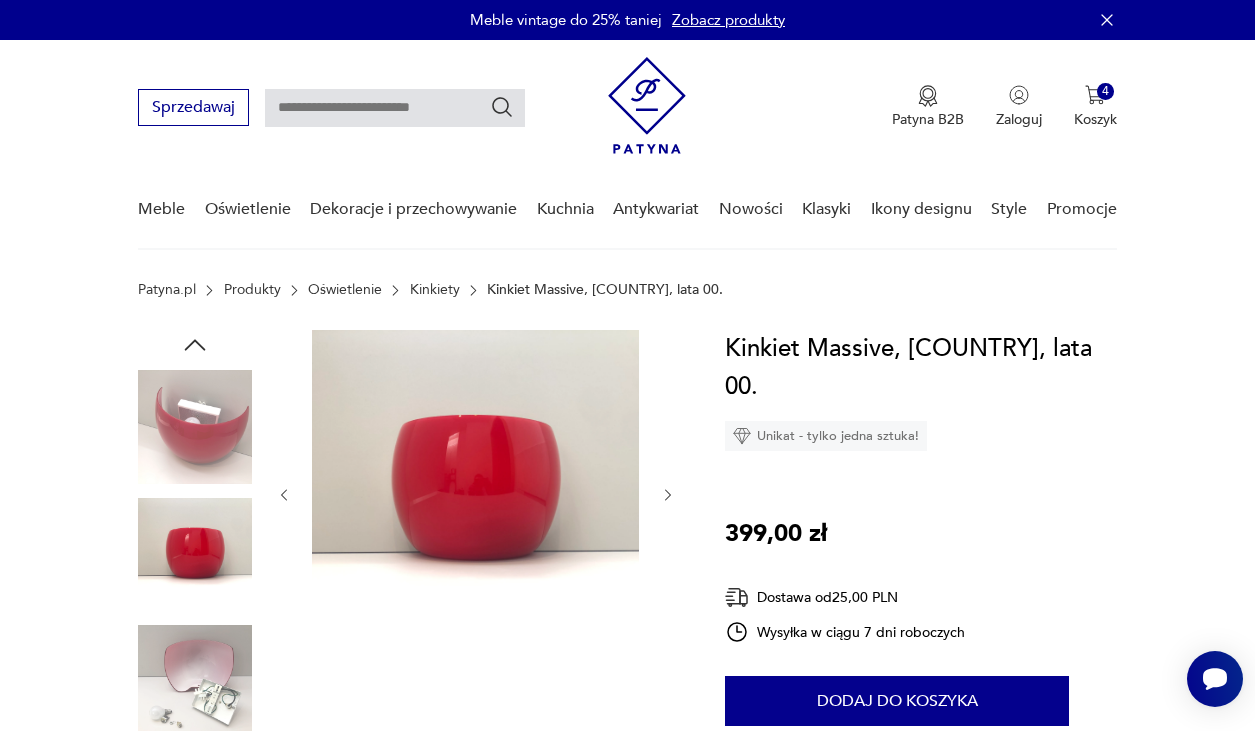 click 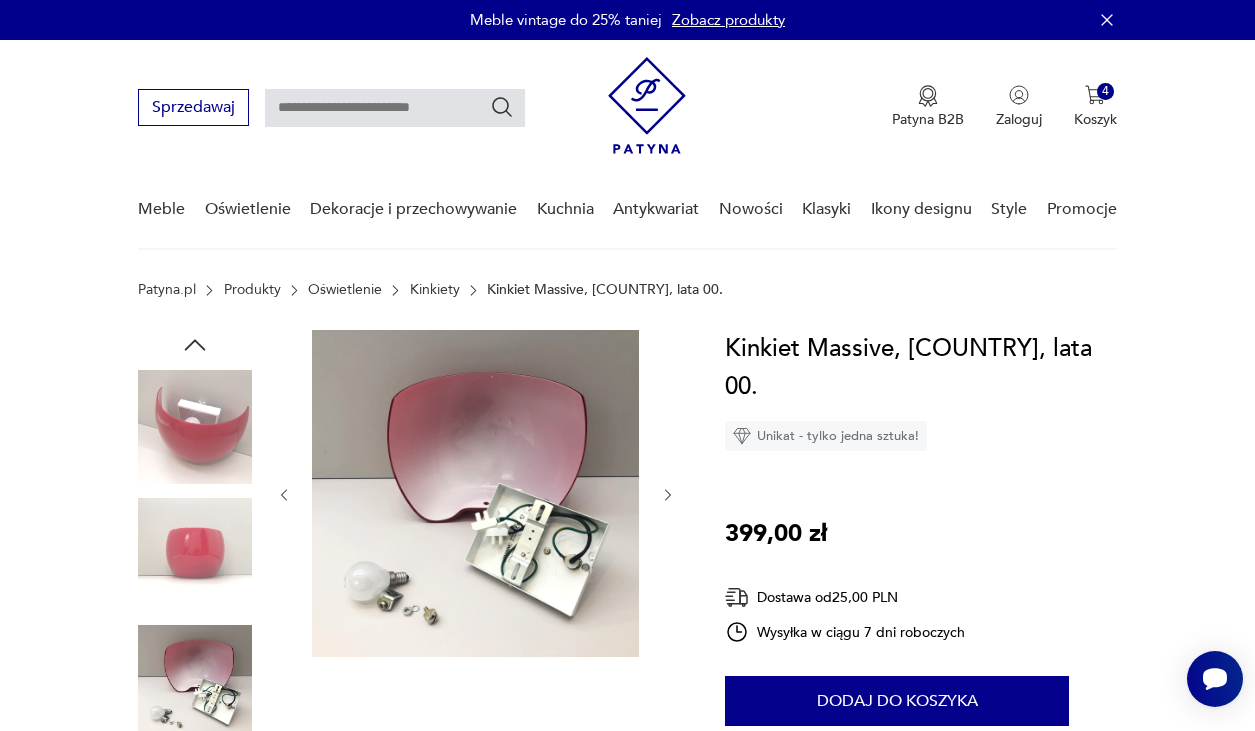 click 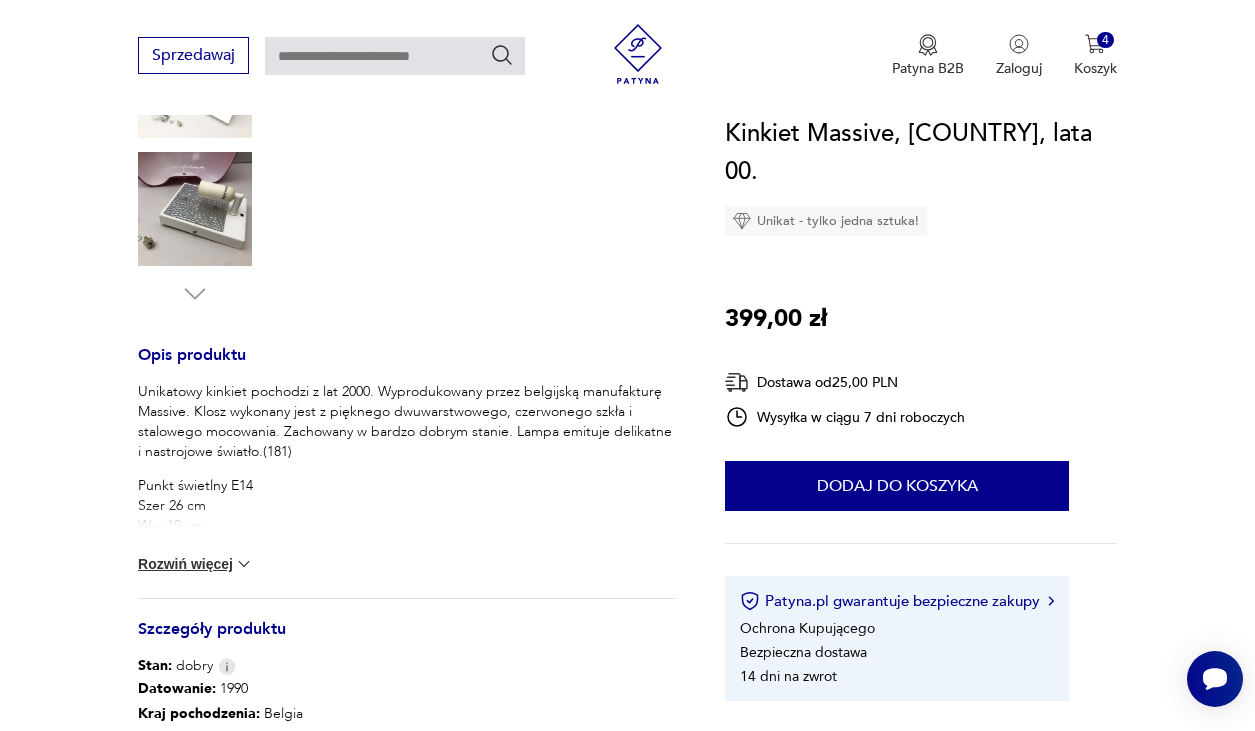 scroll, scrollTop: 620, scrollLeft: 0, axis: vertical 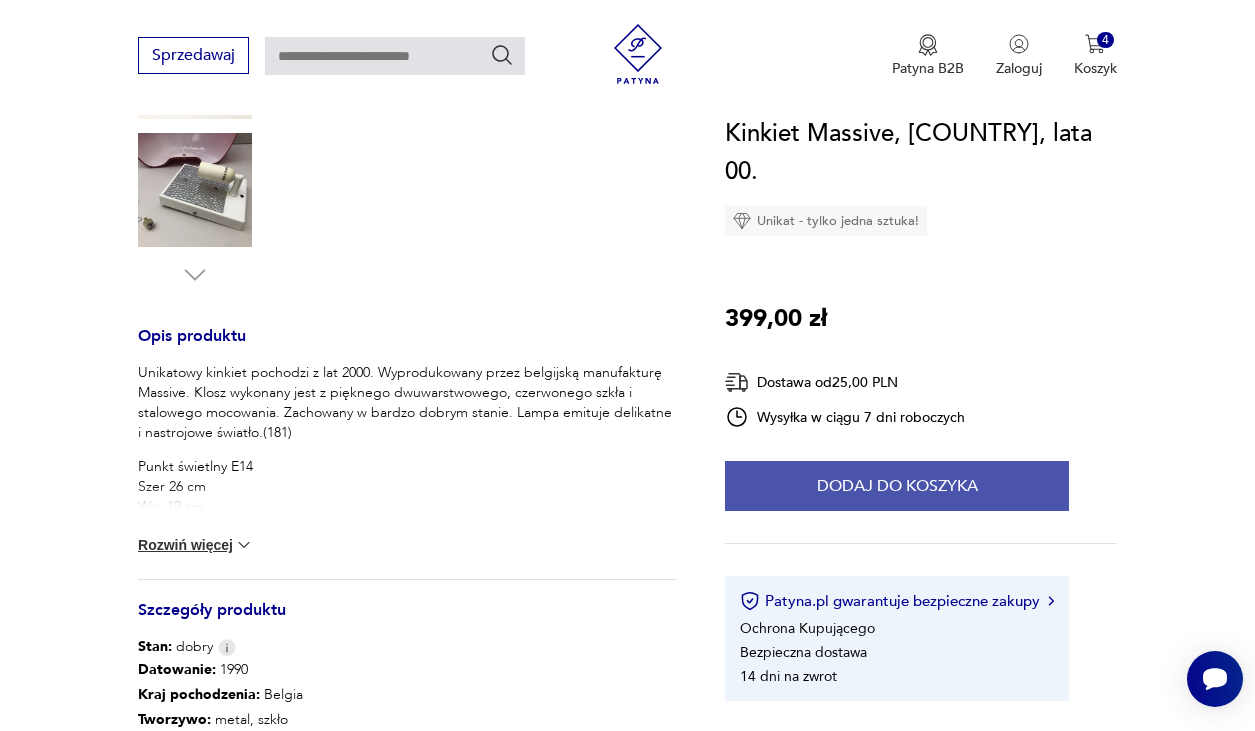 click on "Dodaj do koszyka" at bounding box center [897, 486] 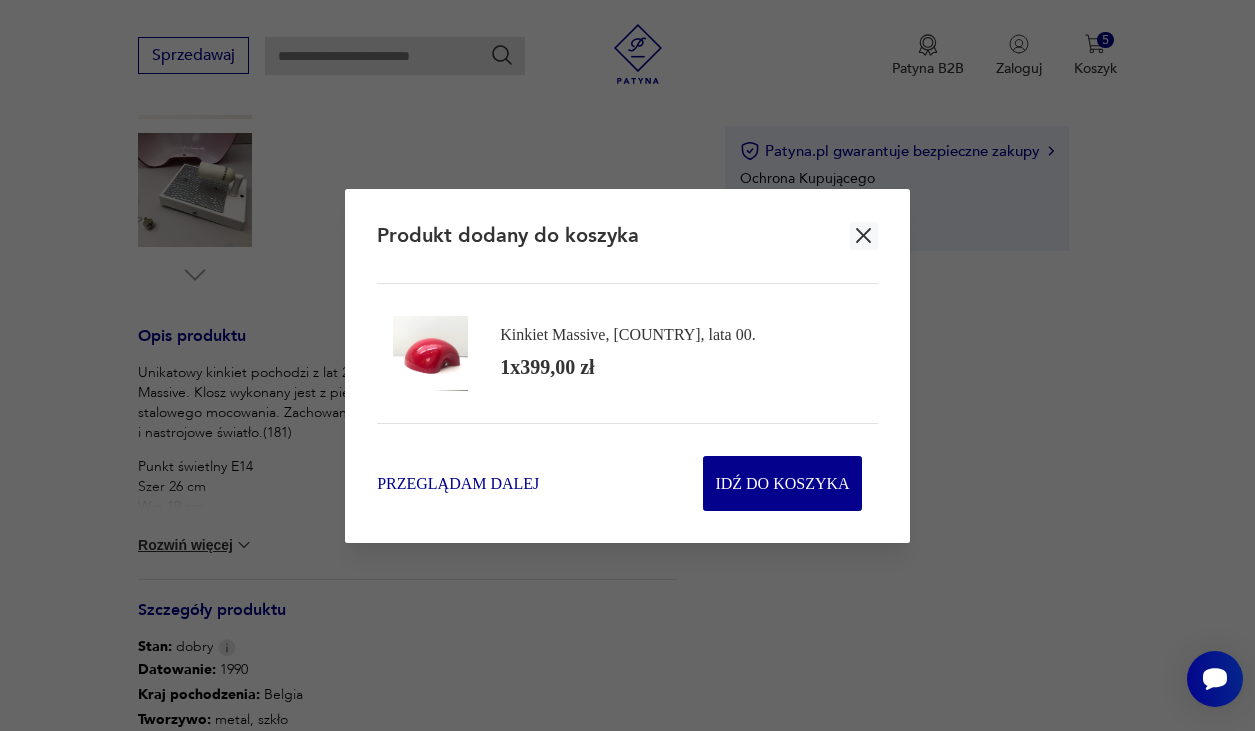 click on "Przeglądam dalej" at bounding box center [458, 483] 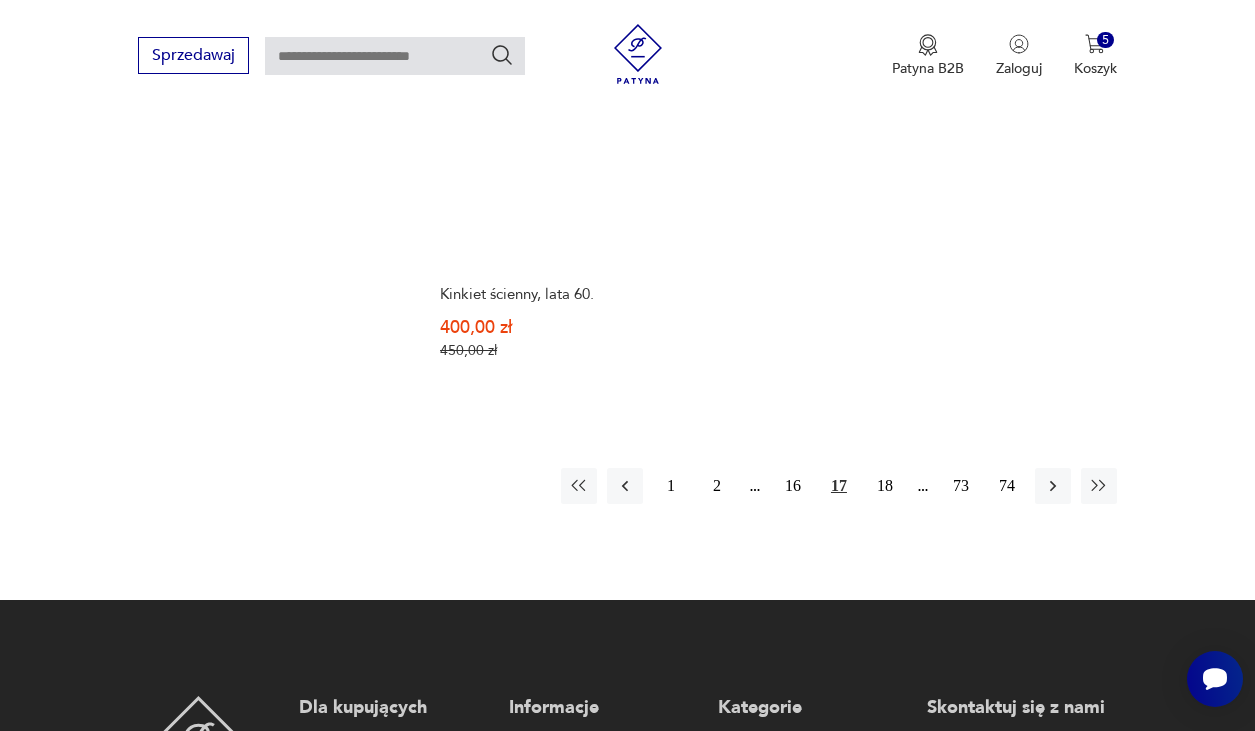 scroll, scrollTop: 2759, scrollLeft: 0, axis: vertical 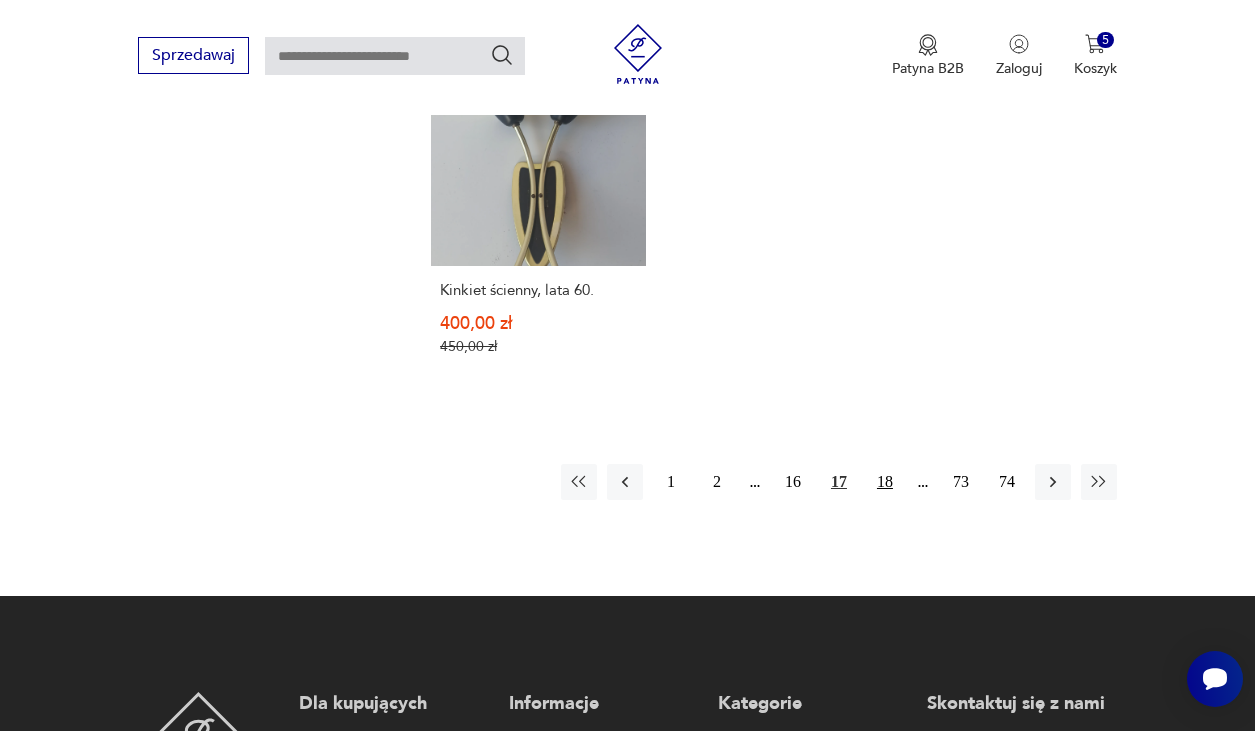click on "18" at bounding box center [885, 482] 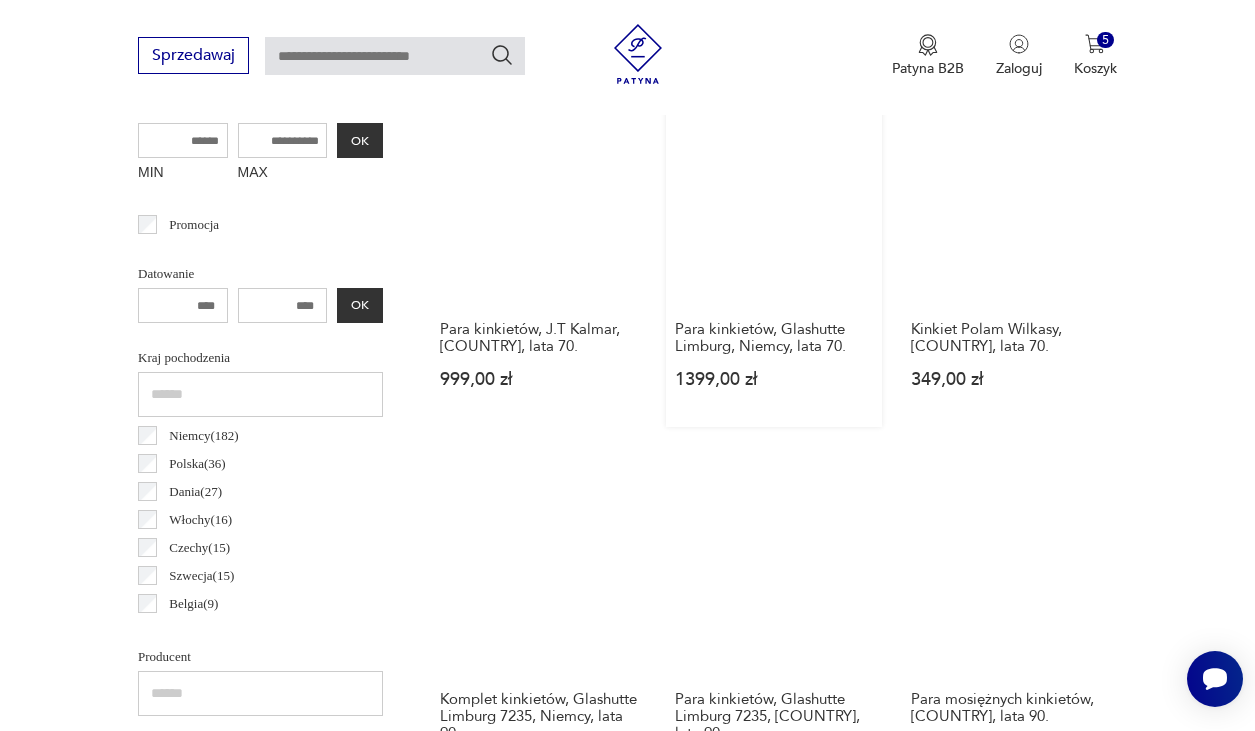 scroll, scrollTop: 806, scrollLeft: 0, axis: vertical 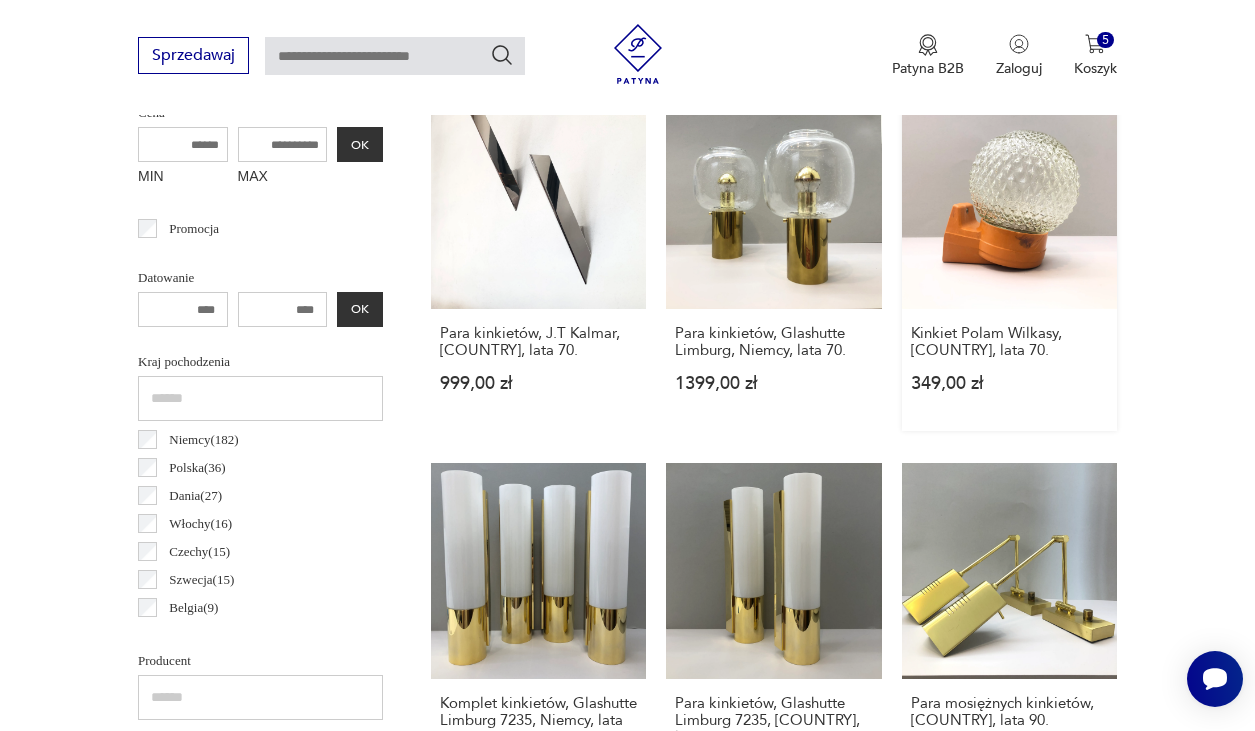 click on "Kinkiet Polam Wilkasy, [COUNTRY], lata 70. 349,00 zł" at bounding box center [1009, 262] 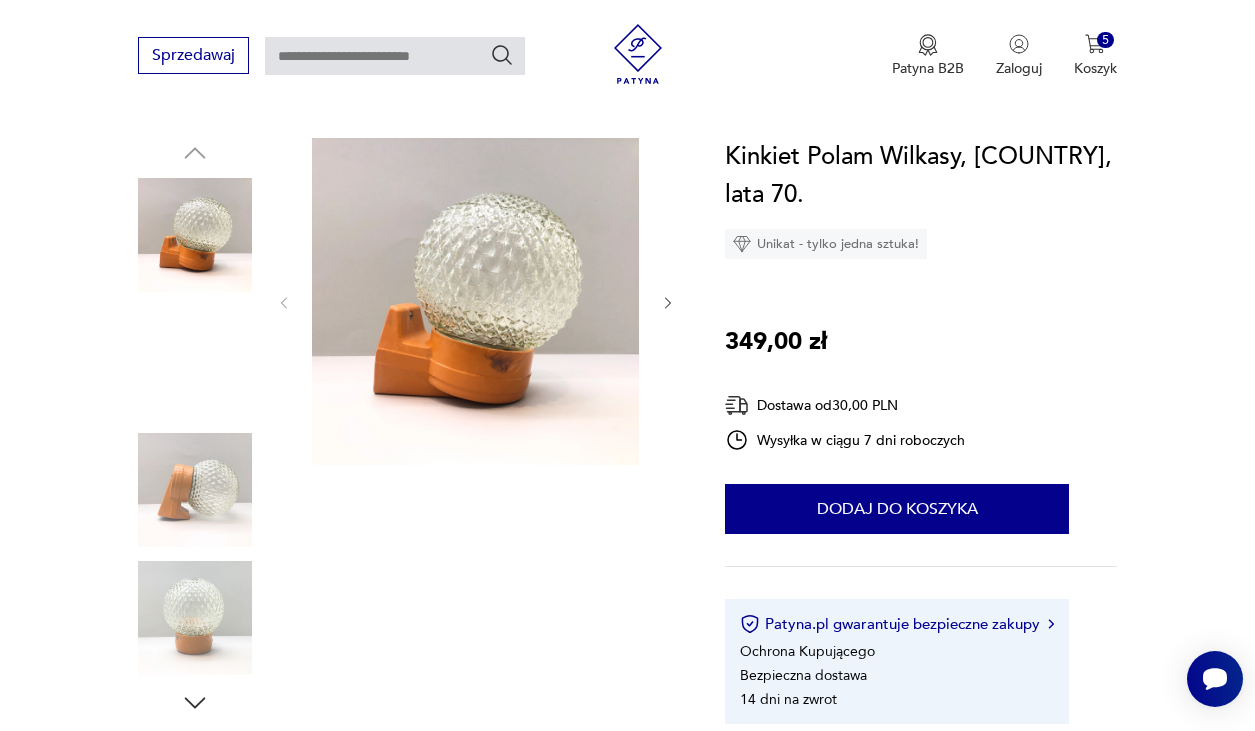 scroll, scrollTop: 190, scrollLeft: 0, axis: vertical 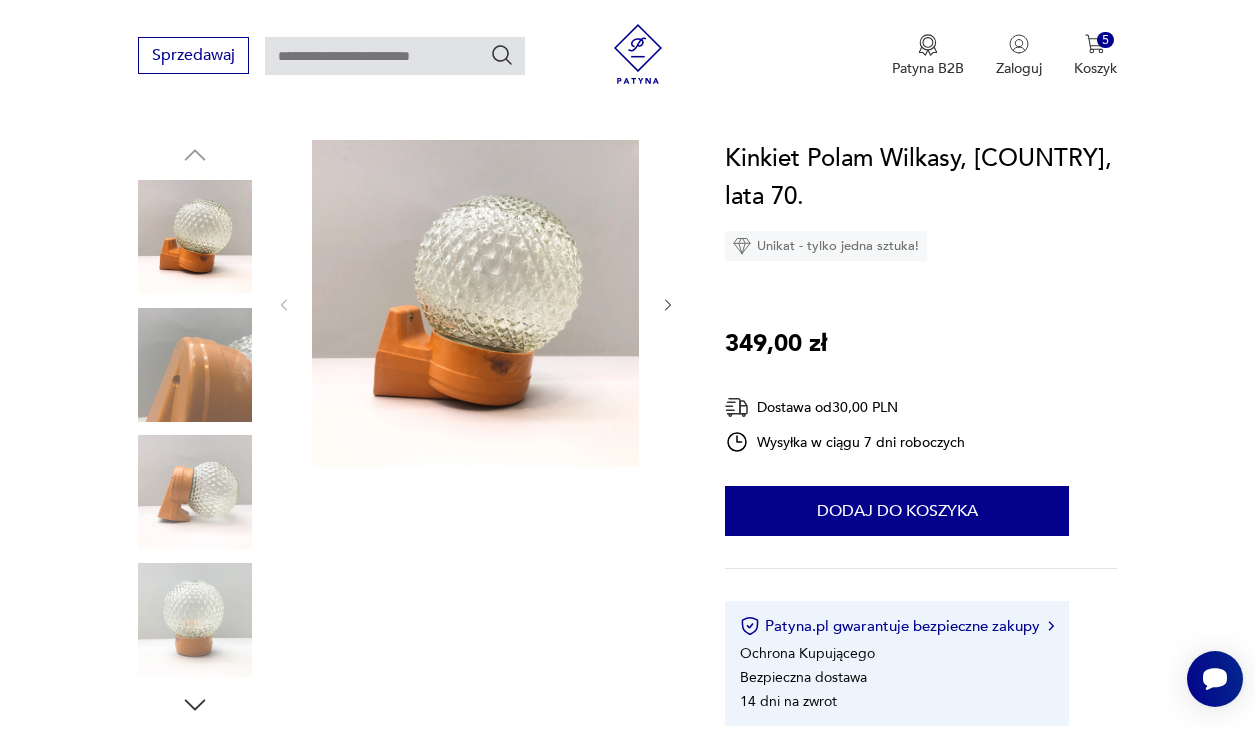 click 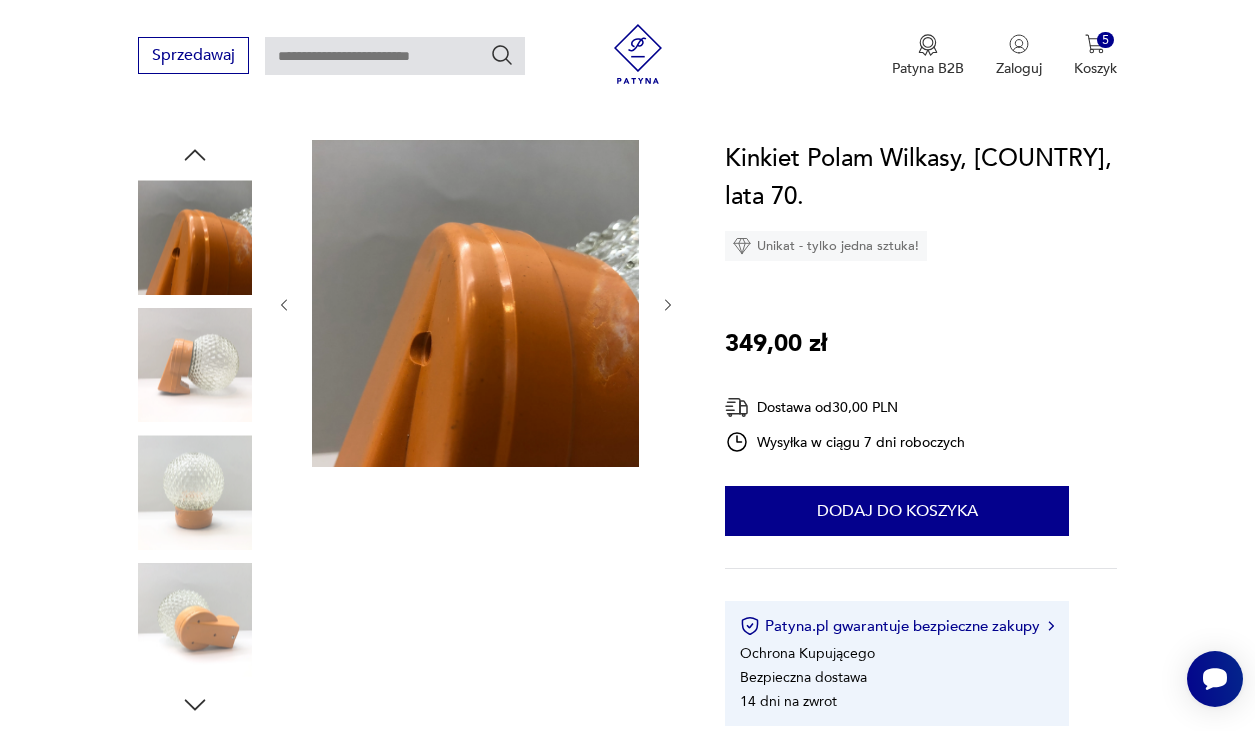 click 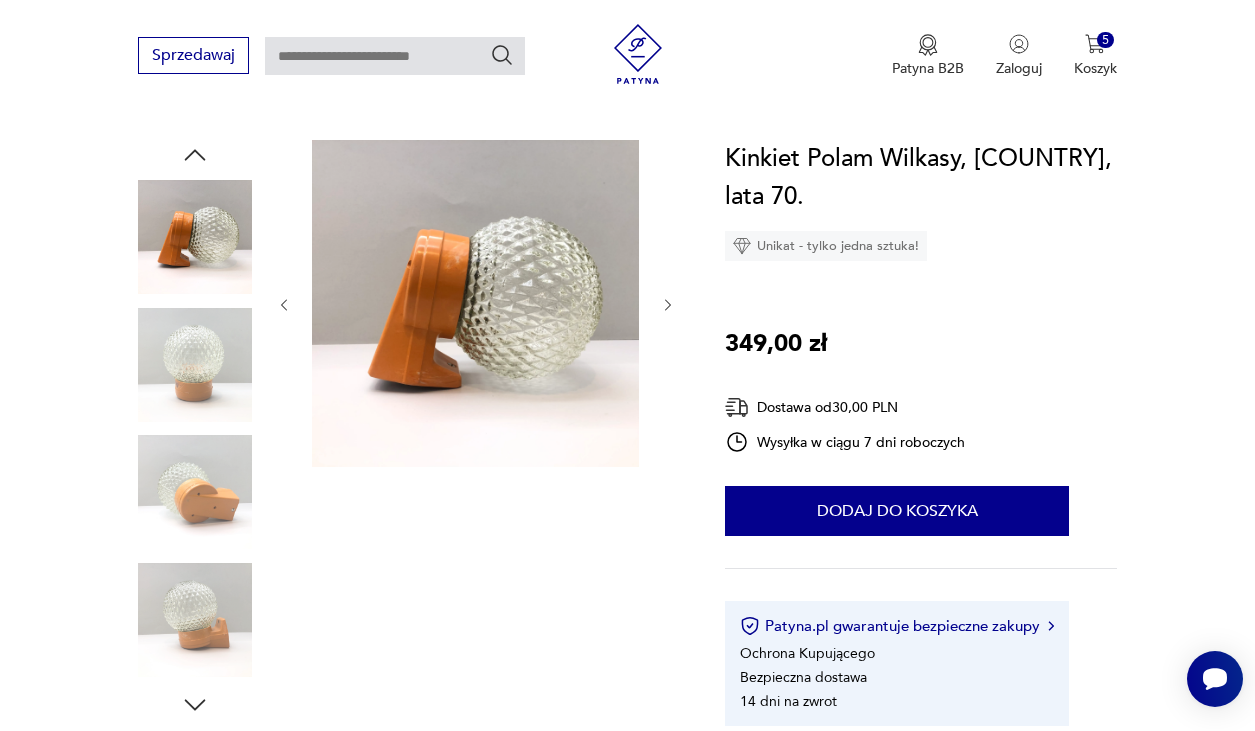 click 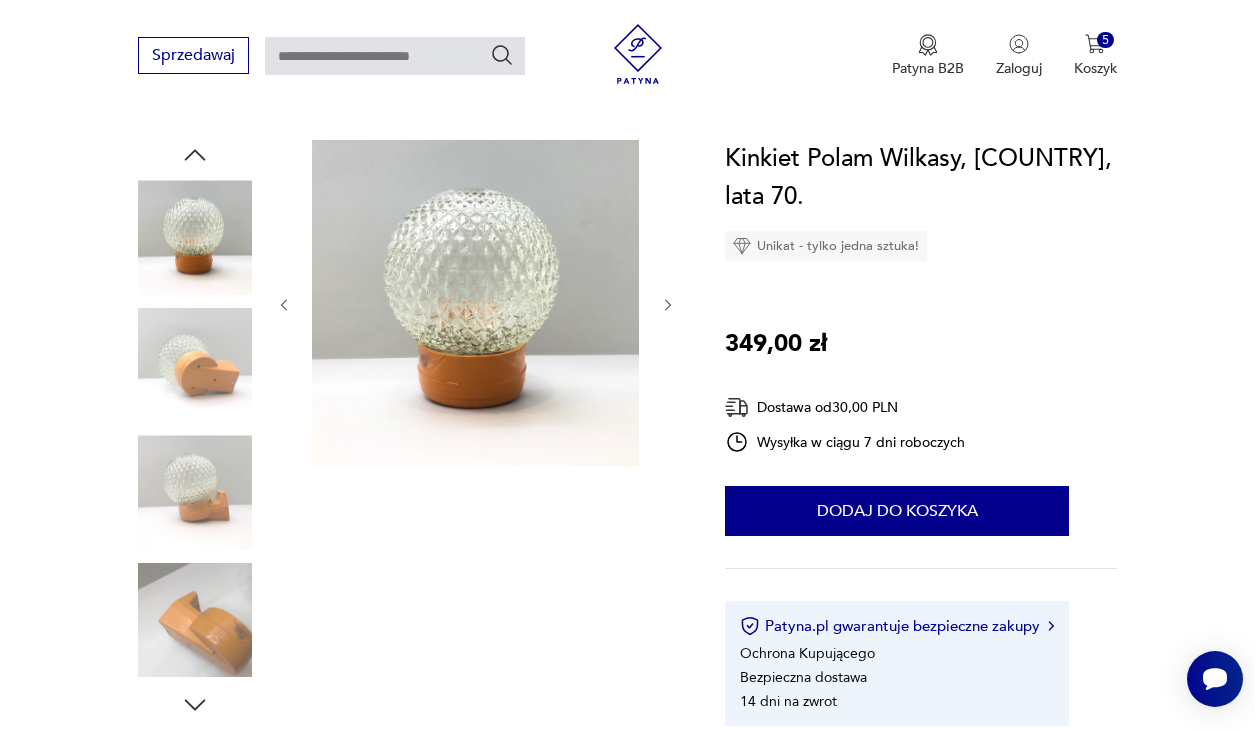 click 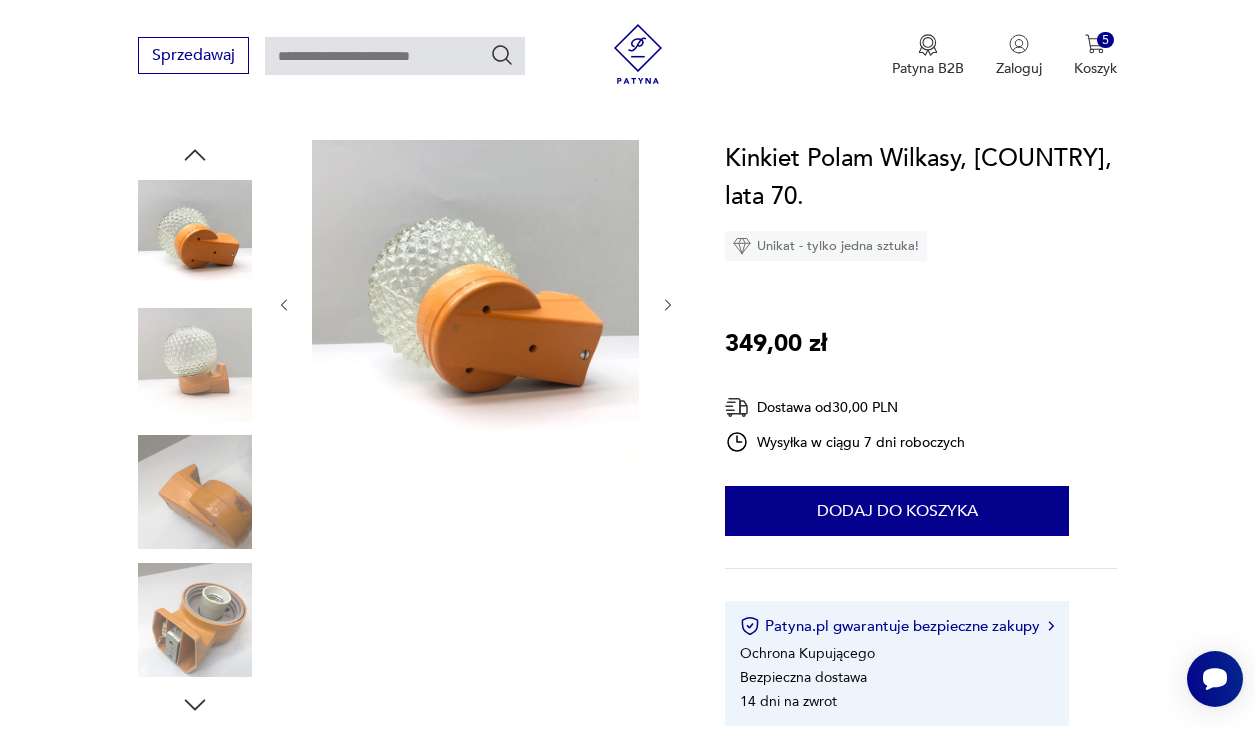 click 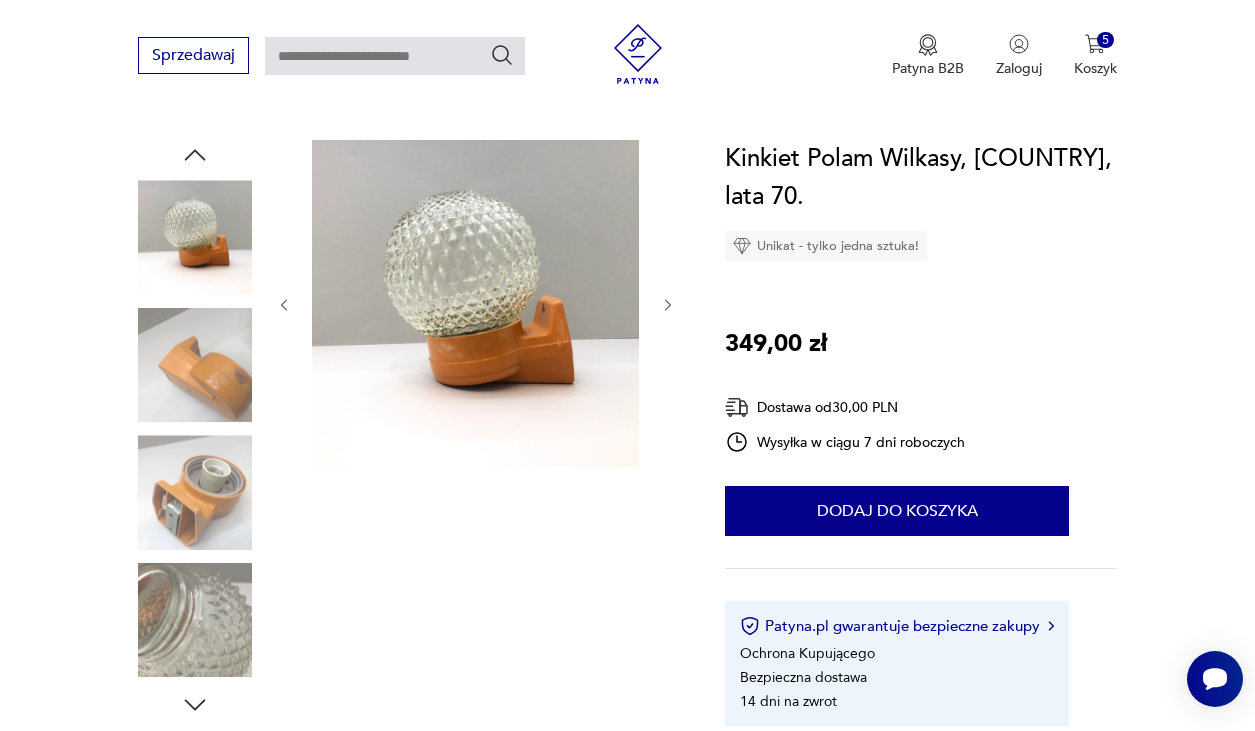 click 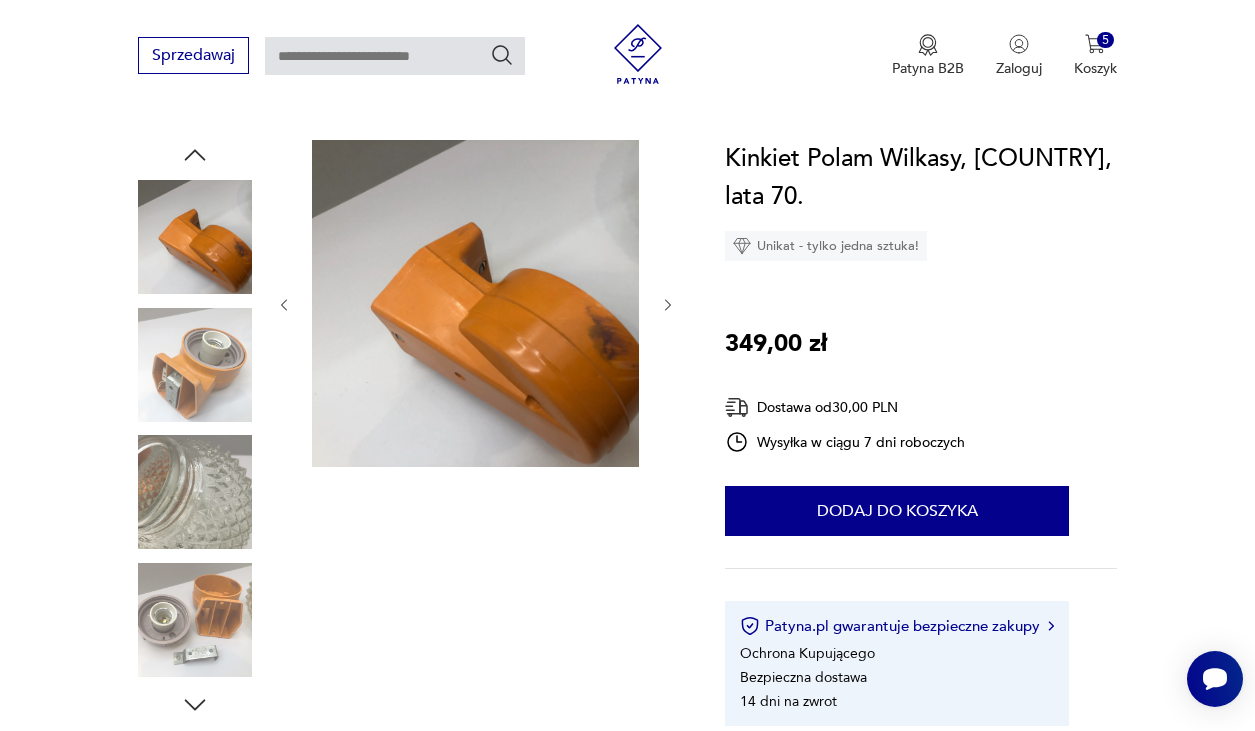 click 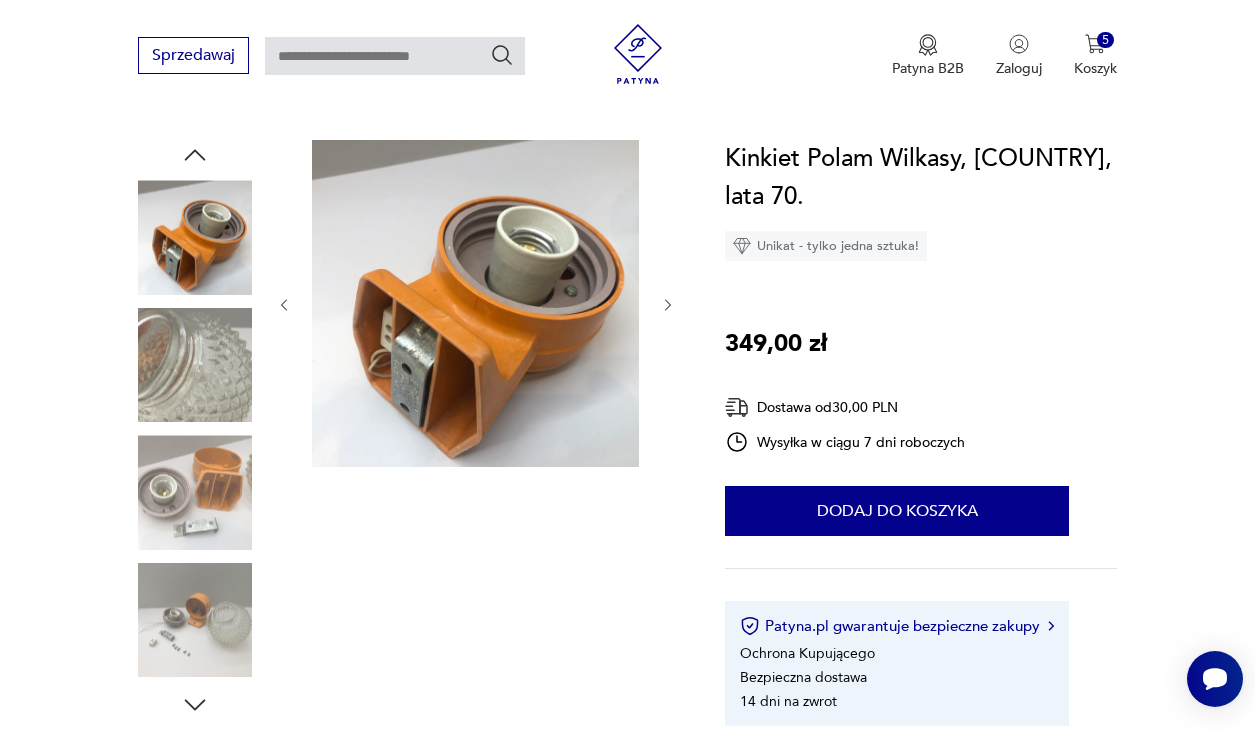 click at bounding box center (475, 303) 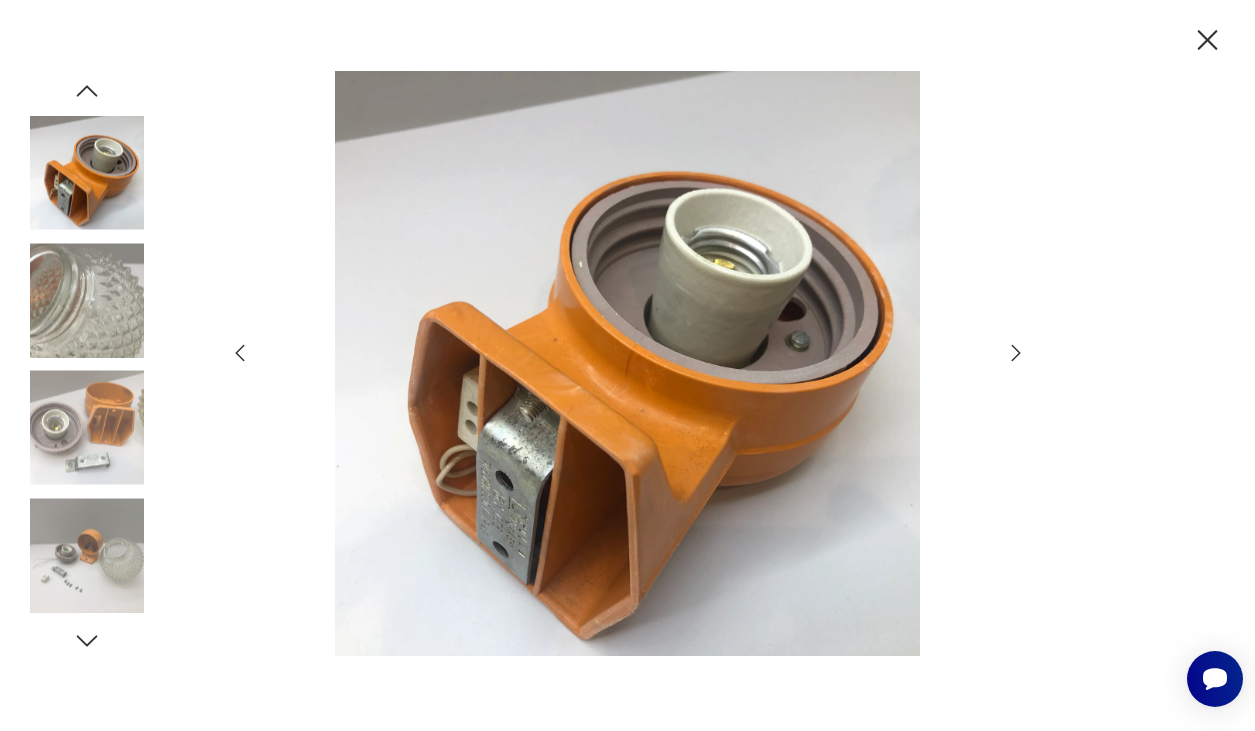 click 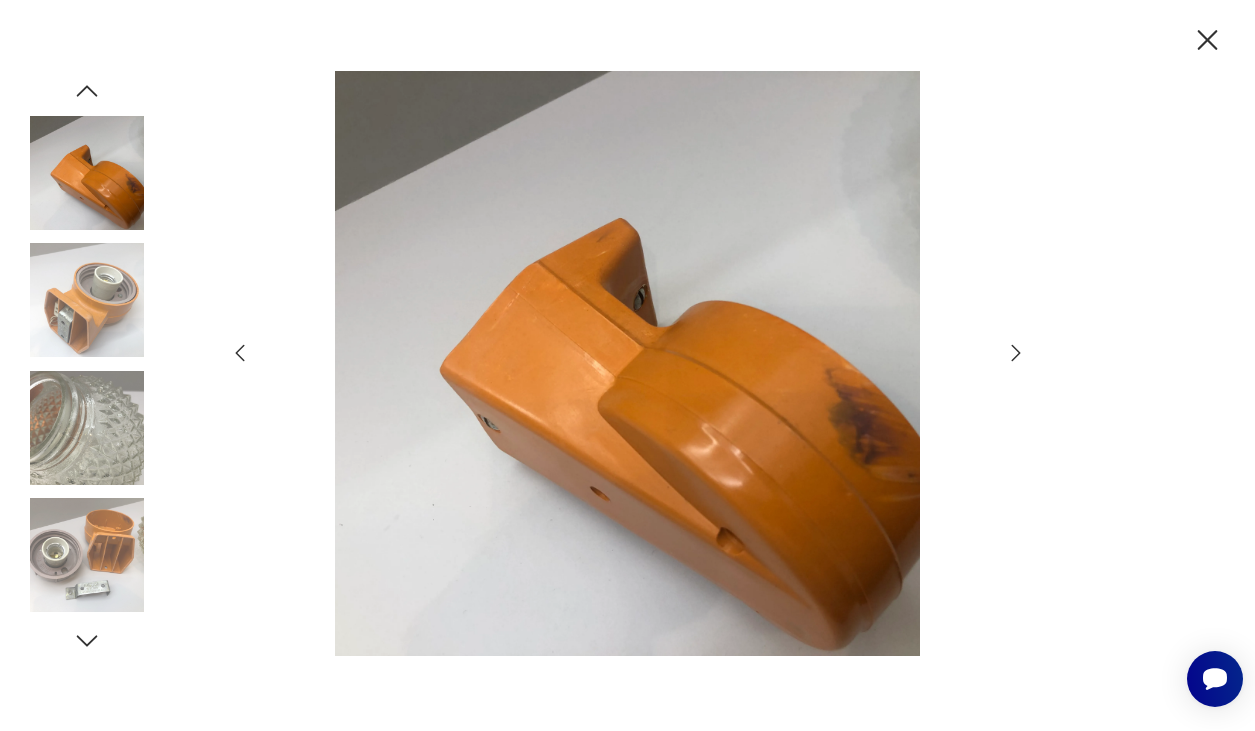 click 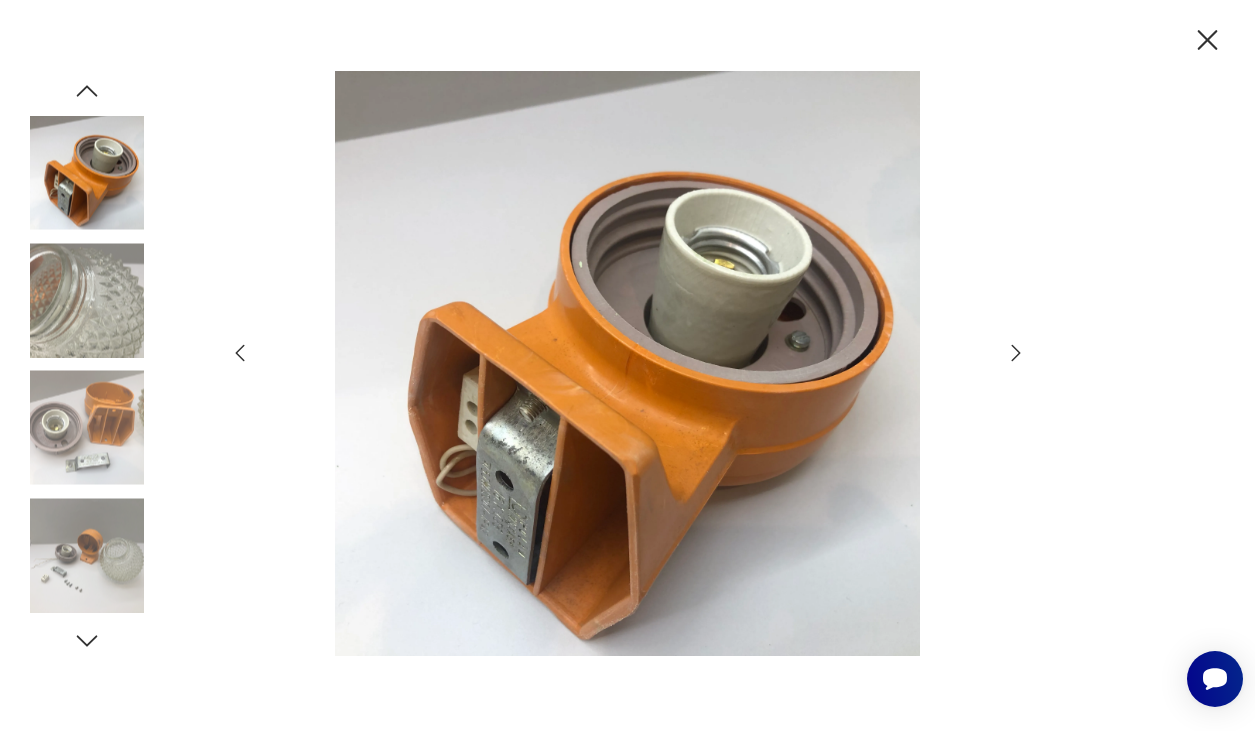 click 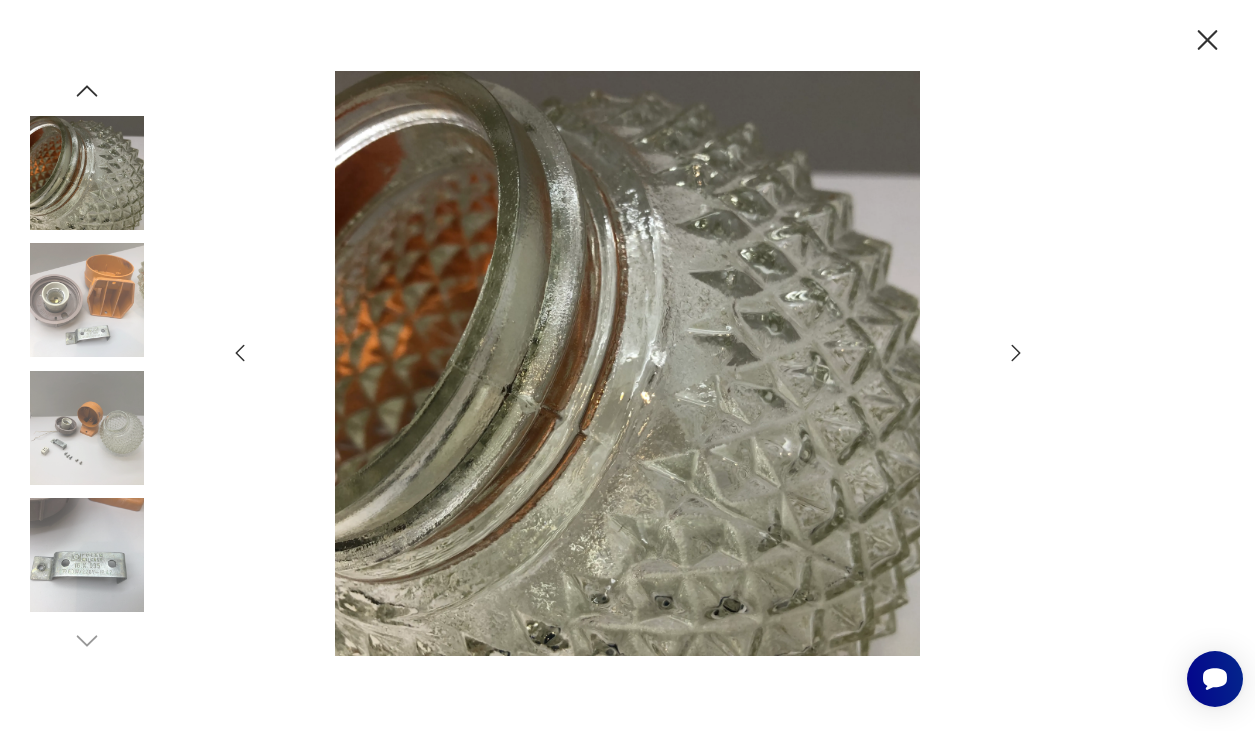 click 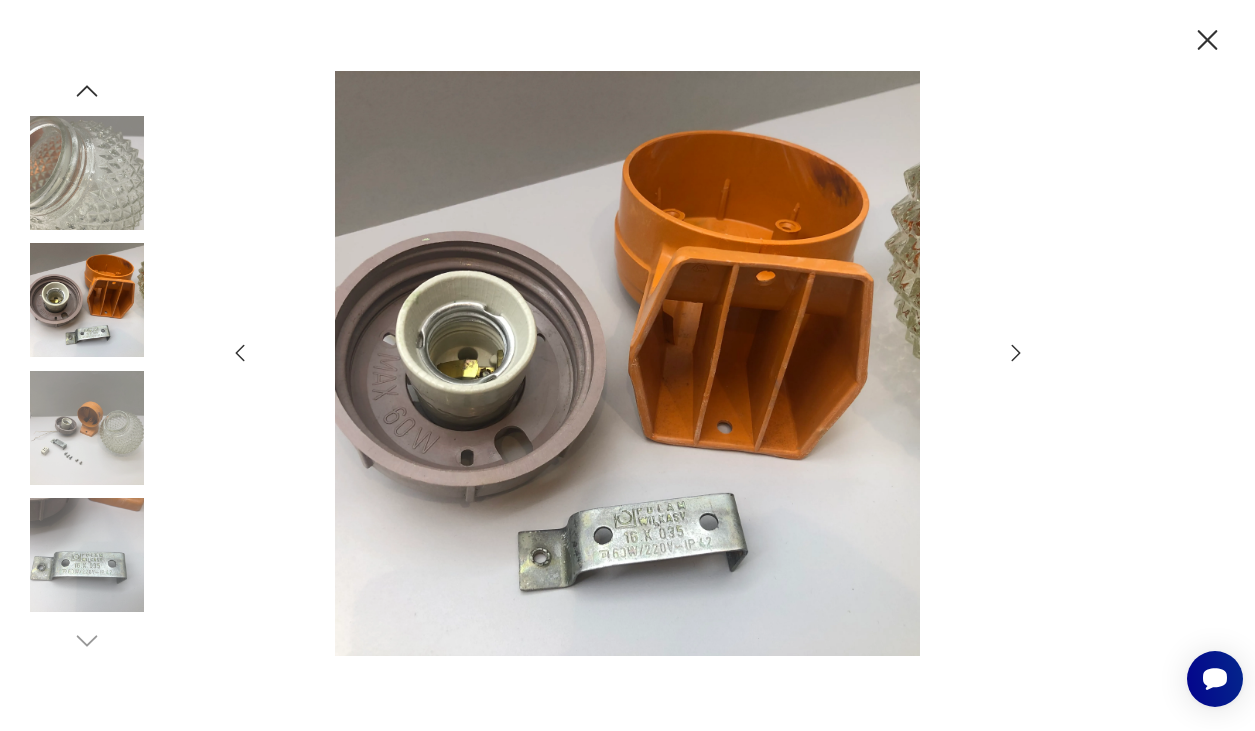 click 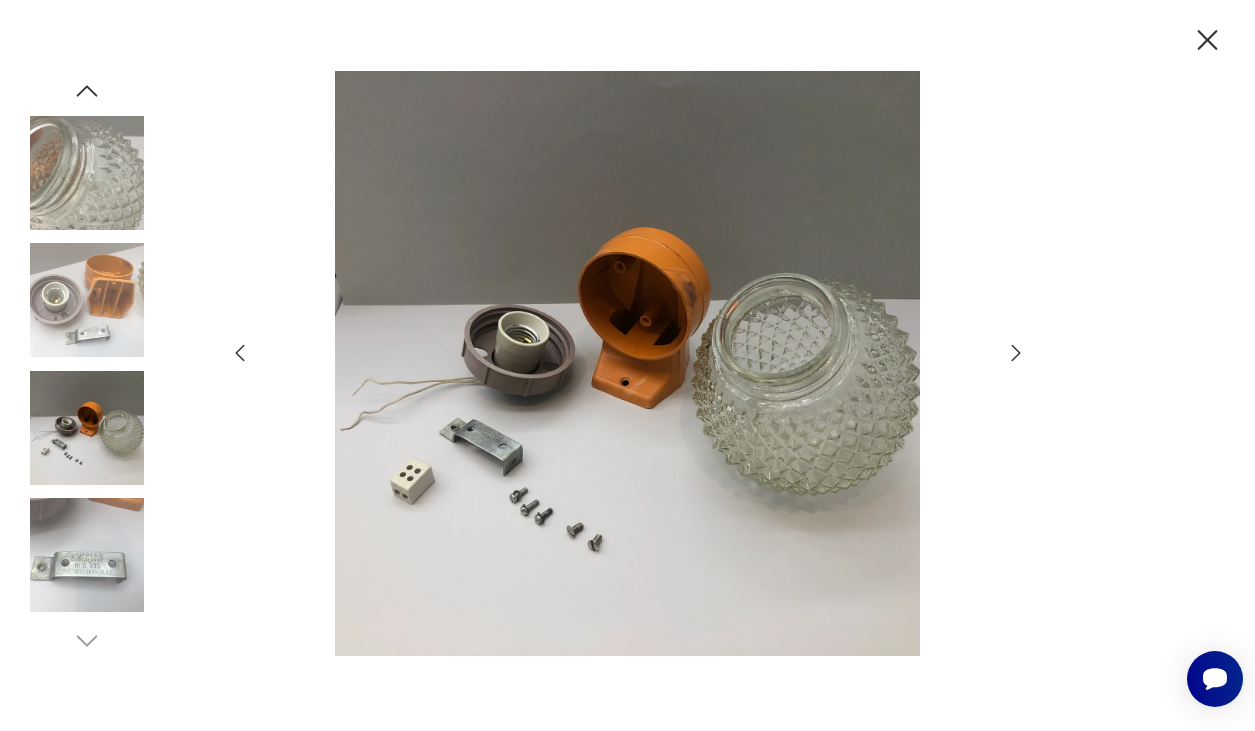 click 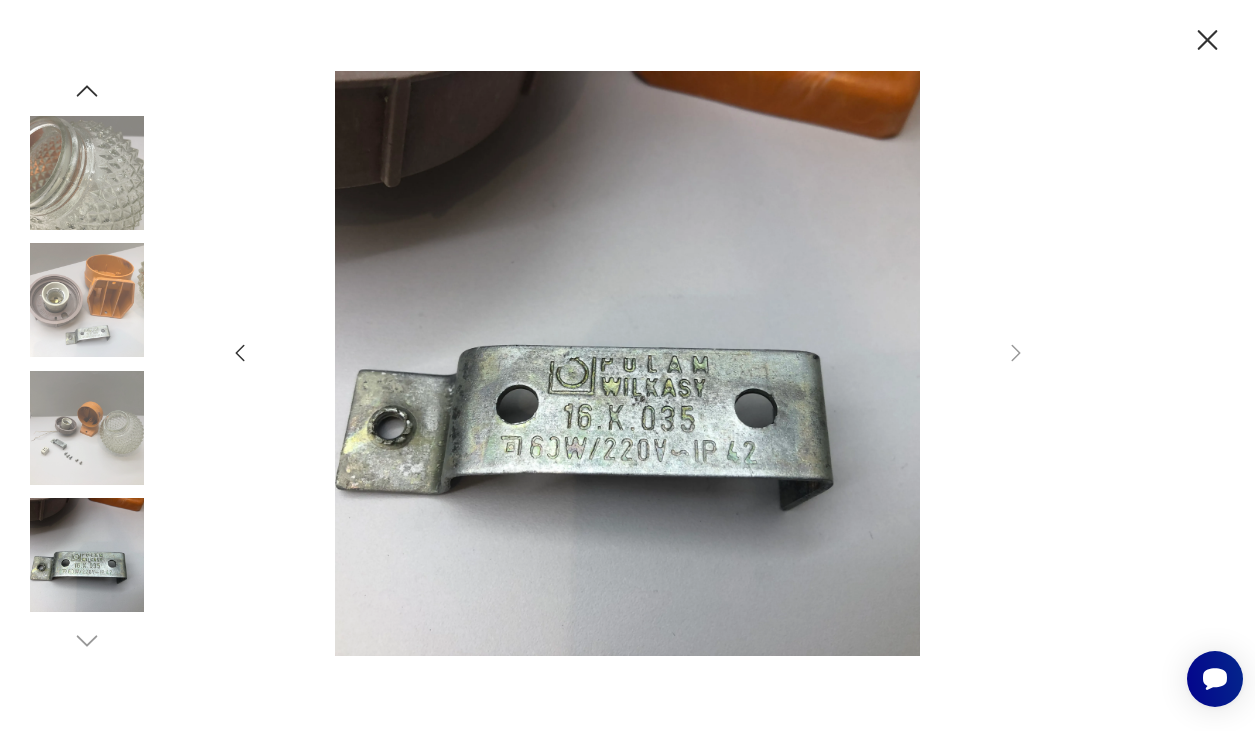 click 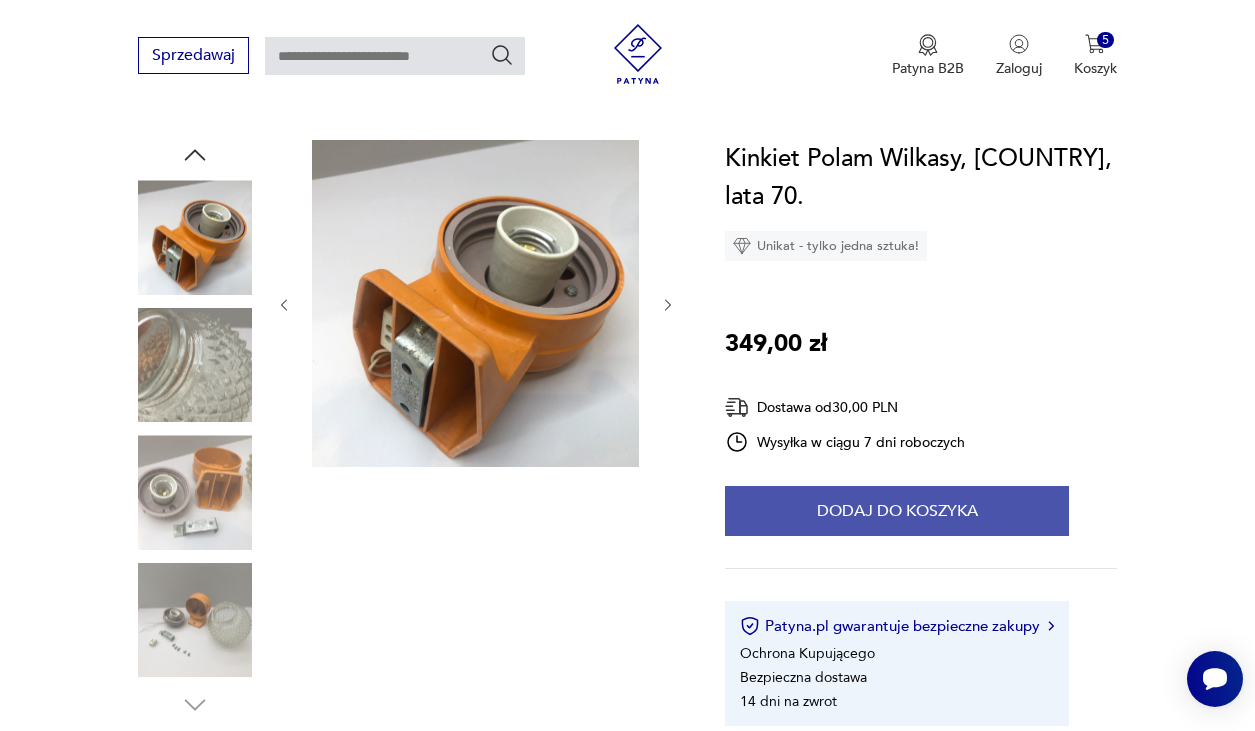 click on "Dodaj do koszyka" at bounding box center [897, 511] 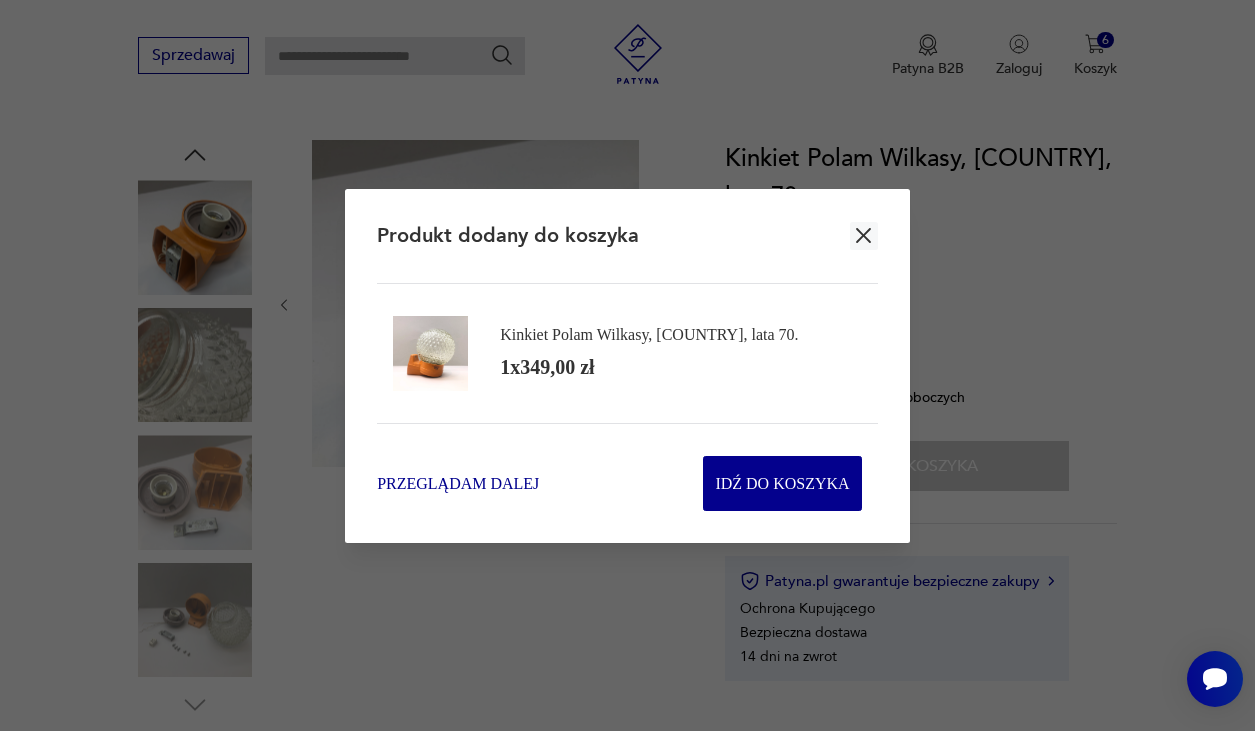 click on "Przeglądam dalej" at bounding box center (458, 483) 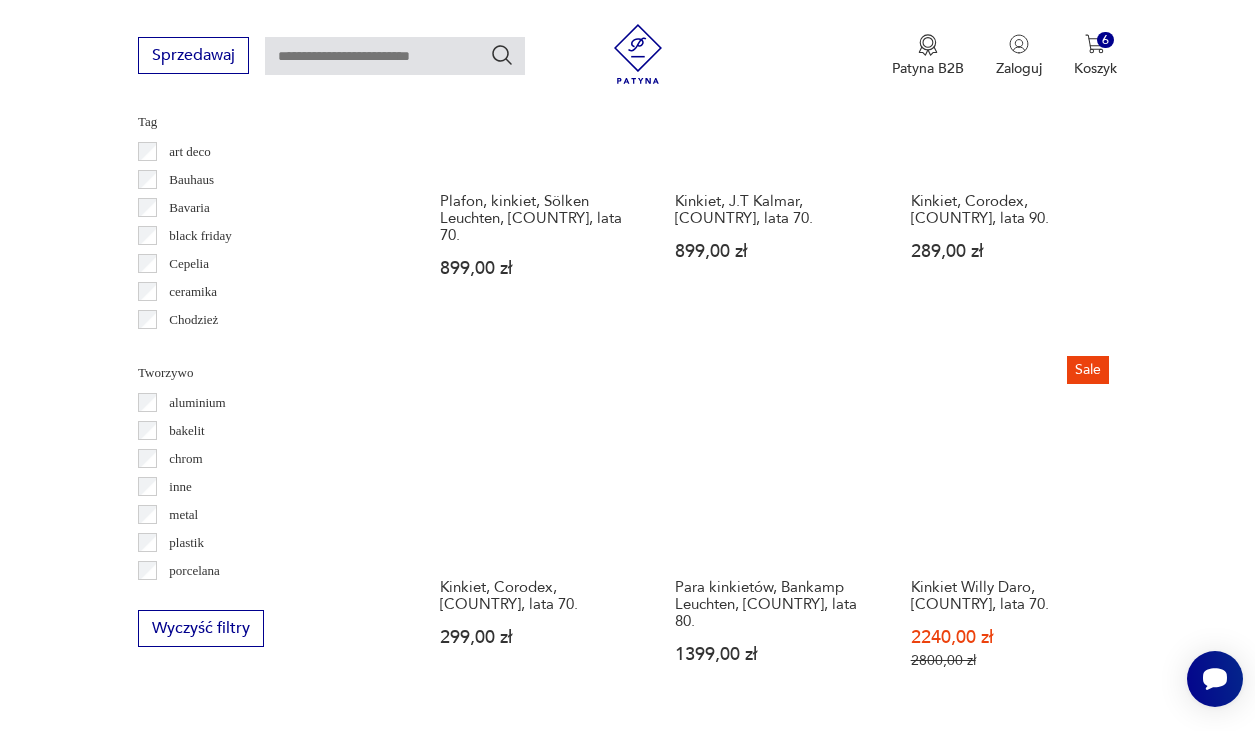 scroll, scrollTop: 1692, scrollLeft: 0, axis: vertical 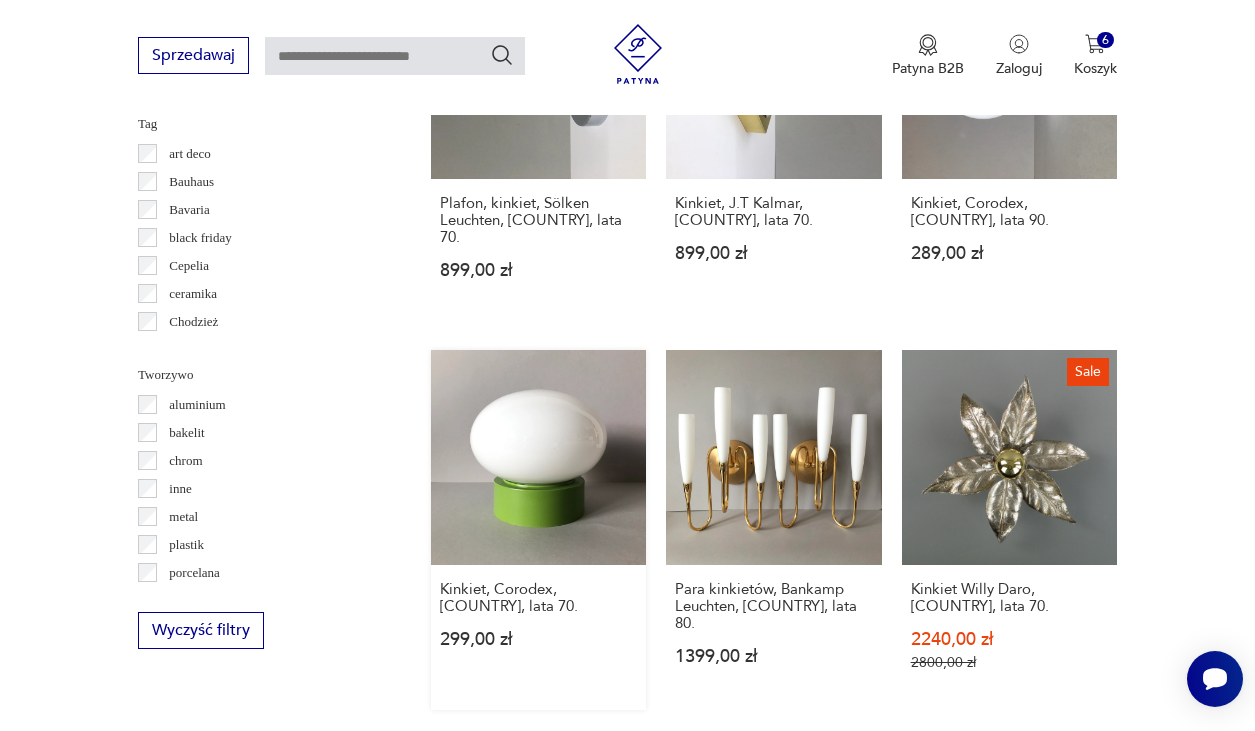 click on "Kinkiet, Corodex, [COUNTRY], lata 70. 299,00 zł" at bounding box center (538, 530) 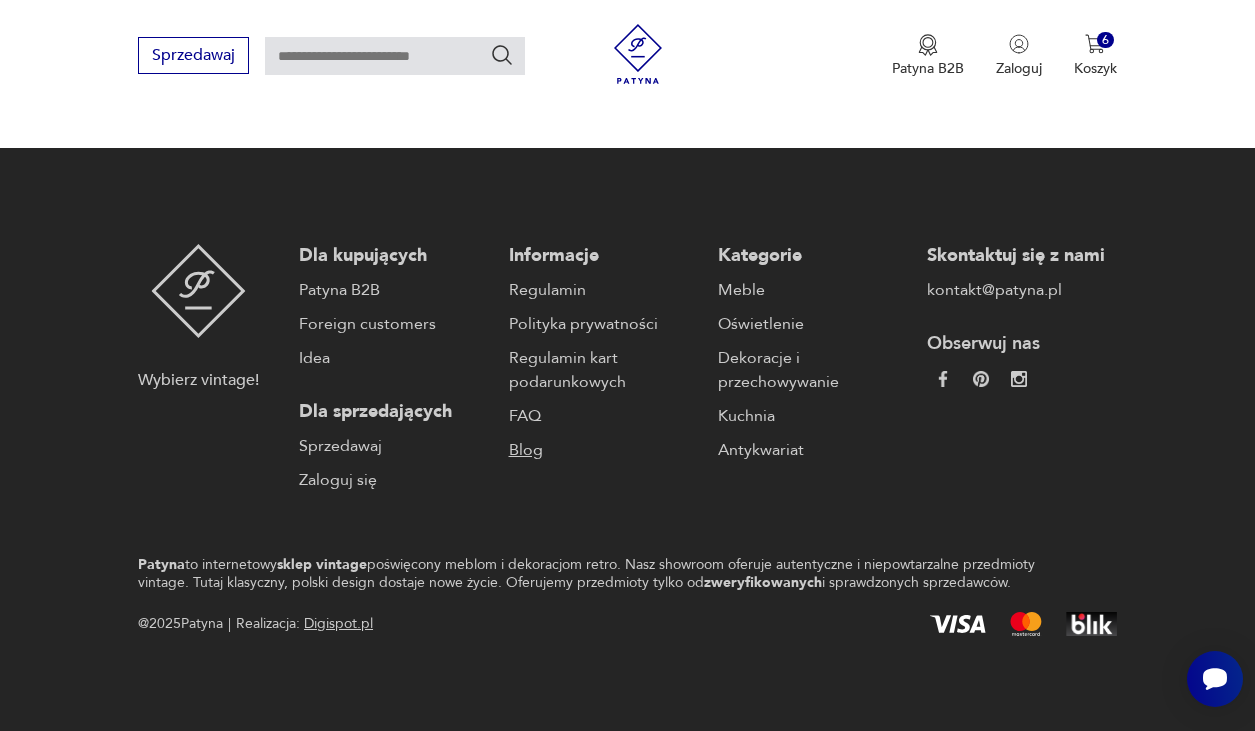 scroll, scrollTop: 0, scrollLeft: 0, axis: both 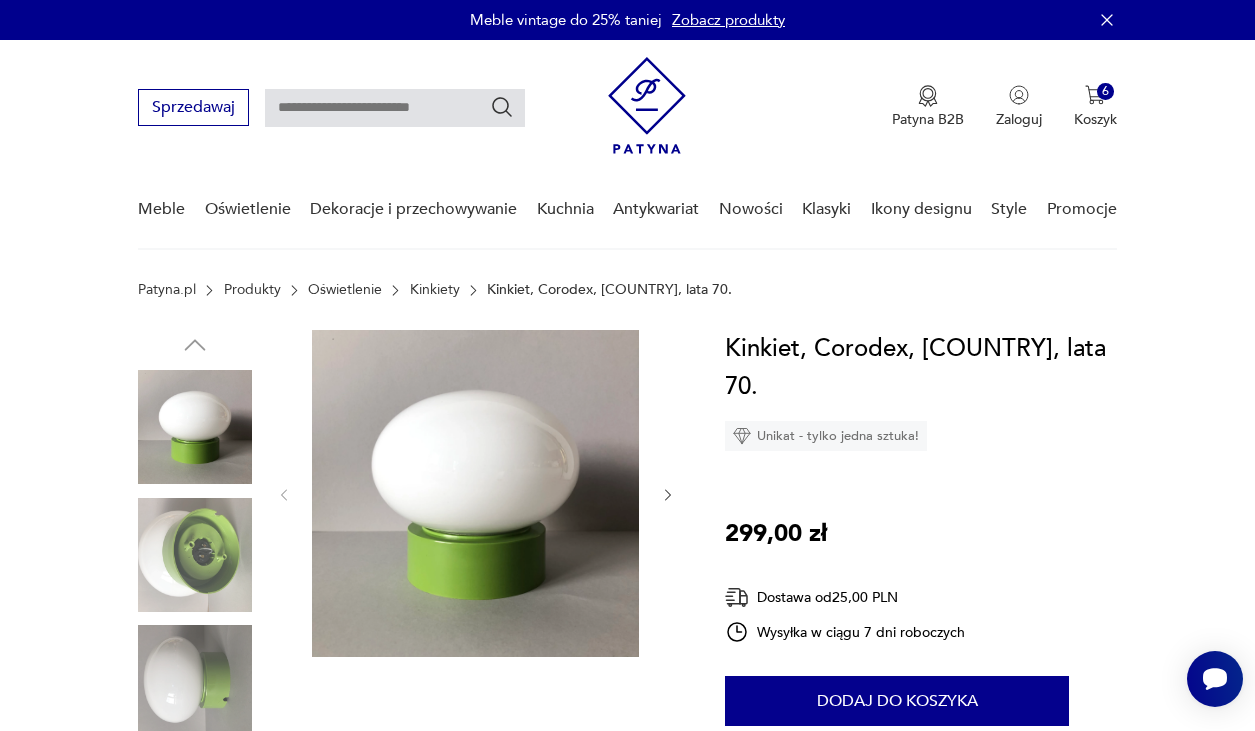 click 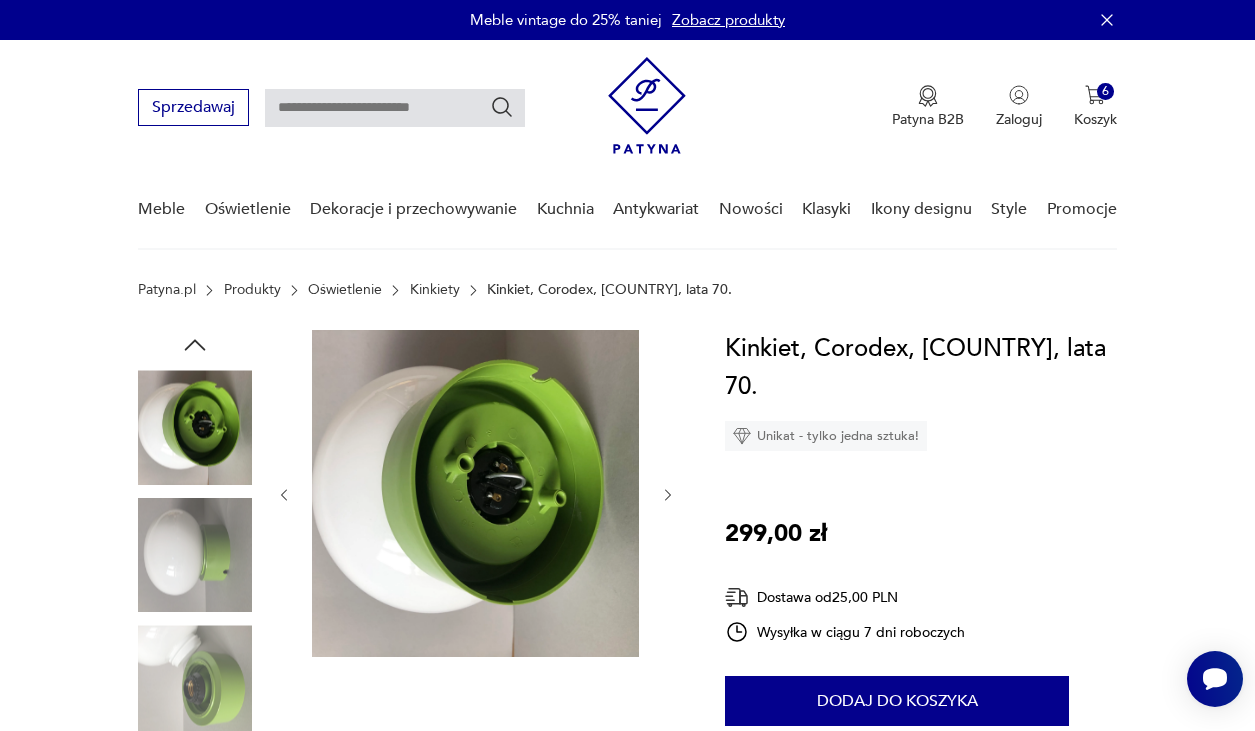 click 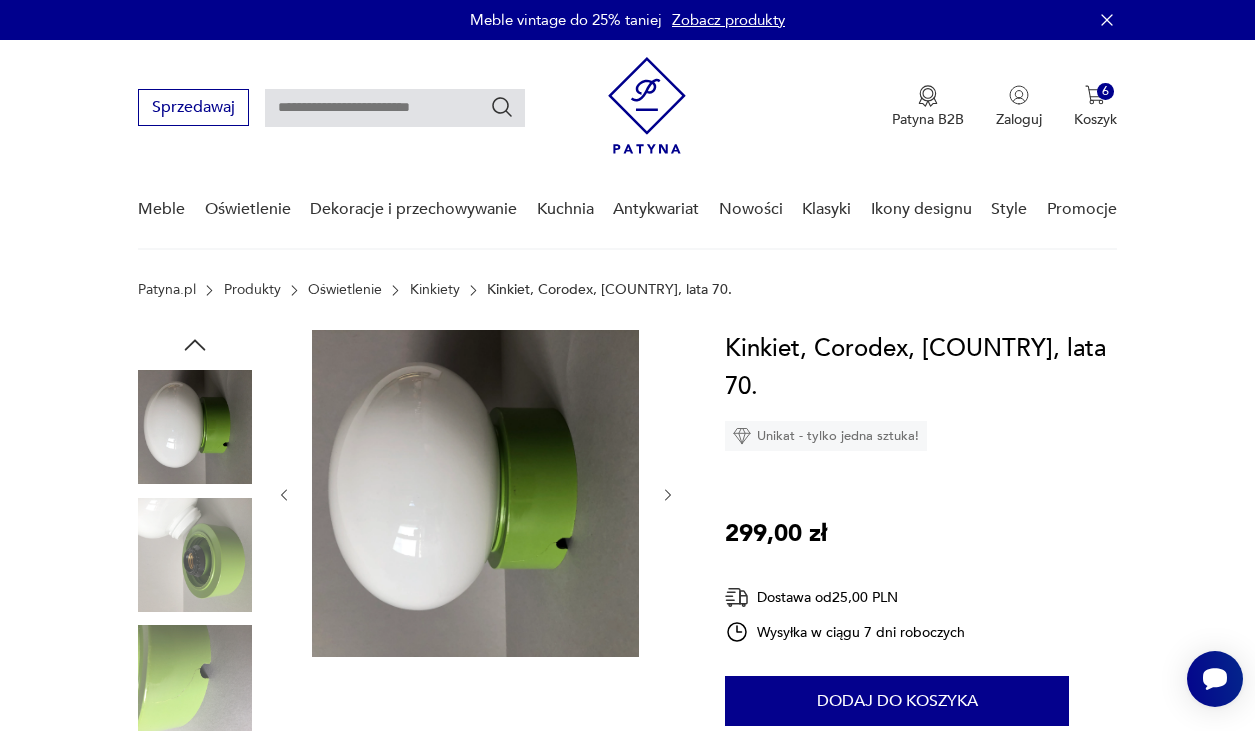 click 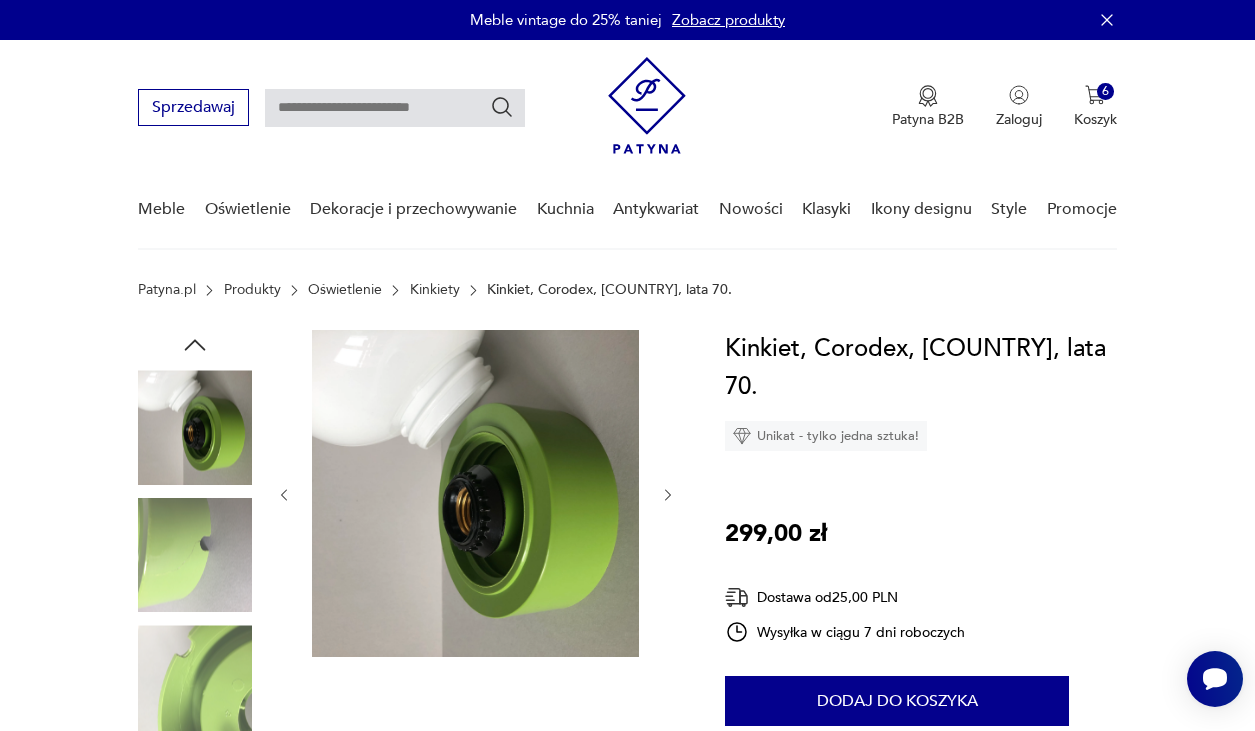 click 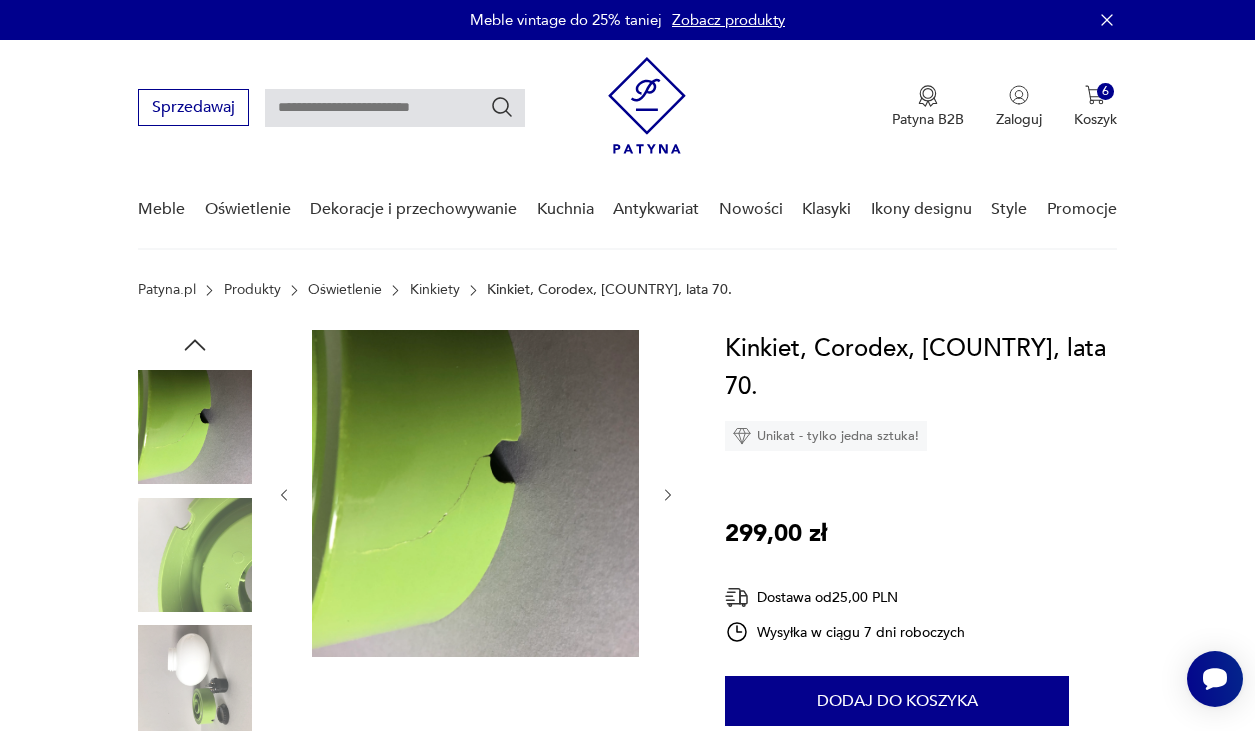 click 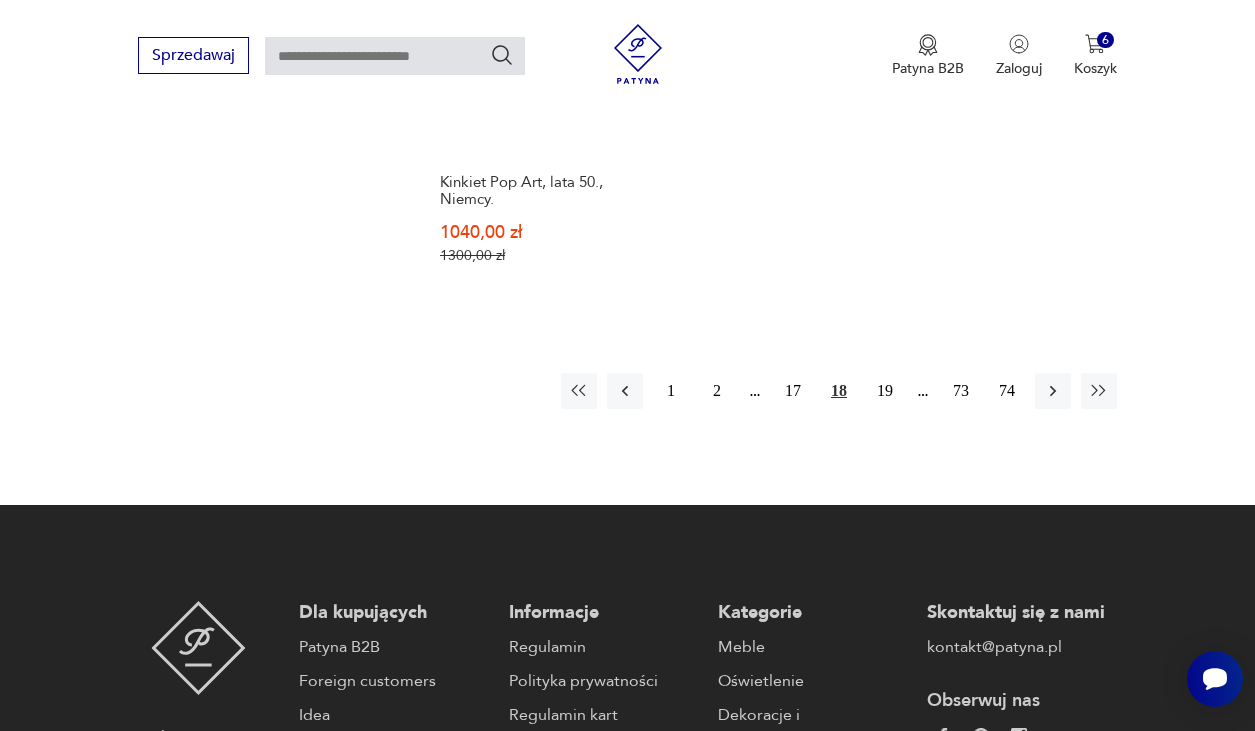 scroll, scrollTop: 2924, scrollLeft: 0, axis: vertical 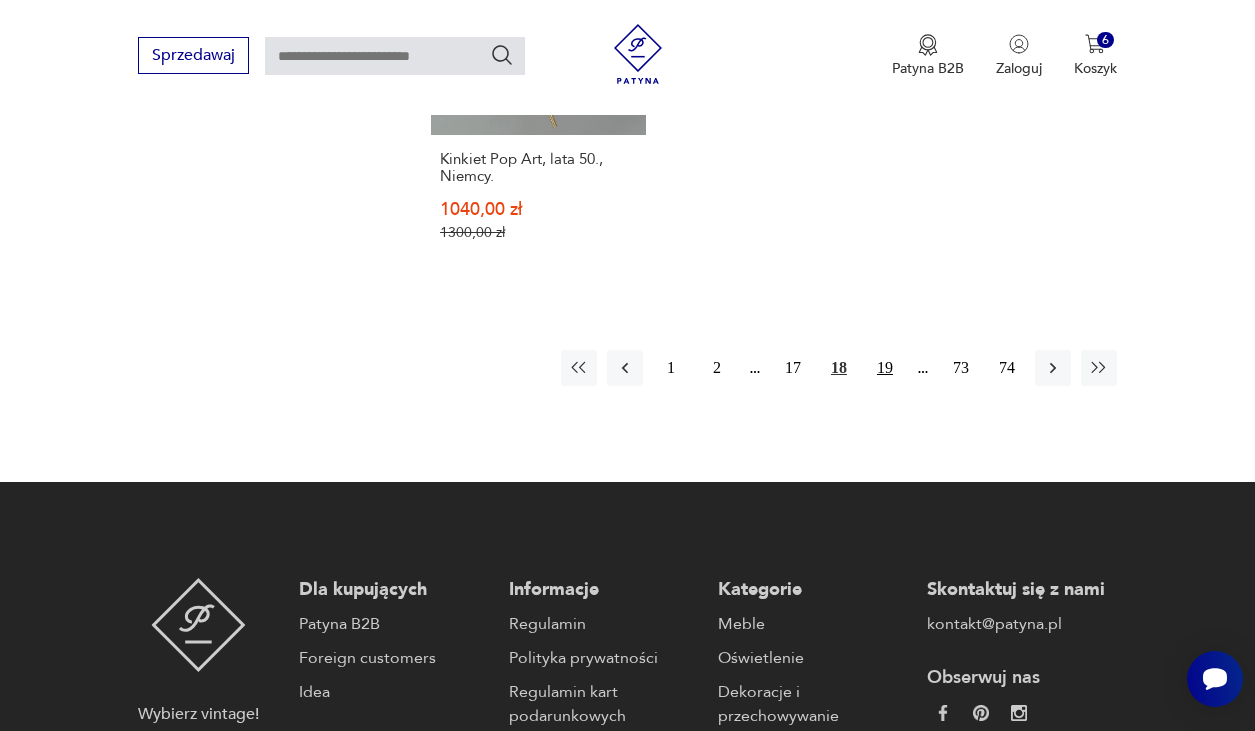 click on "19" at bounding box center [885, 368] 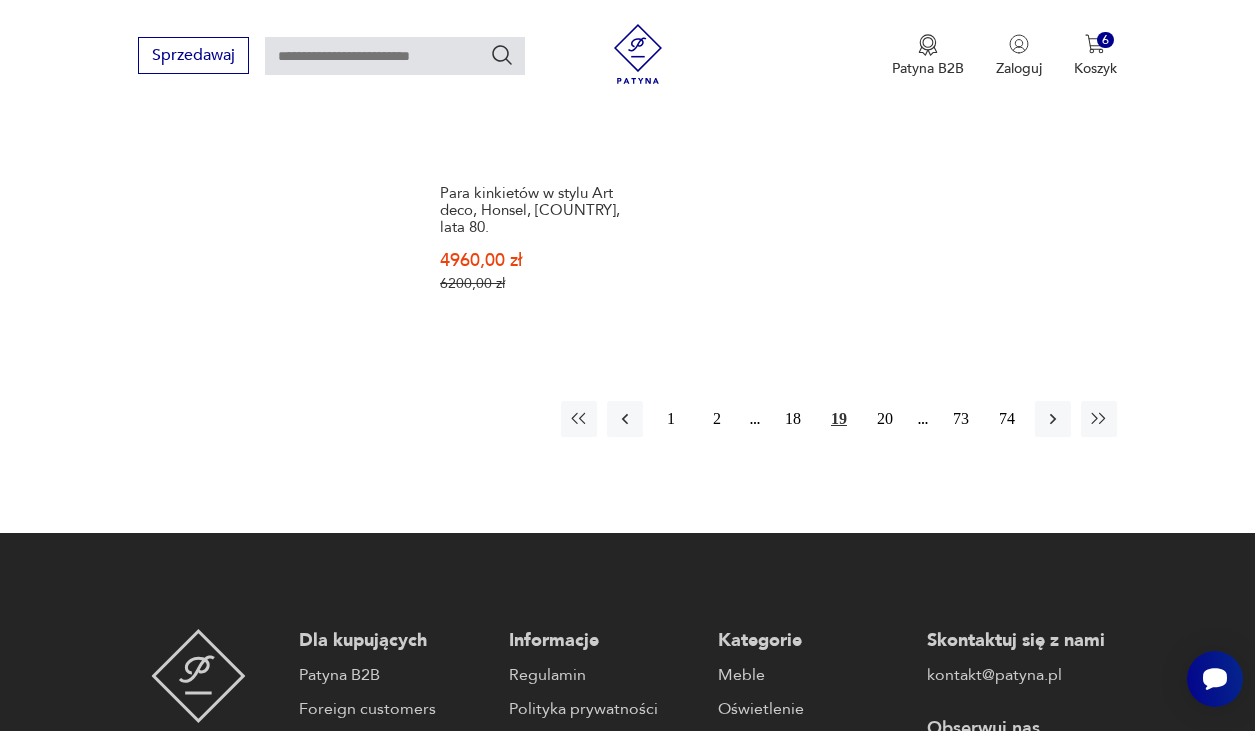 scroll, scrollTop: 3006, scrollLeft: 0, axis: vertical 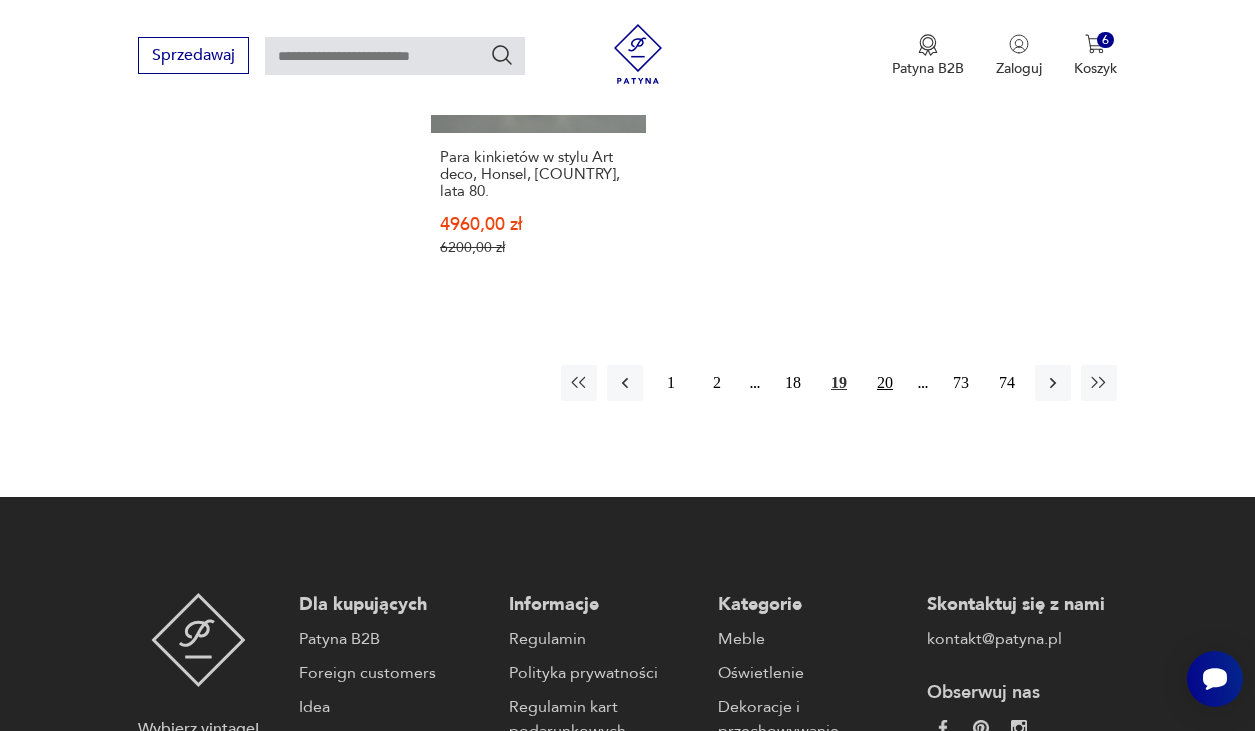 click on "20" at bounding box center [885, 383] 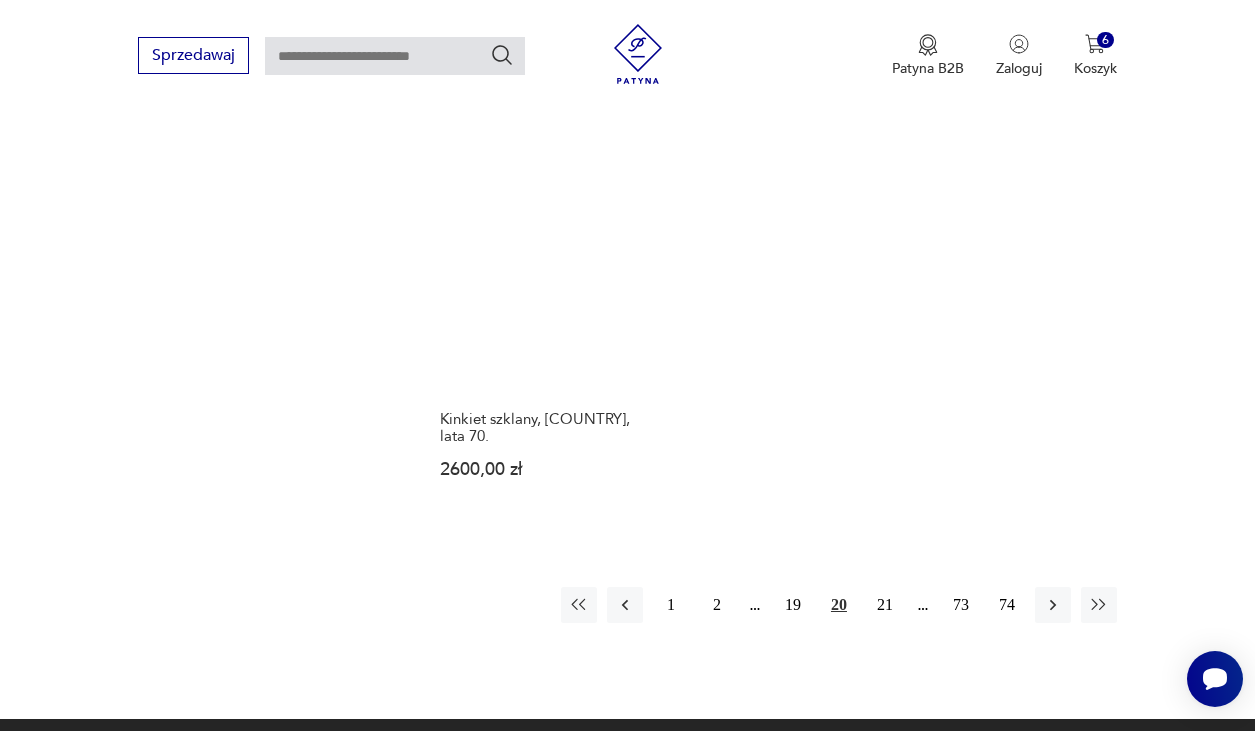 scroll, scrollTop: 2664, scrollLeft: 0, axis: vertical 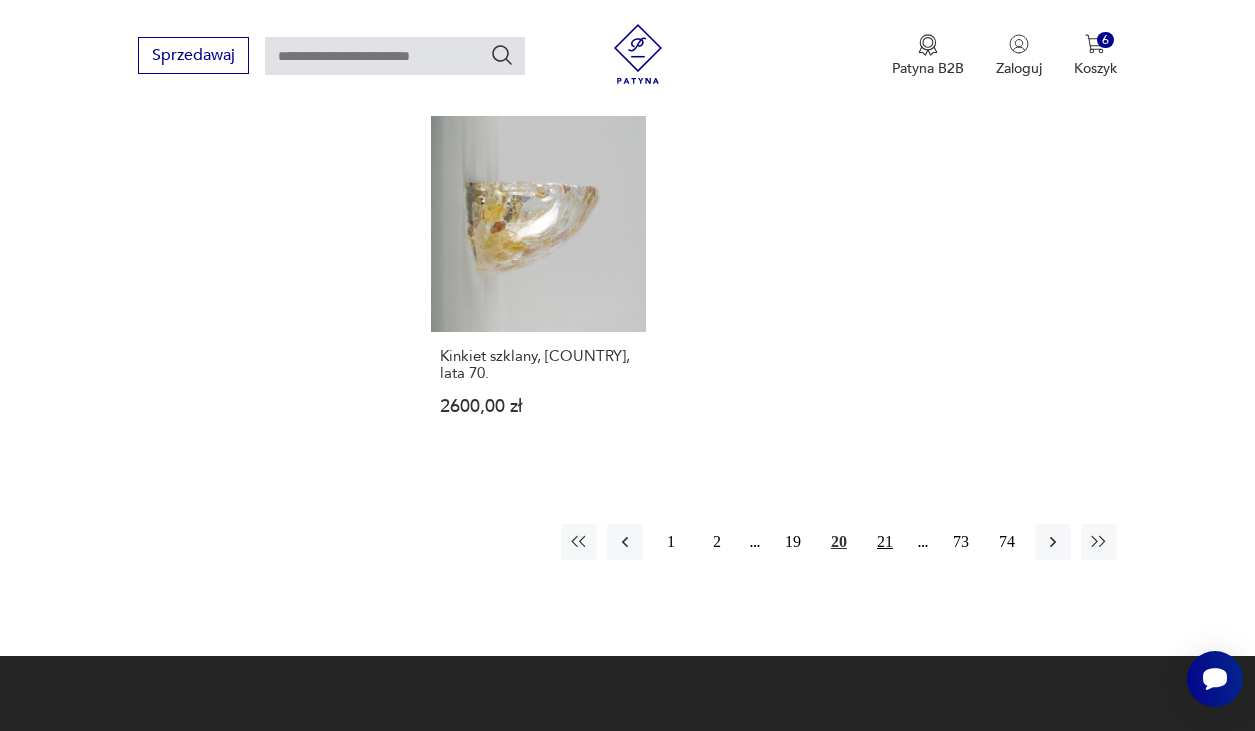 click on "21" at bounding box center [885, 542] 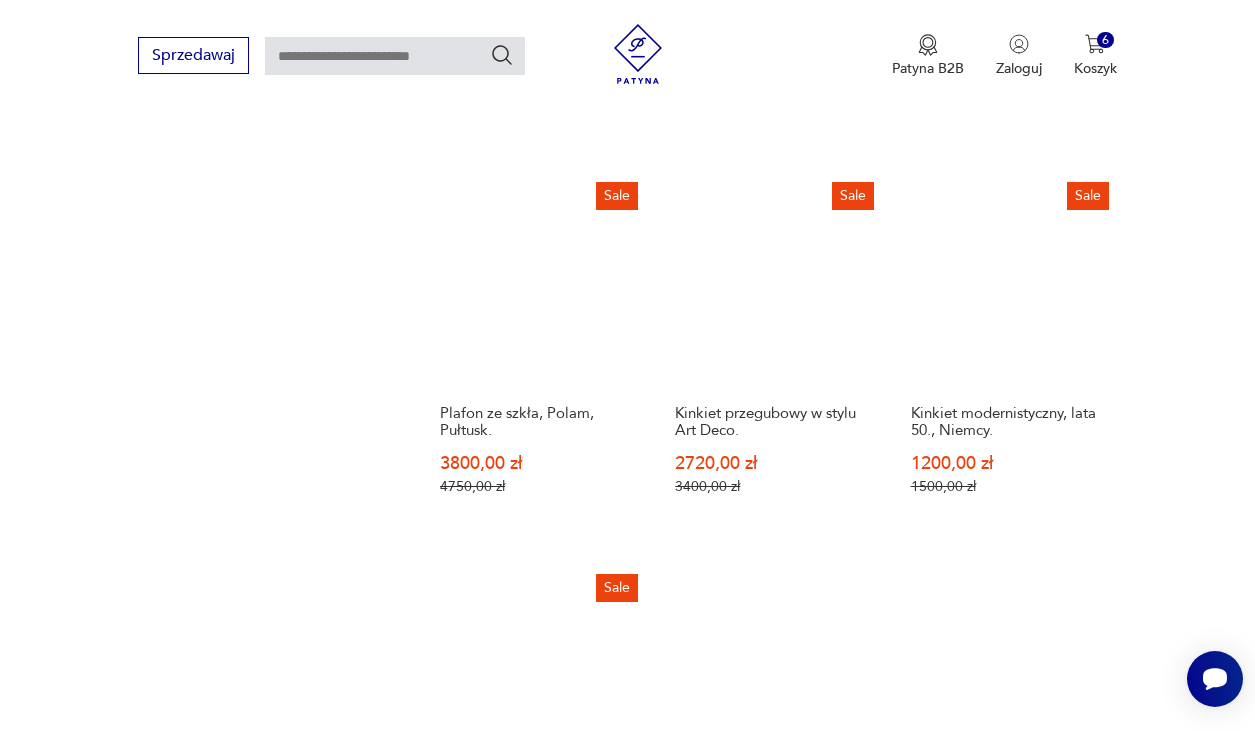 scroll, scrollTop: 2269, scrollLeft: 0, axis: vertical 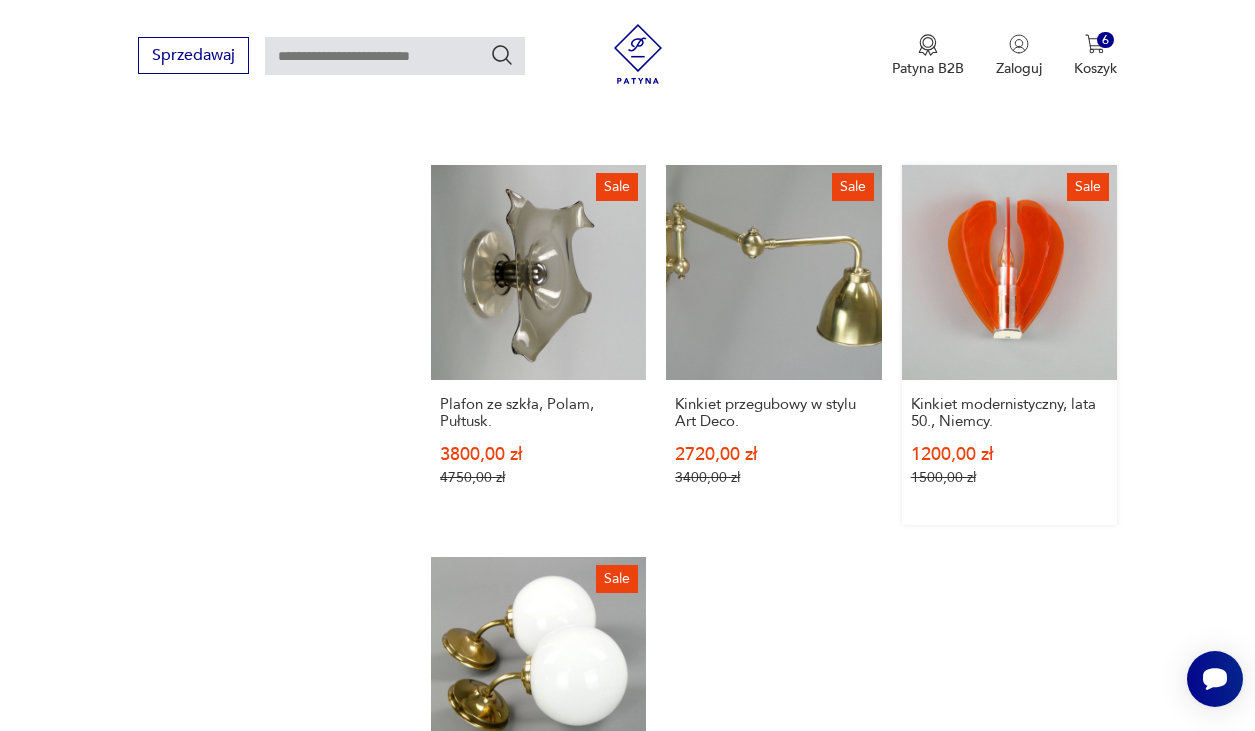 click on "Sale Kinkiet modernistyczny, lata 50., [COUNTRY]. 1200,00 zł 1500,00 zł" at bounding box center (1009, 345) 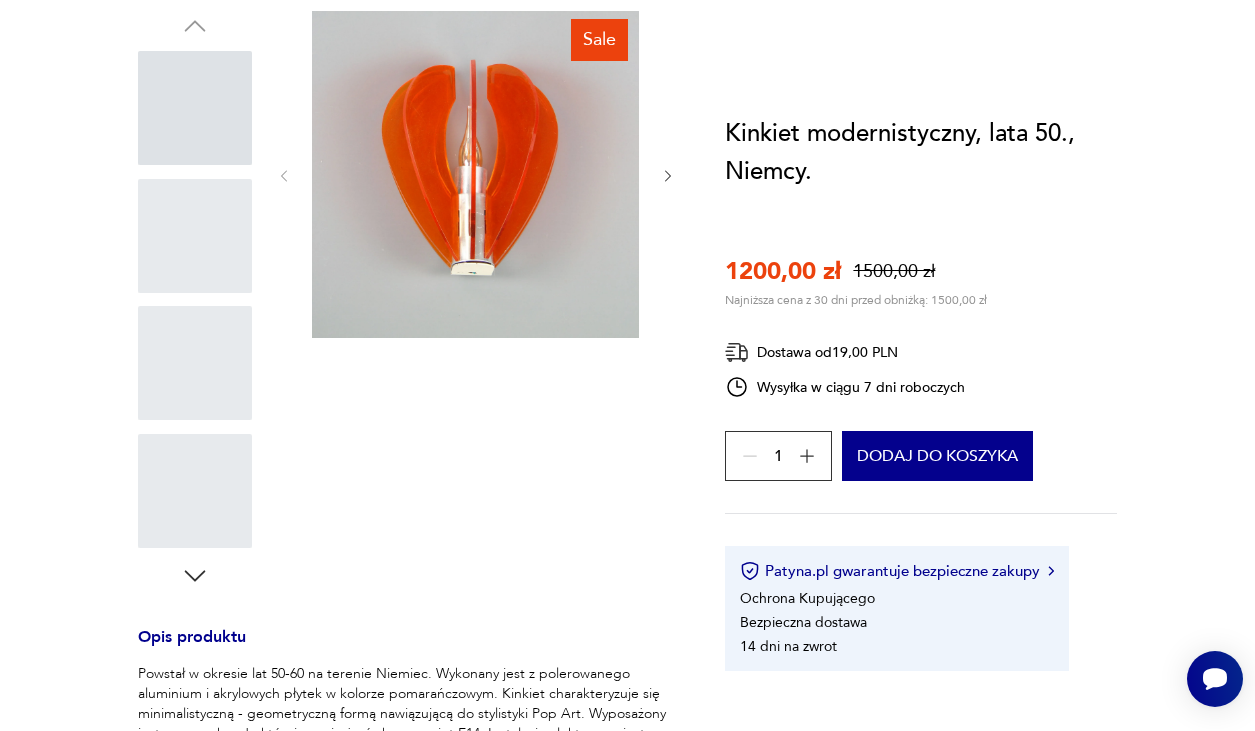 scroll, scrollTop: 0, scrollLeft: 0, axis: both 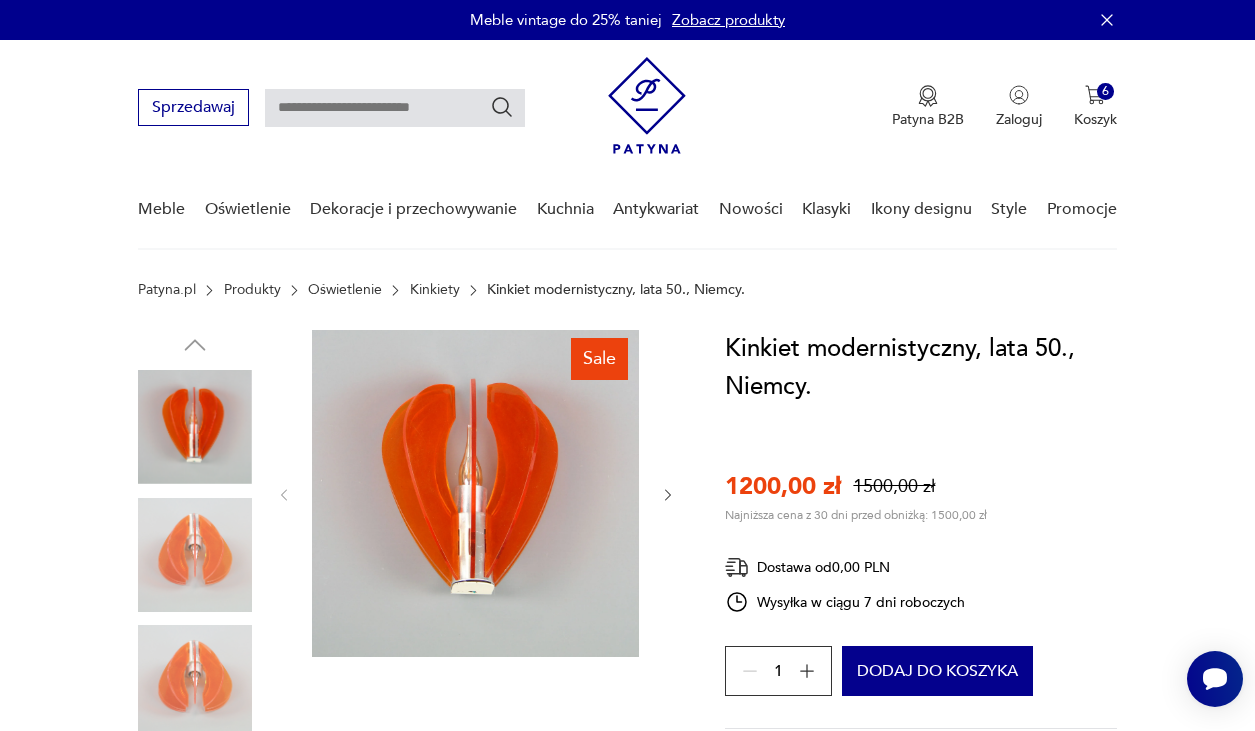 click 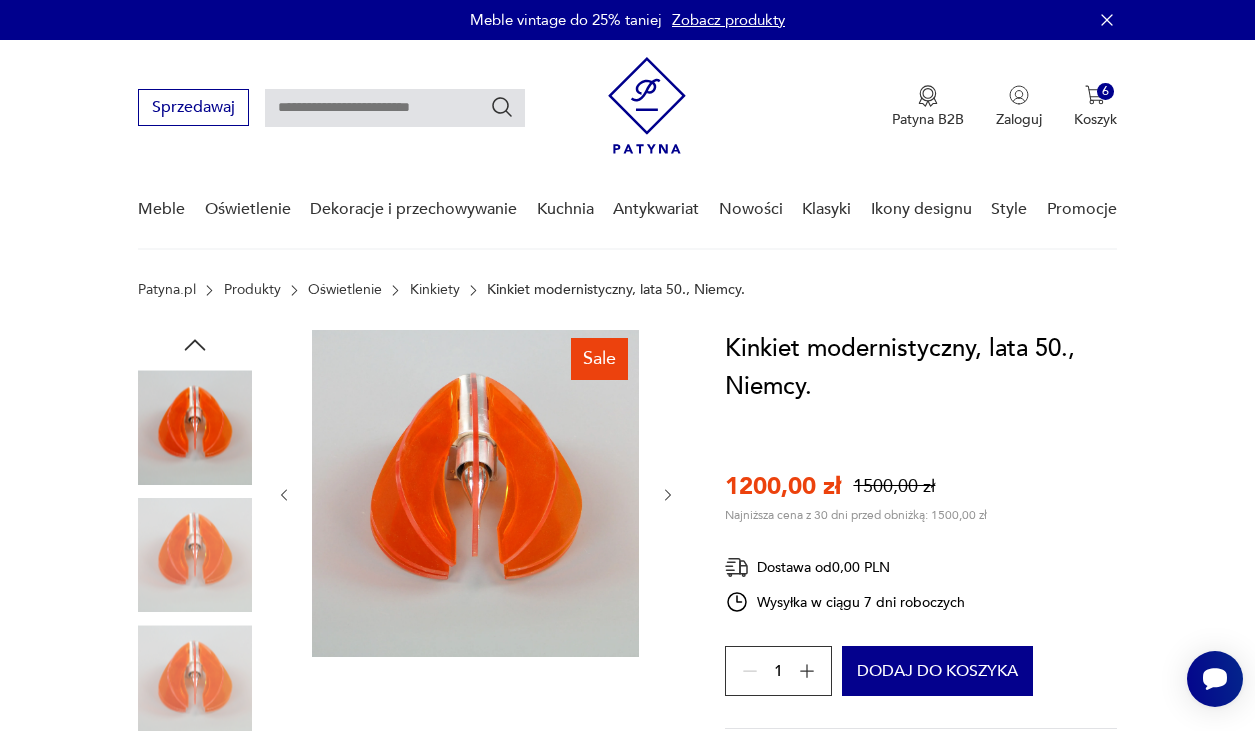 click 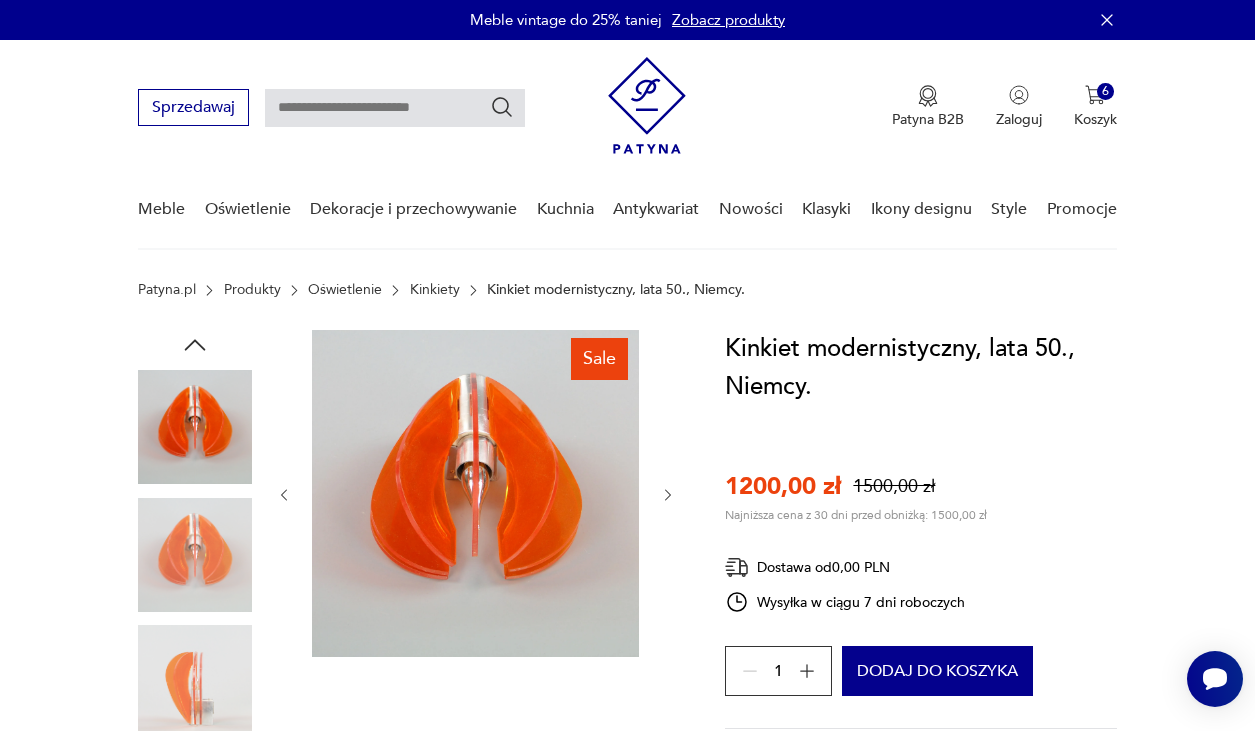 click 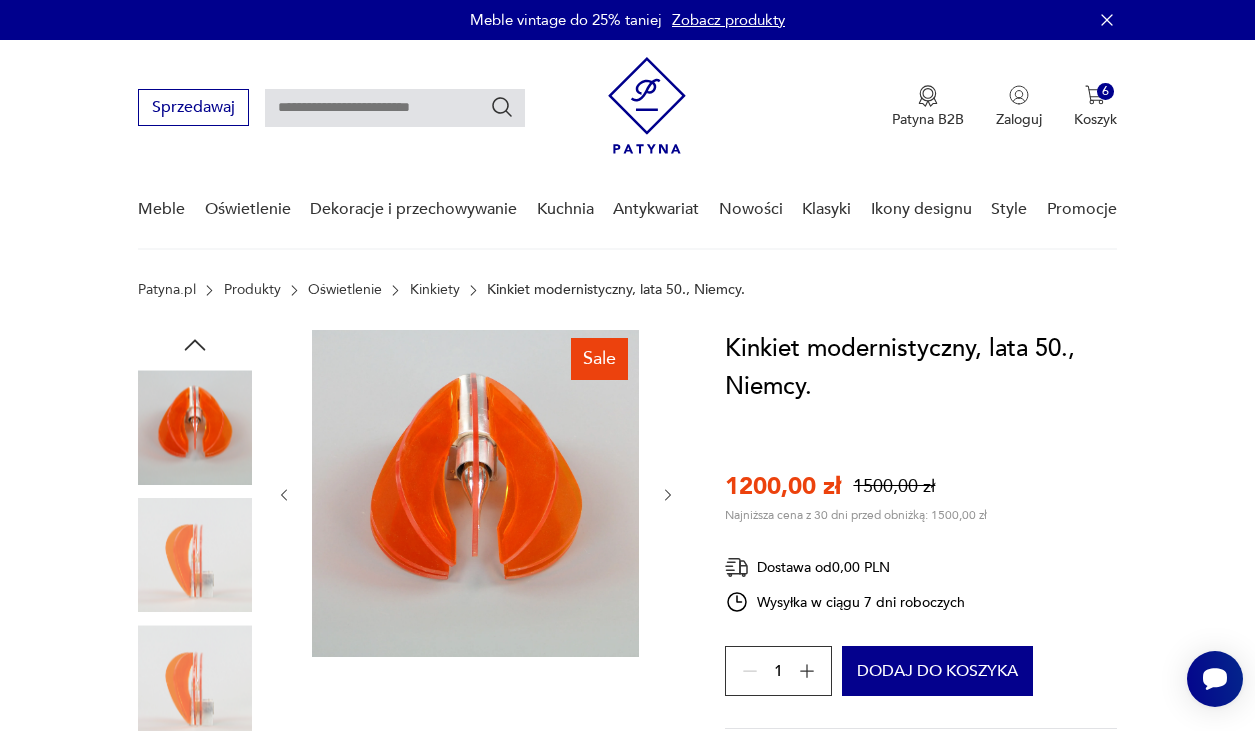click 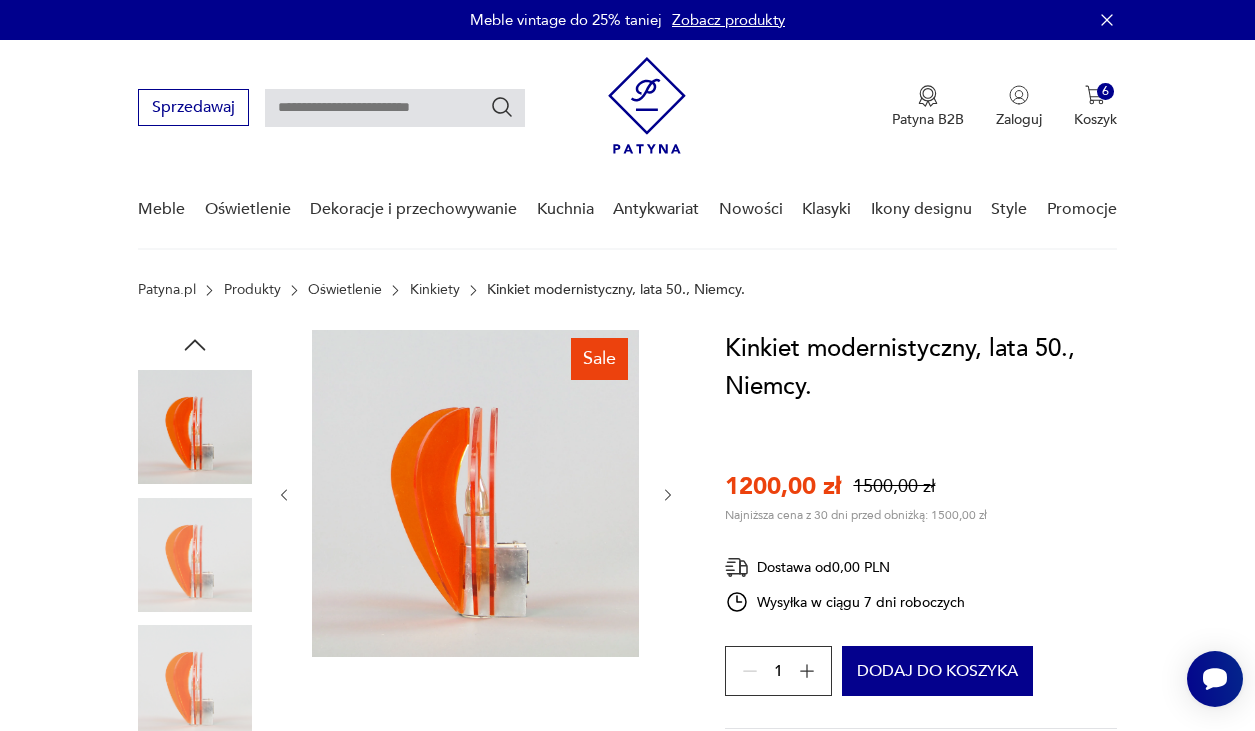 click 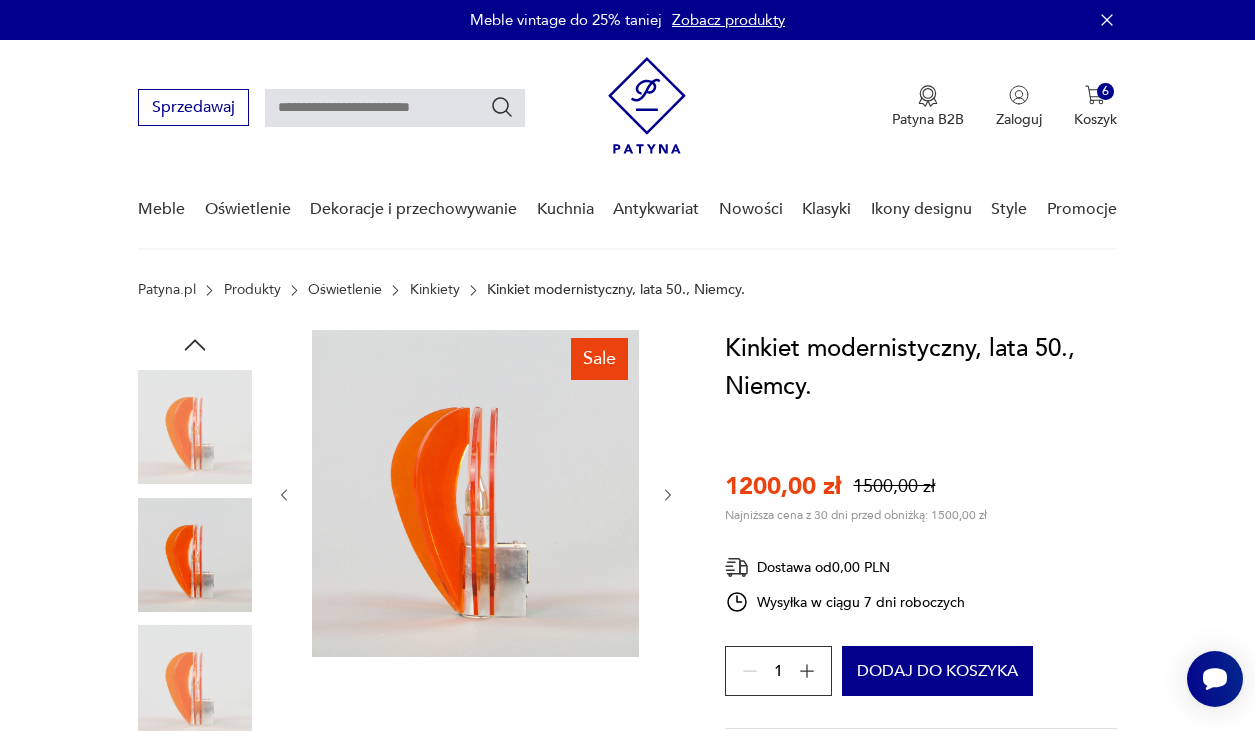 click 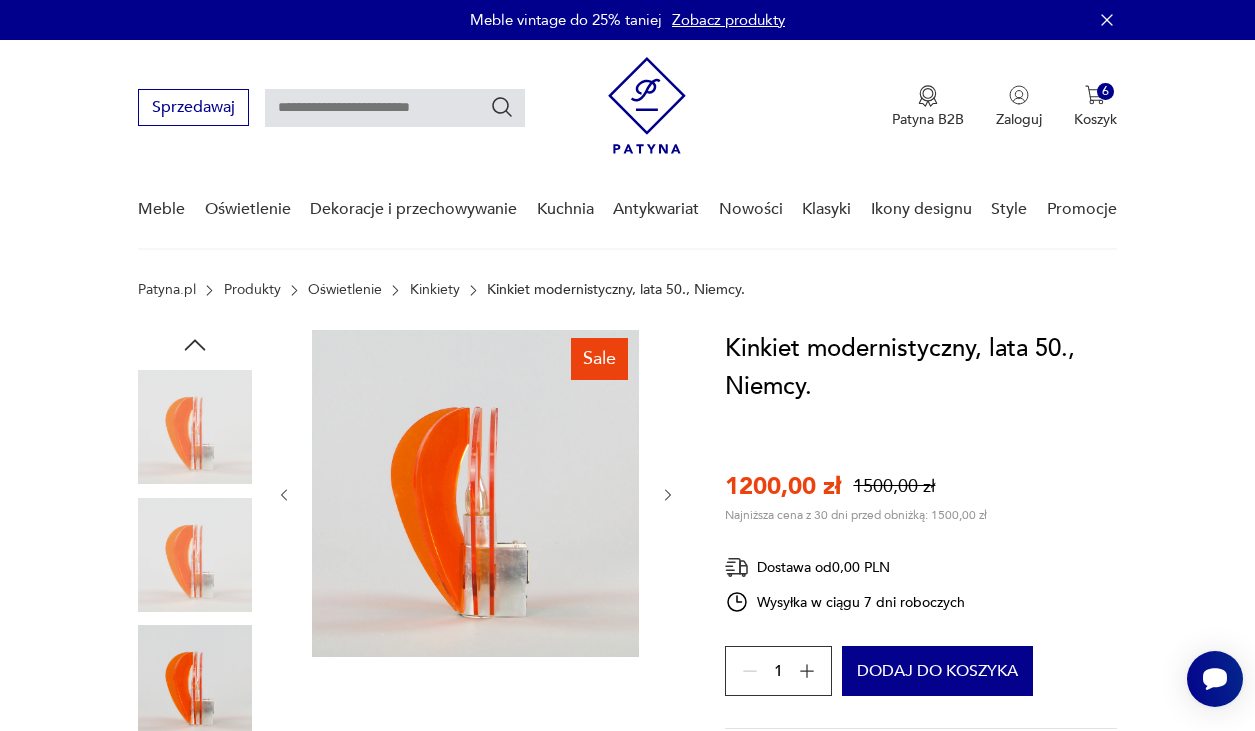 click 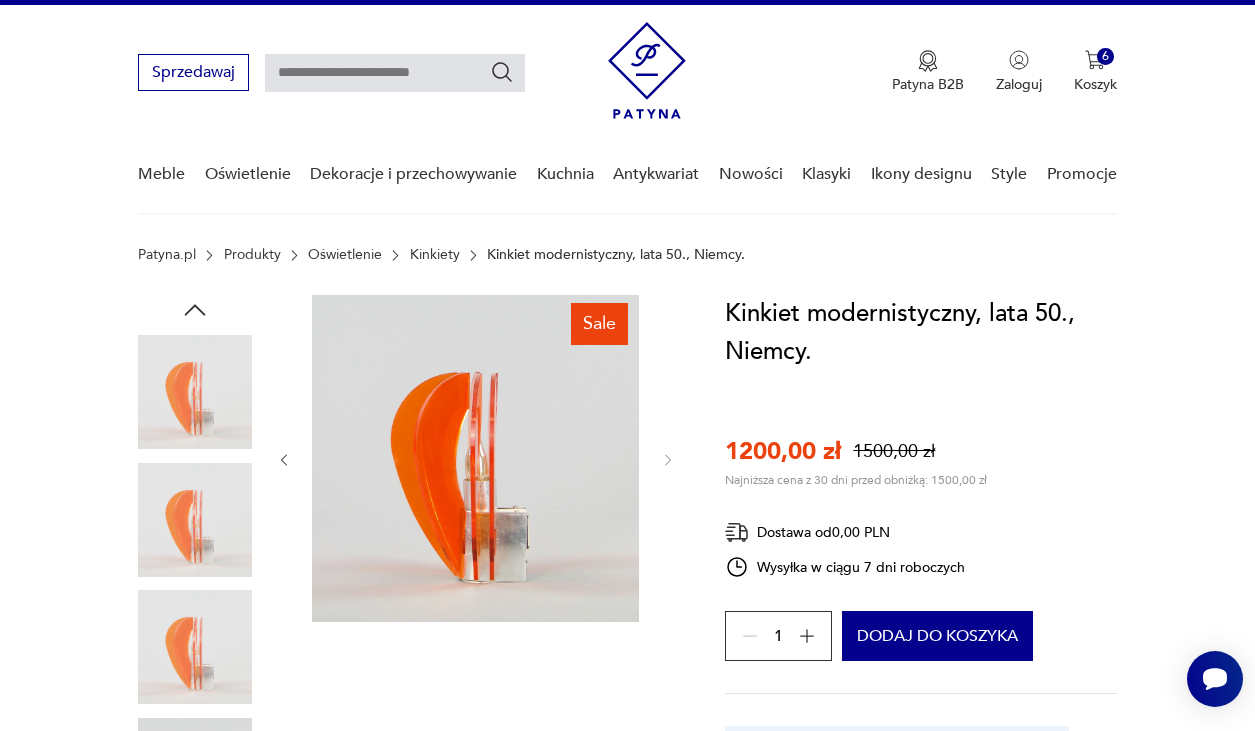 scroll, scrollTop: 30, scrollLeft: 0, axis: vertical 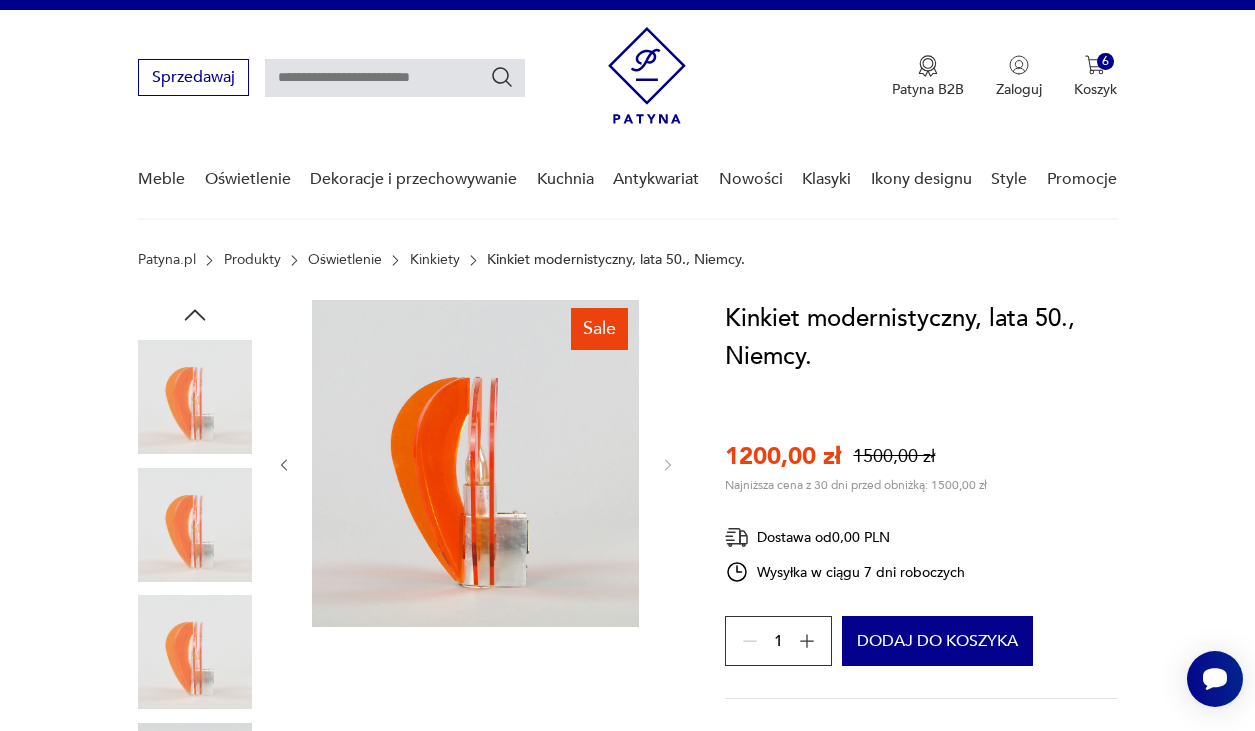 click 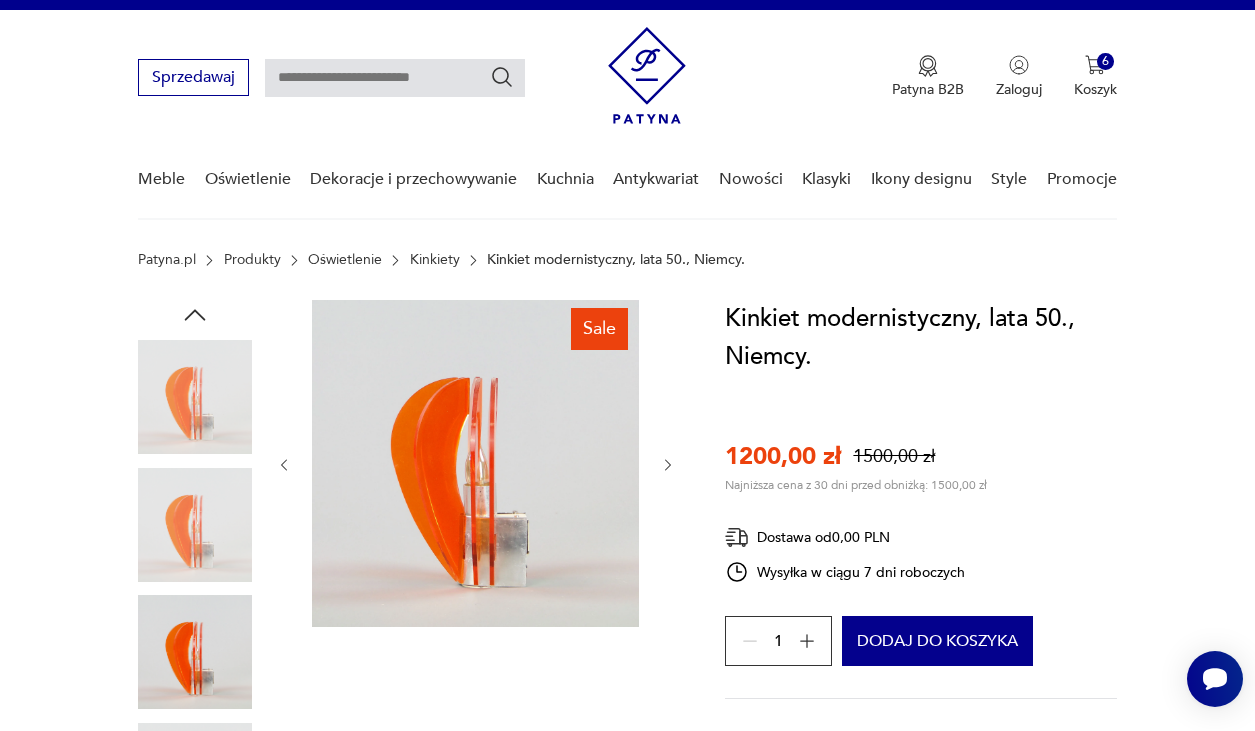 click 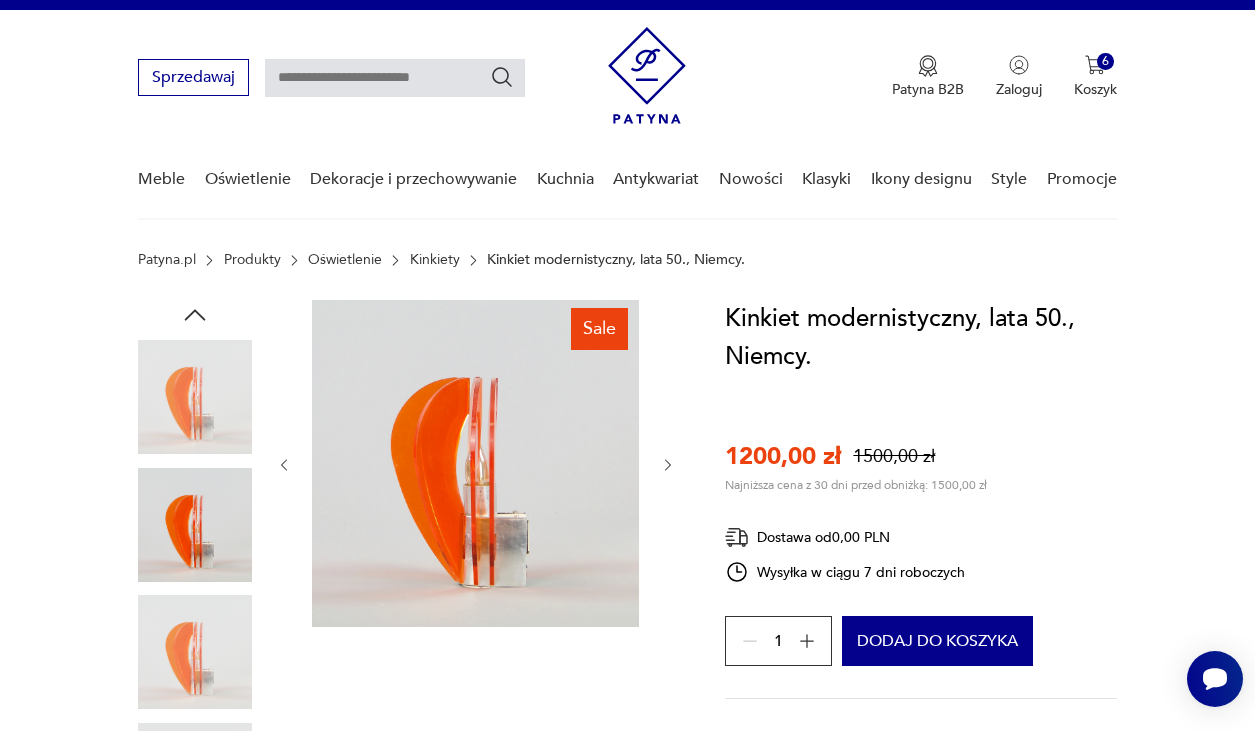 click 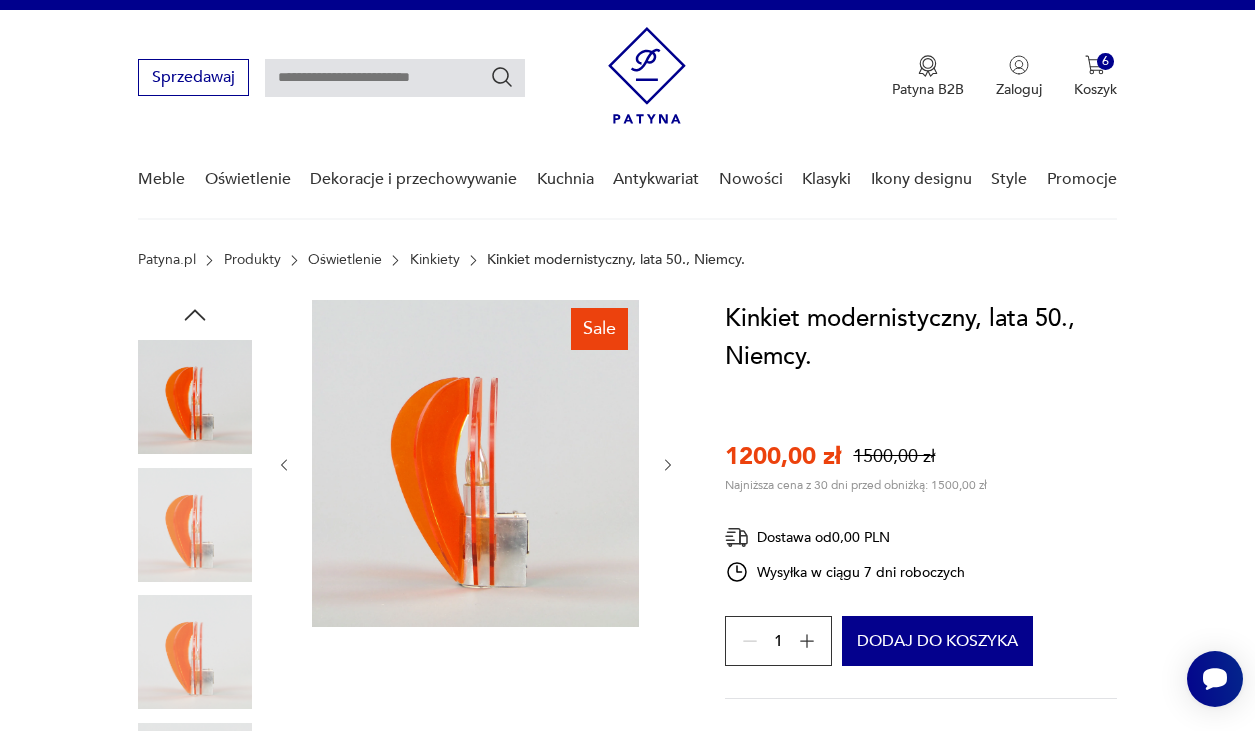 scroll, scrollTop: 0, scrollLeft: 0, axis: both 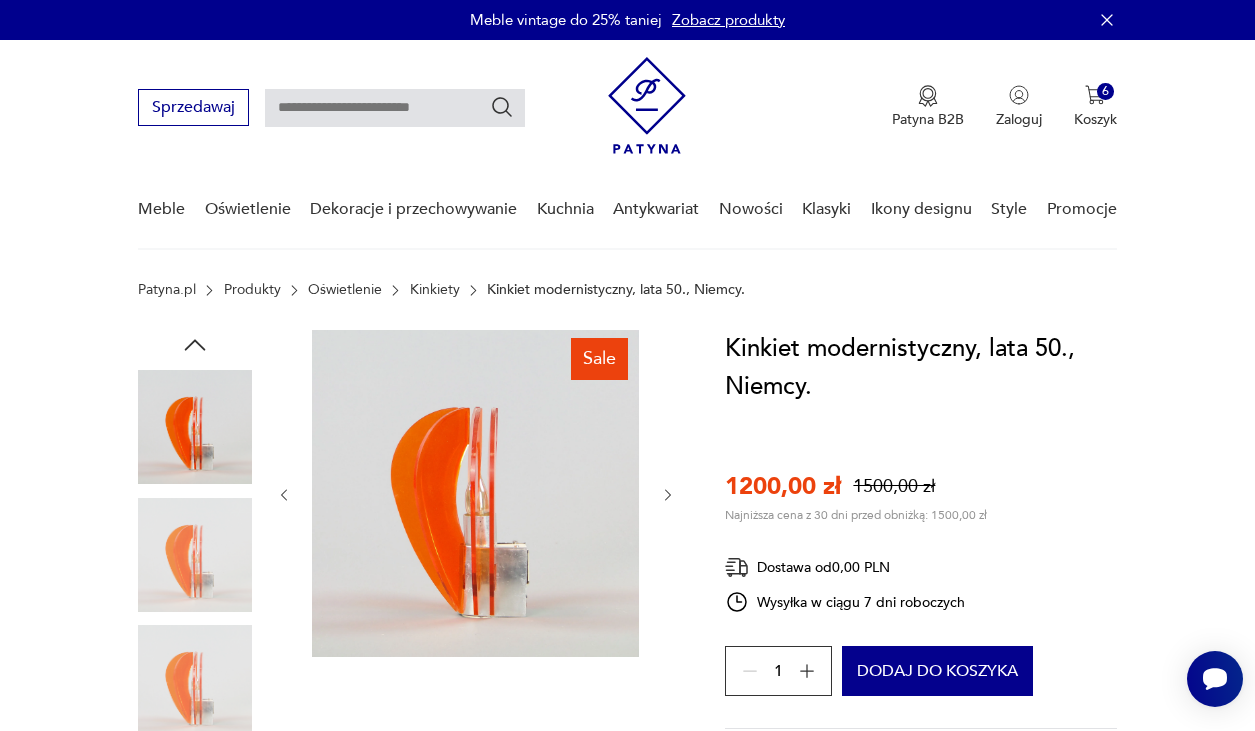click 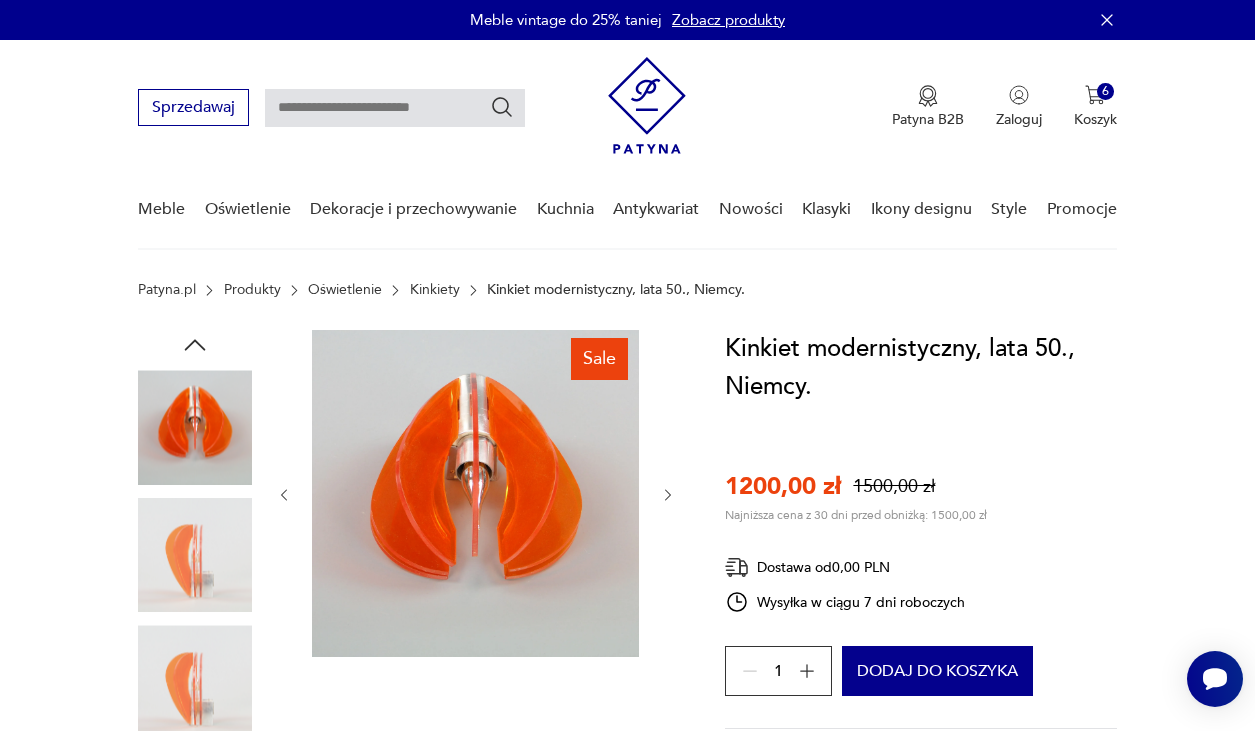 click at bounding box center [195, 427] 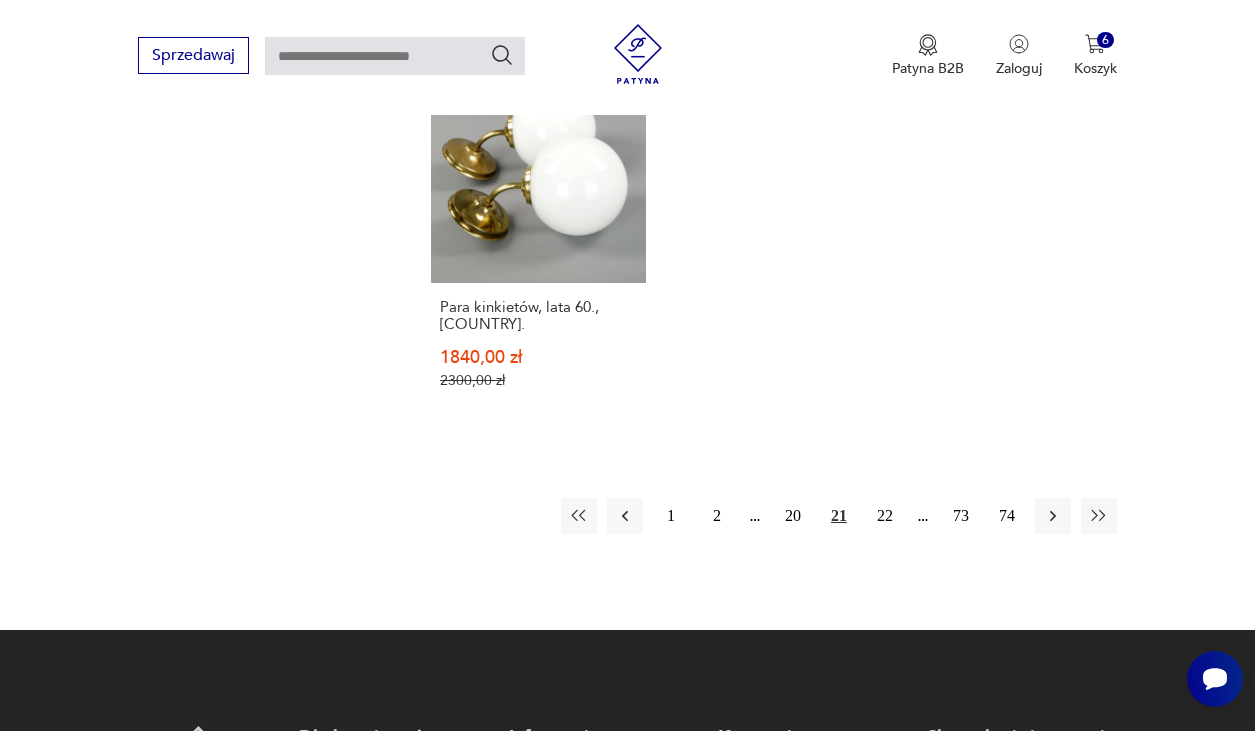 scroll, scrollTop: 2762, scrollLeft: 0, axis: vertical 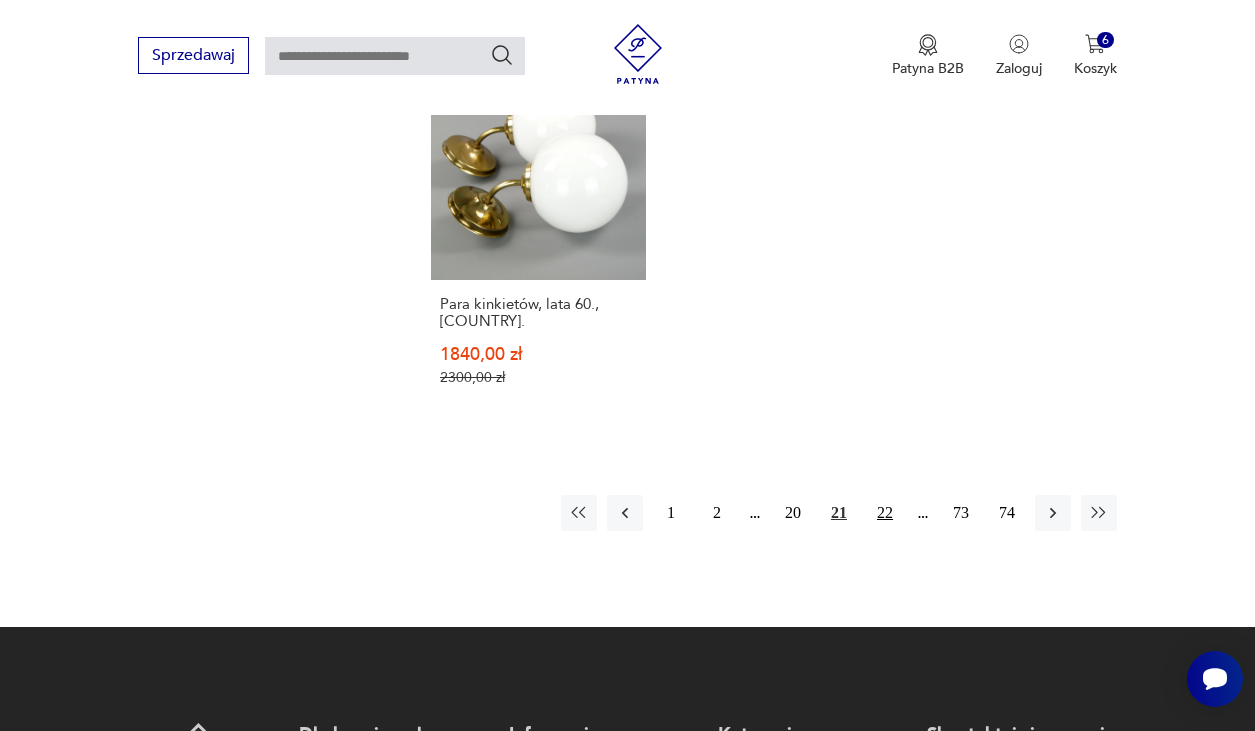 click on "22" at bounding box center (885, 513) 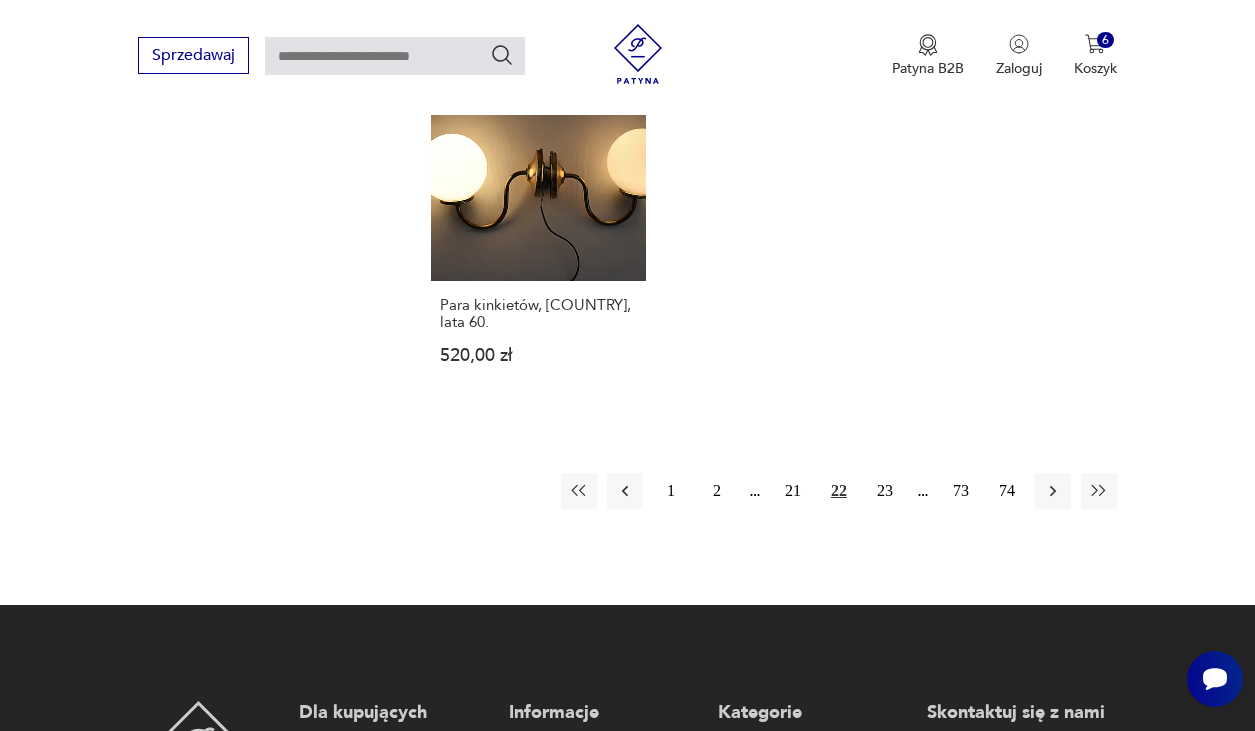 scroll, scrollTop: 2837, scrollLeft: 0, axis: vertical 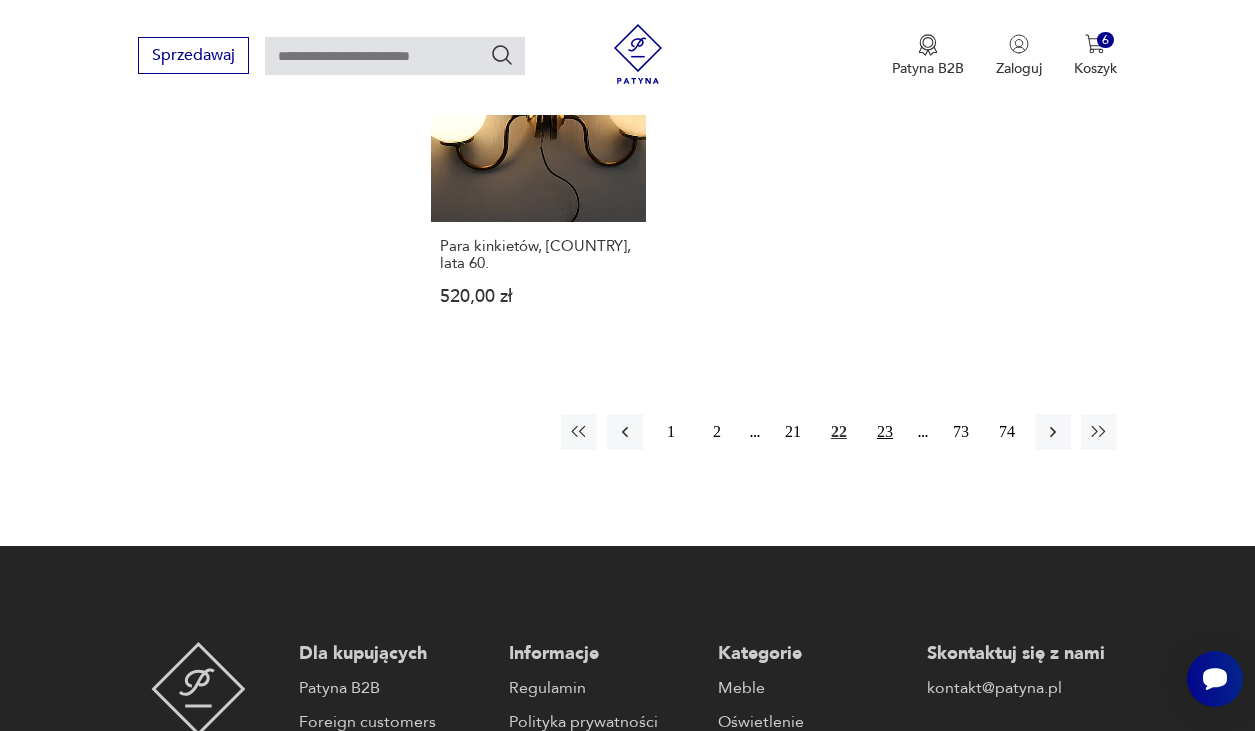 click on "23" at bounding box center [885, 432] 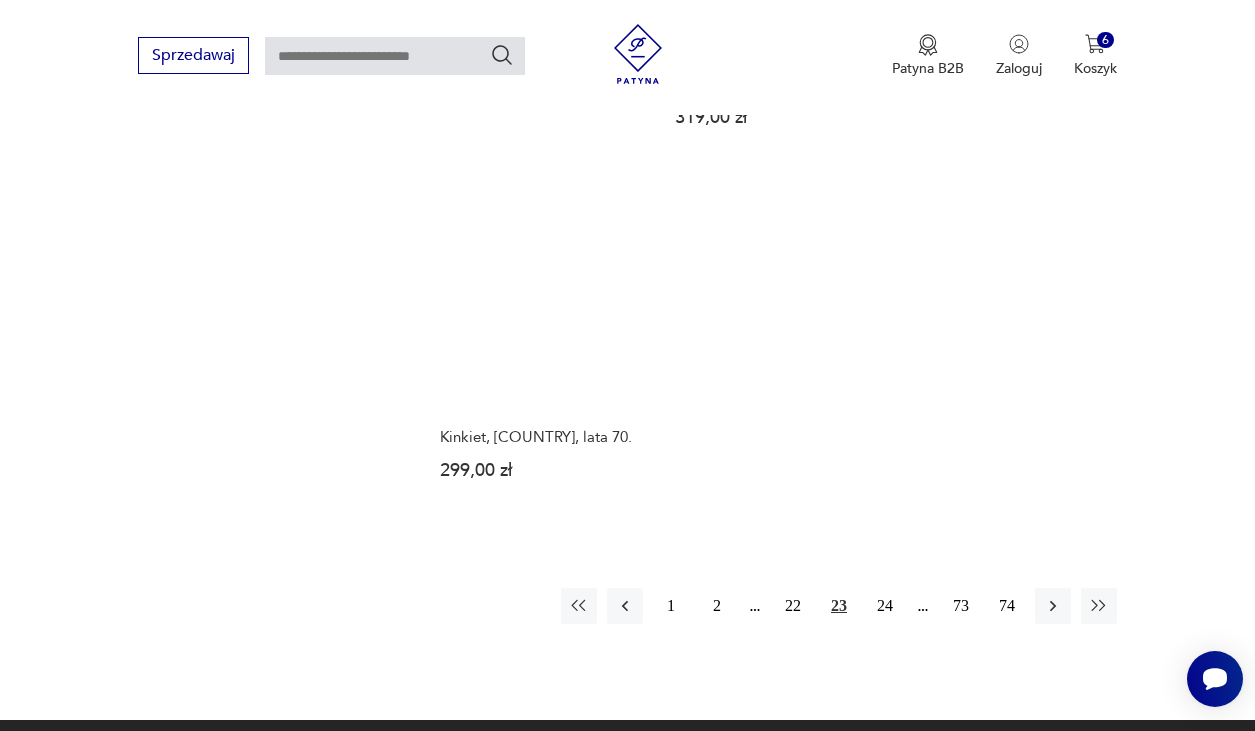 scroll, scrollTop: 2626, scrollLeft: 0, axis: vertical 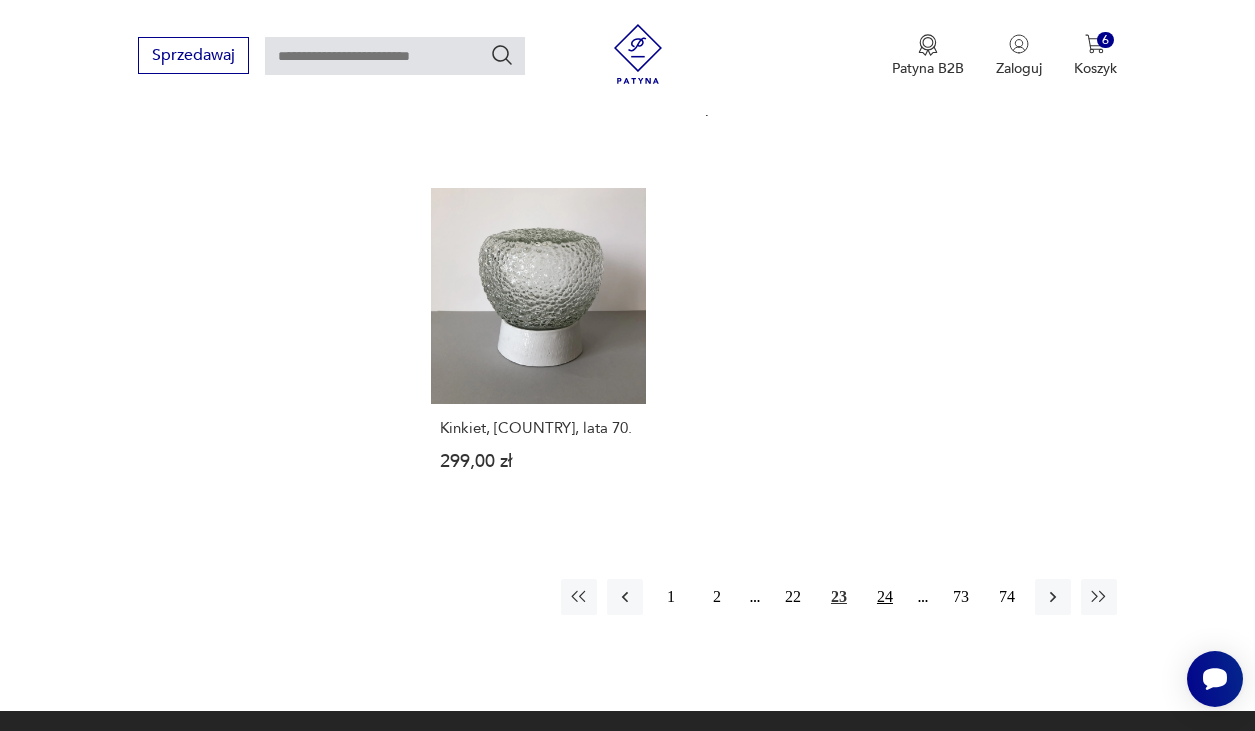 click on "24" at bounding box center (885, 597) 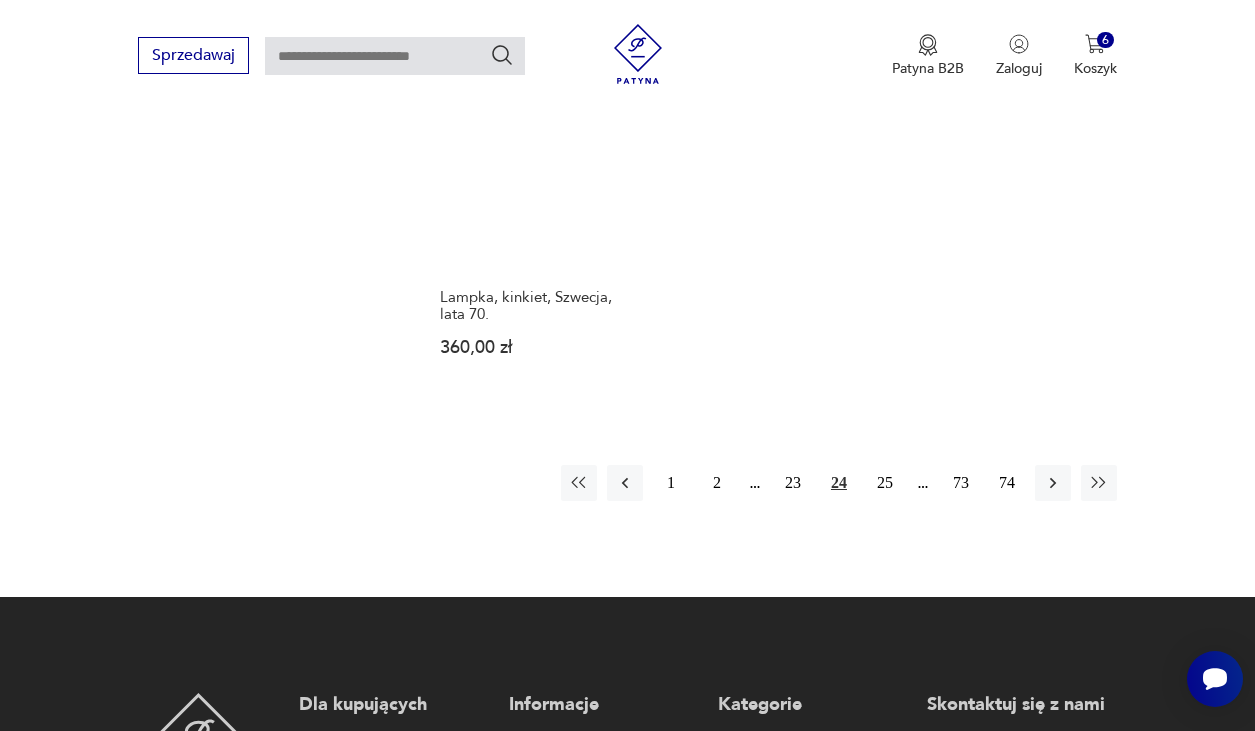 scroll, scrollTop: 2880, scrollLeft: 0, axis: vertical 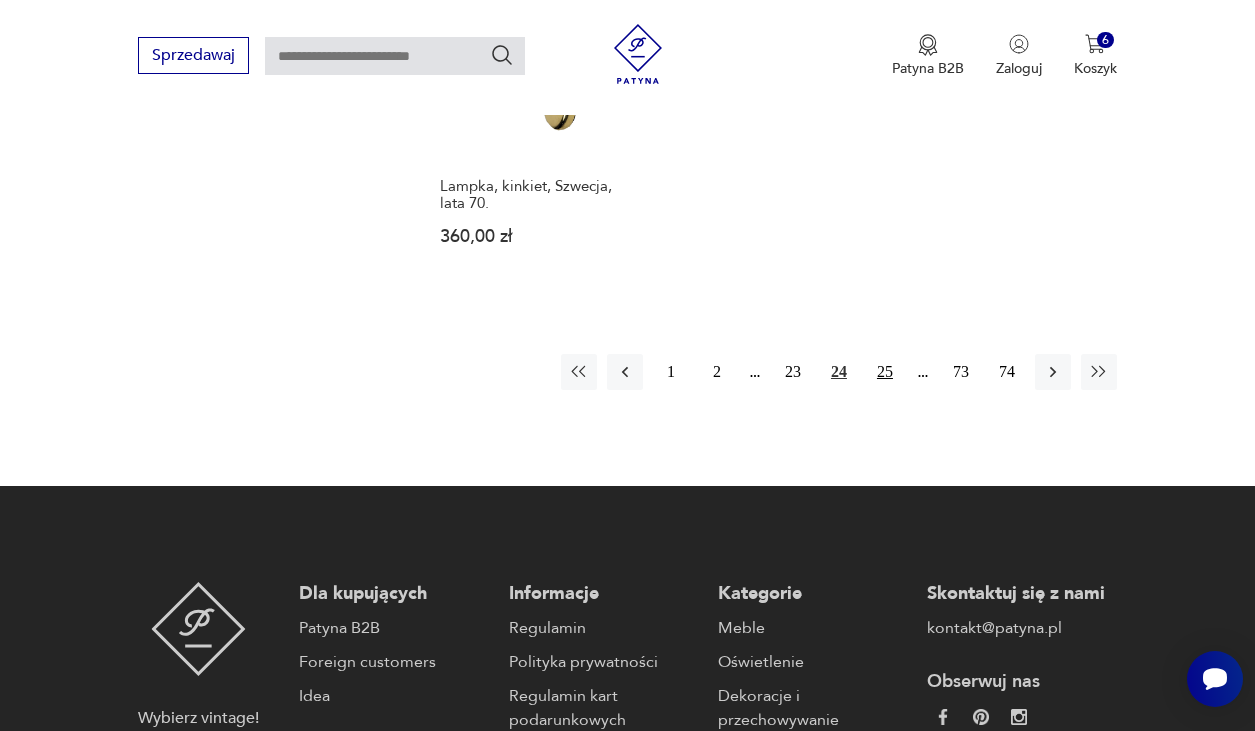 click on "25" at bounding box center (885, 372) 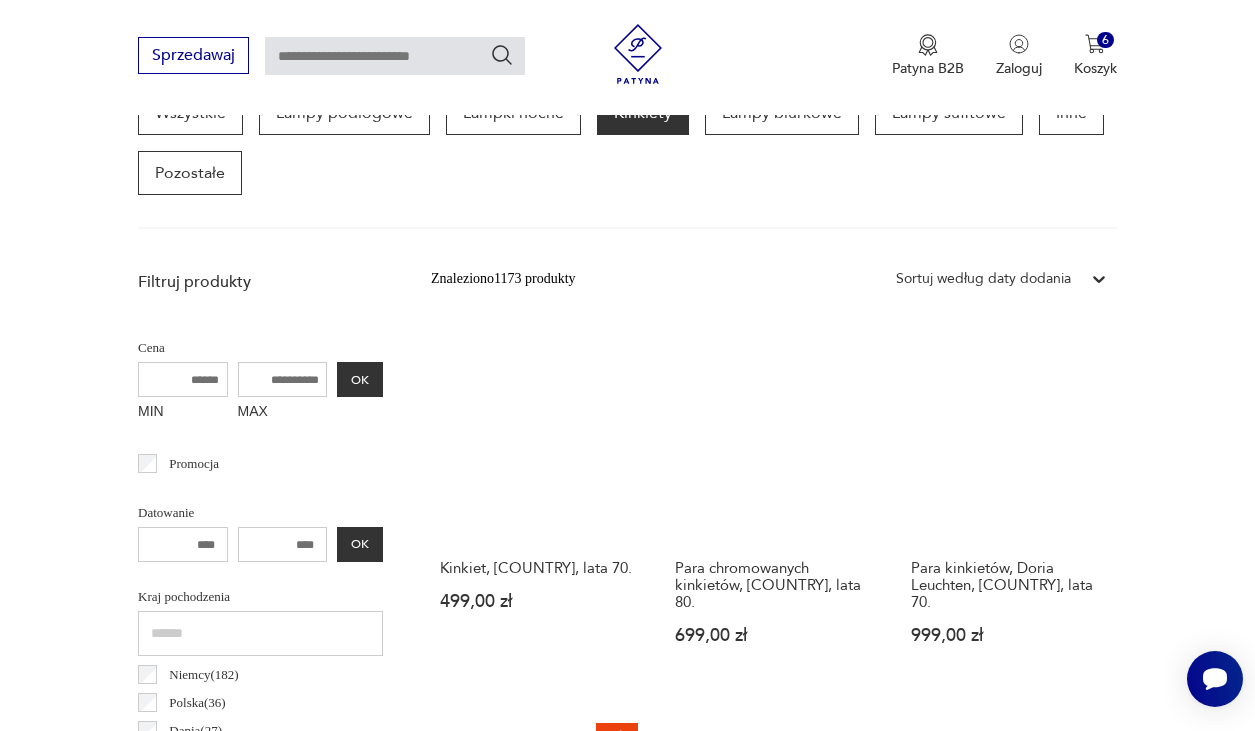 scroll, scrollTop: 573, scrollLeft: 0, axis: vertical 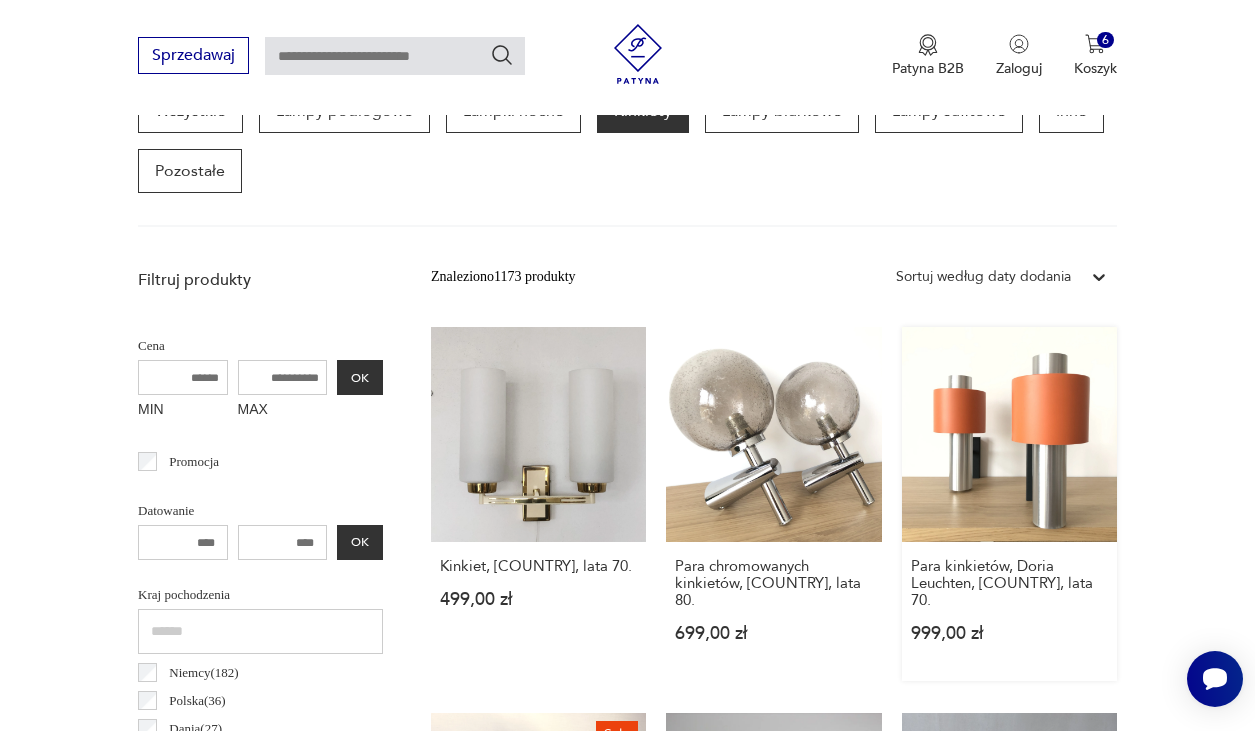 click on "Para kinkietów, Doria Leuchten, [COUNTRY], lata 70. 999,00 zł" at bounding box center [1009, 504] 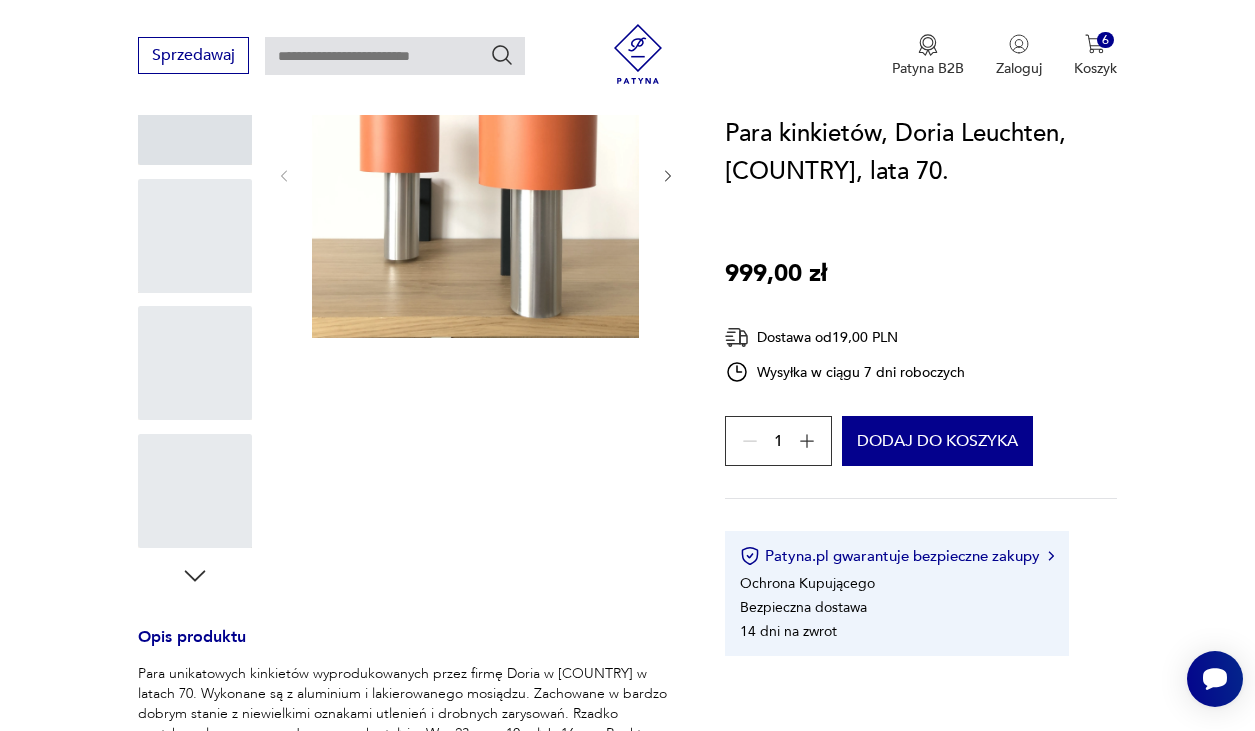 scroll, scrollTop: 0, scrollLeft: 0, axis: both 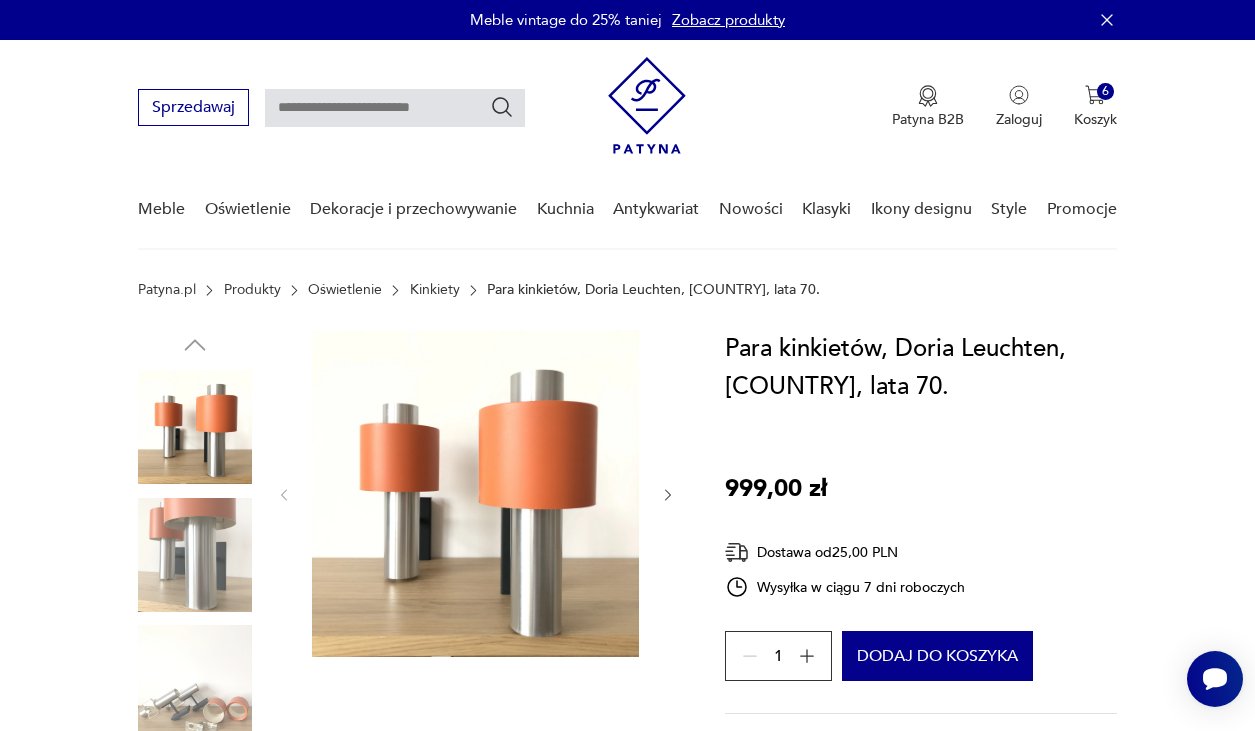 click at bounding box center [475, 493] 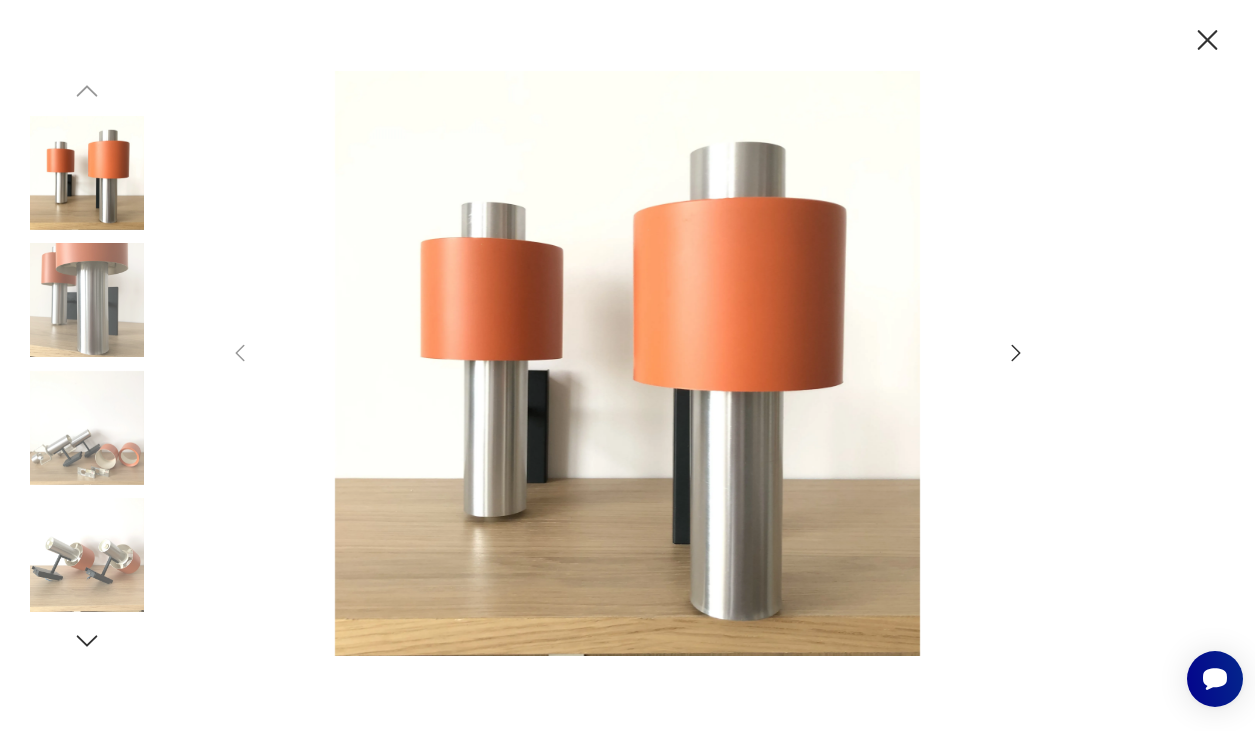 click 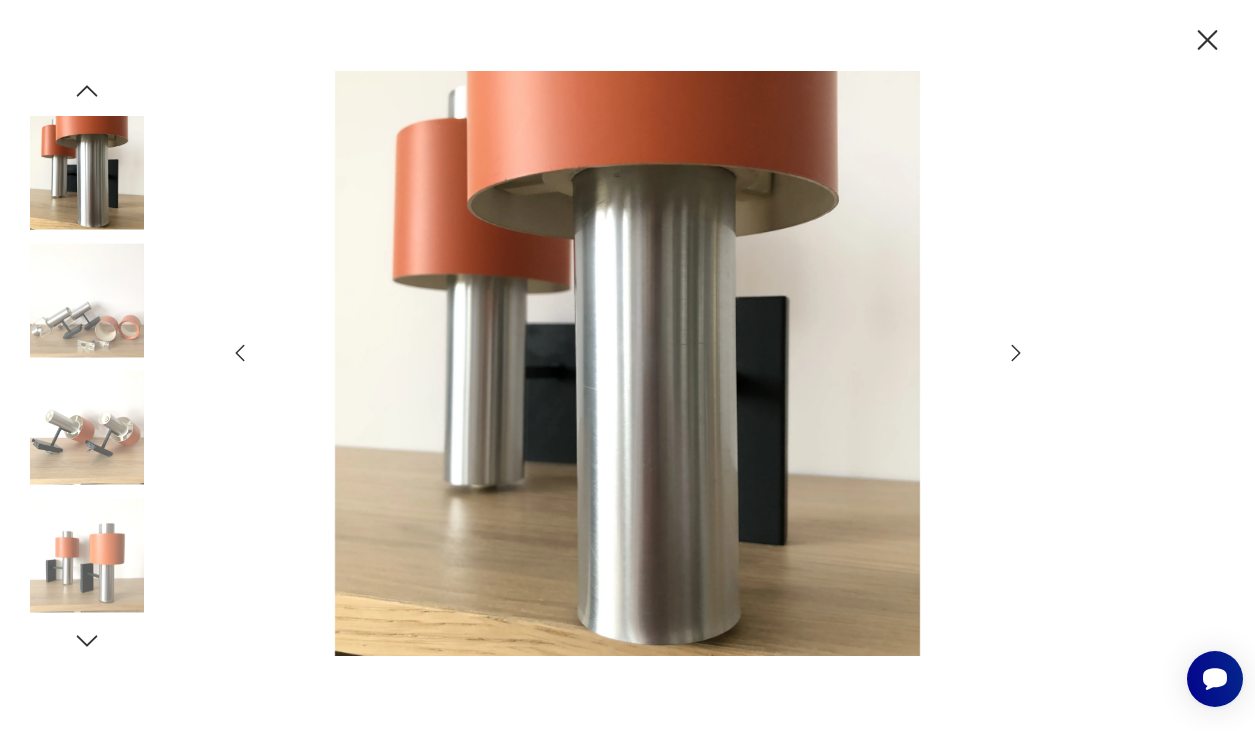 click 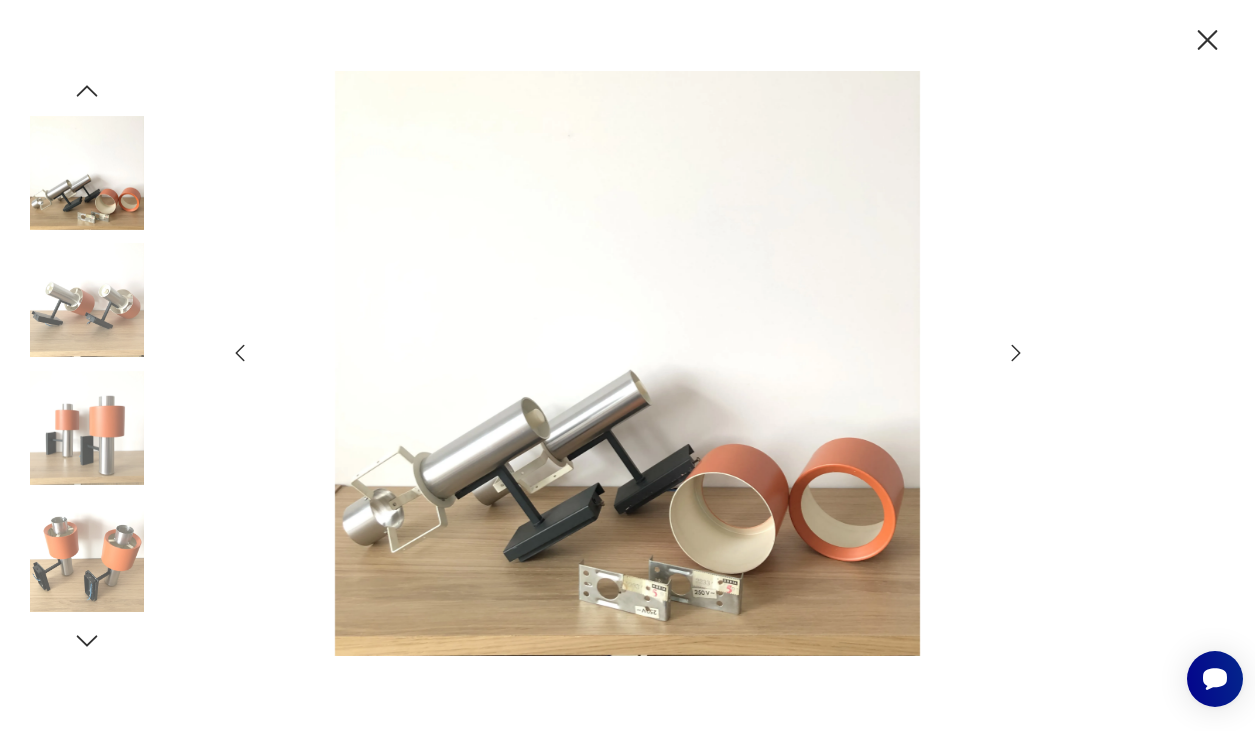 click 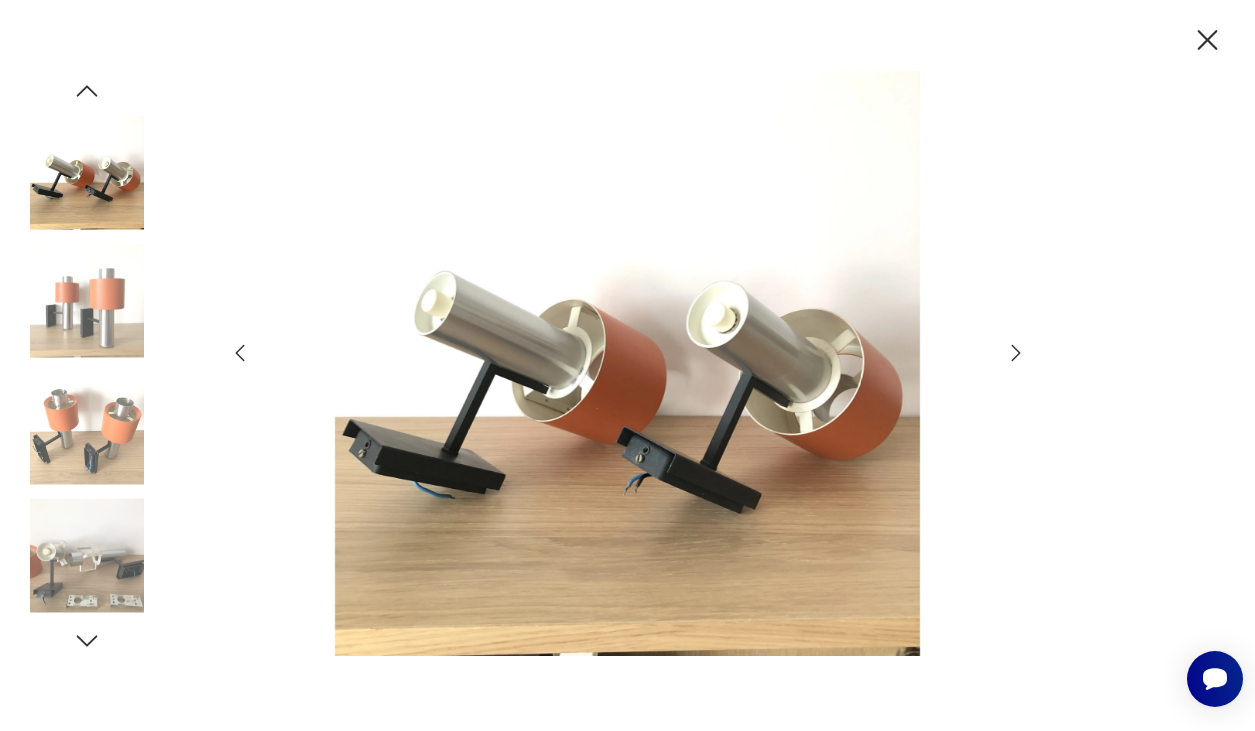 click 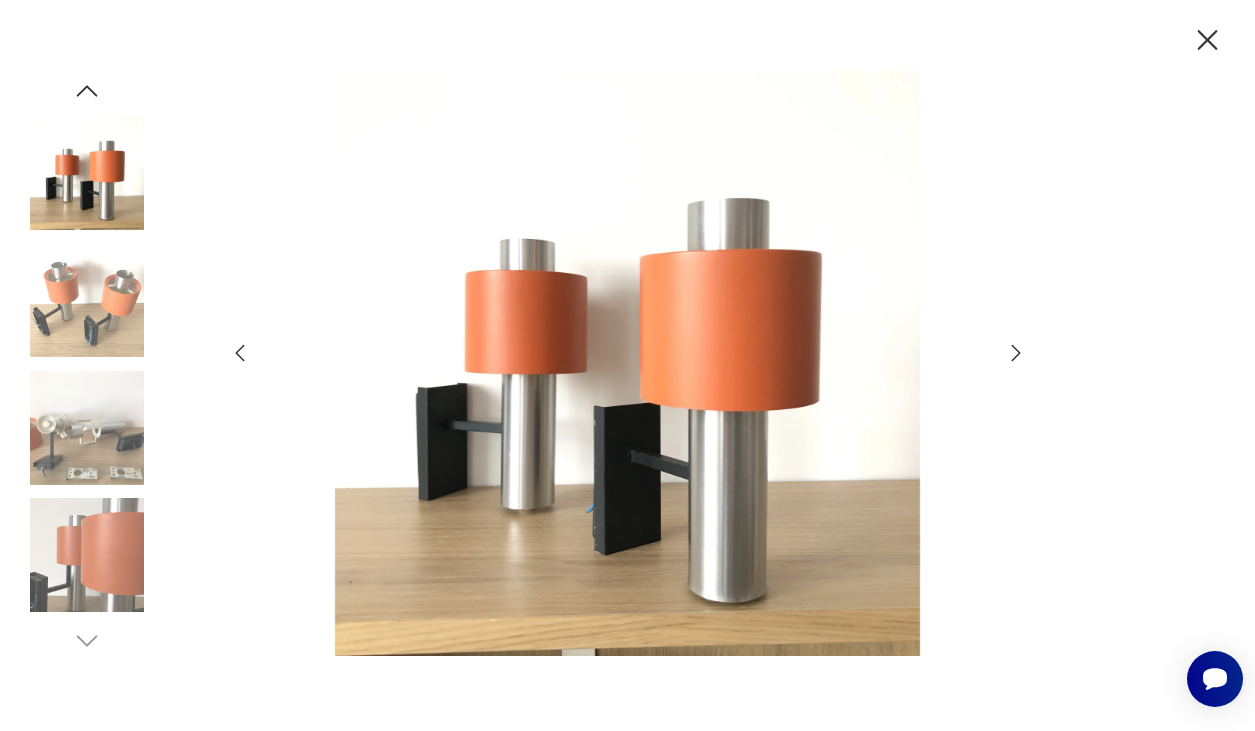click 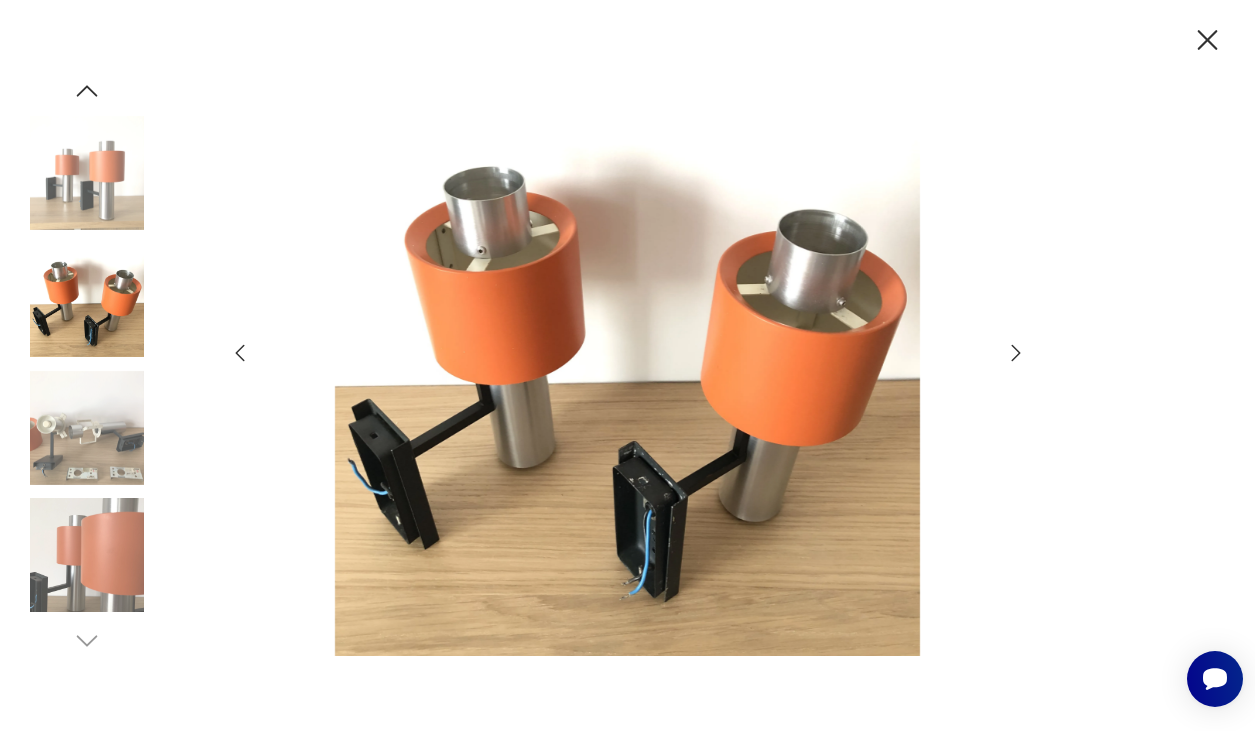 click 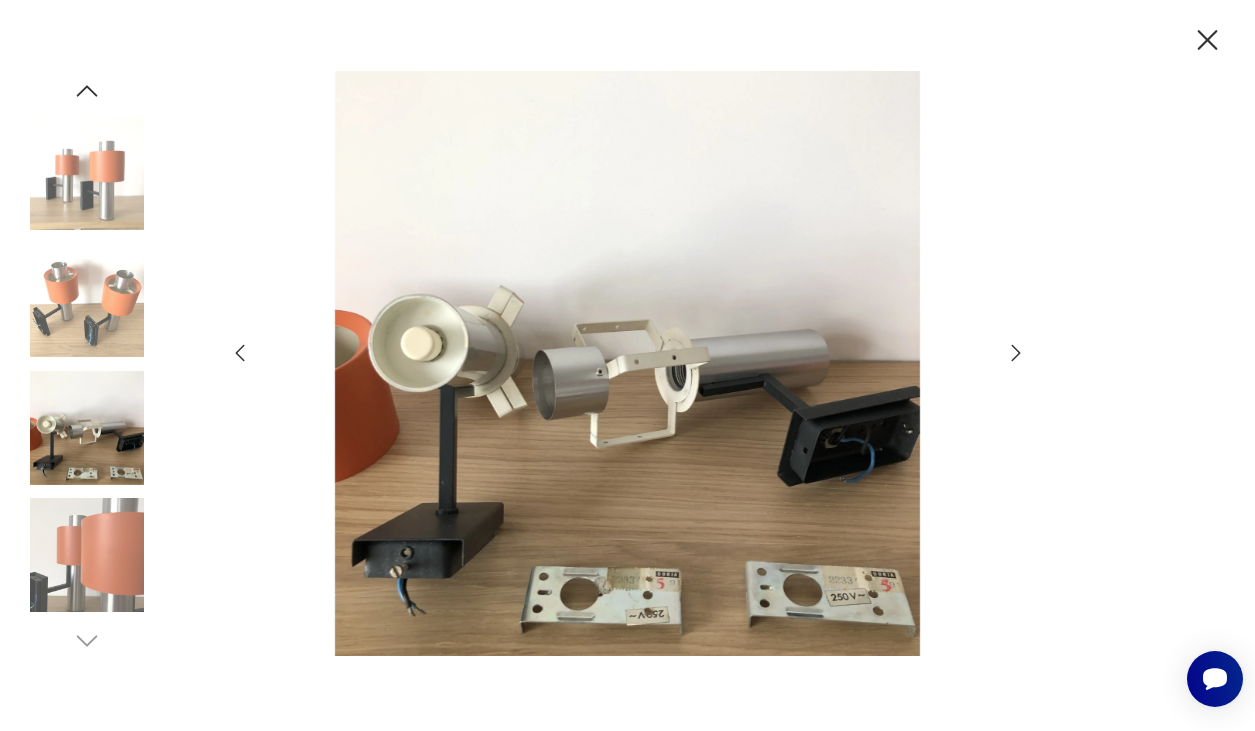 click 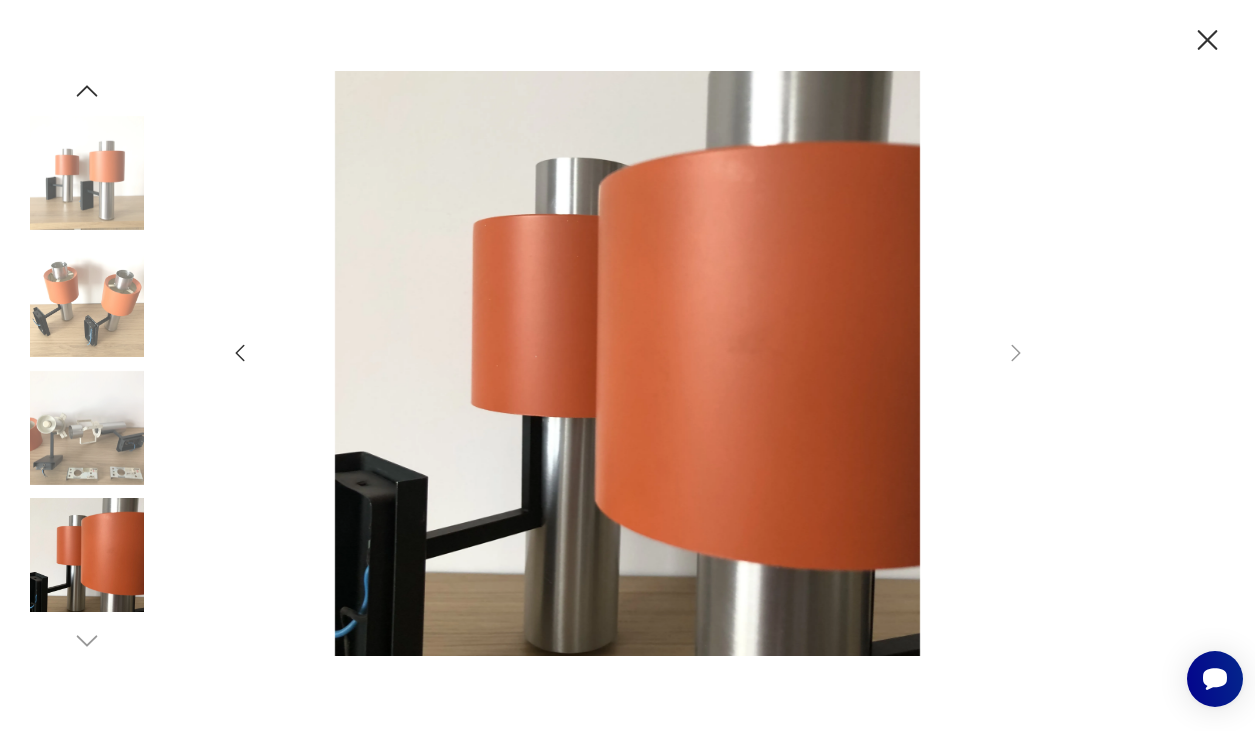 click 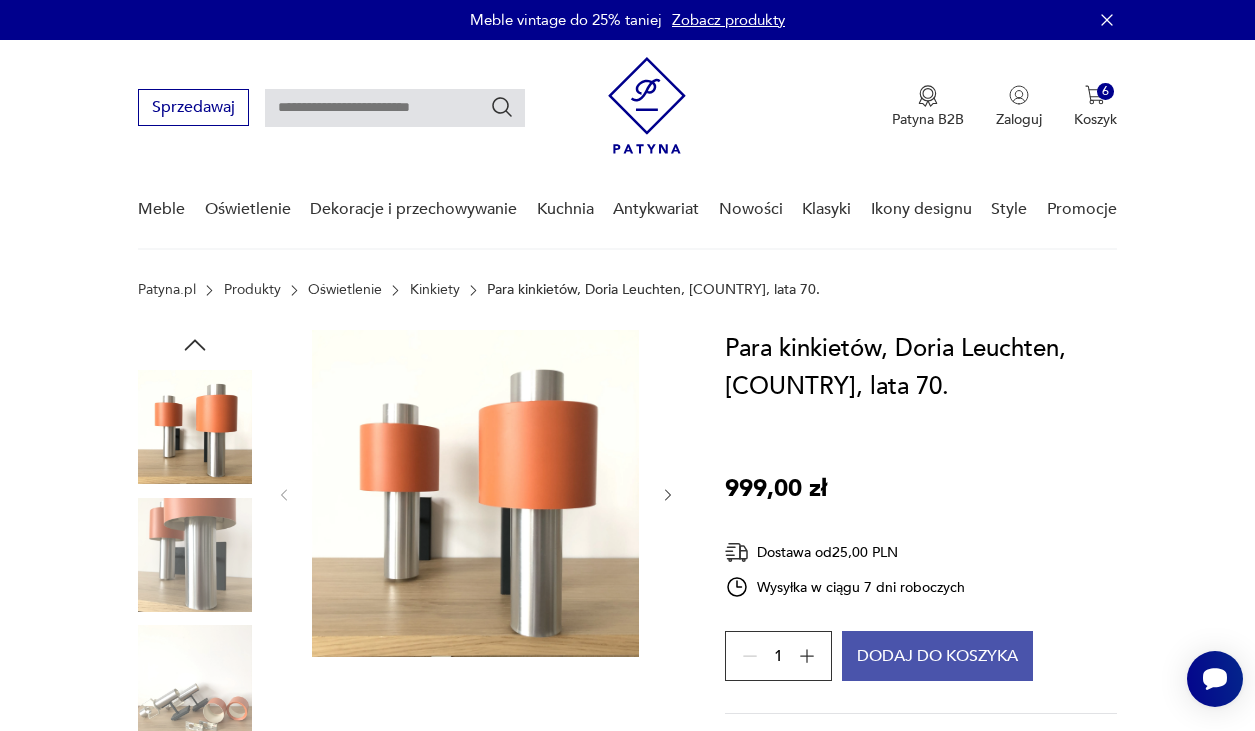 click on "Dodaj do koszyka" at bounding box center (937, 656) 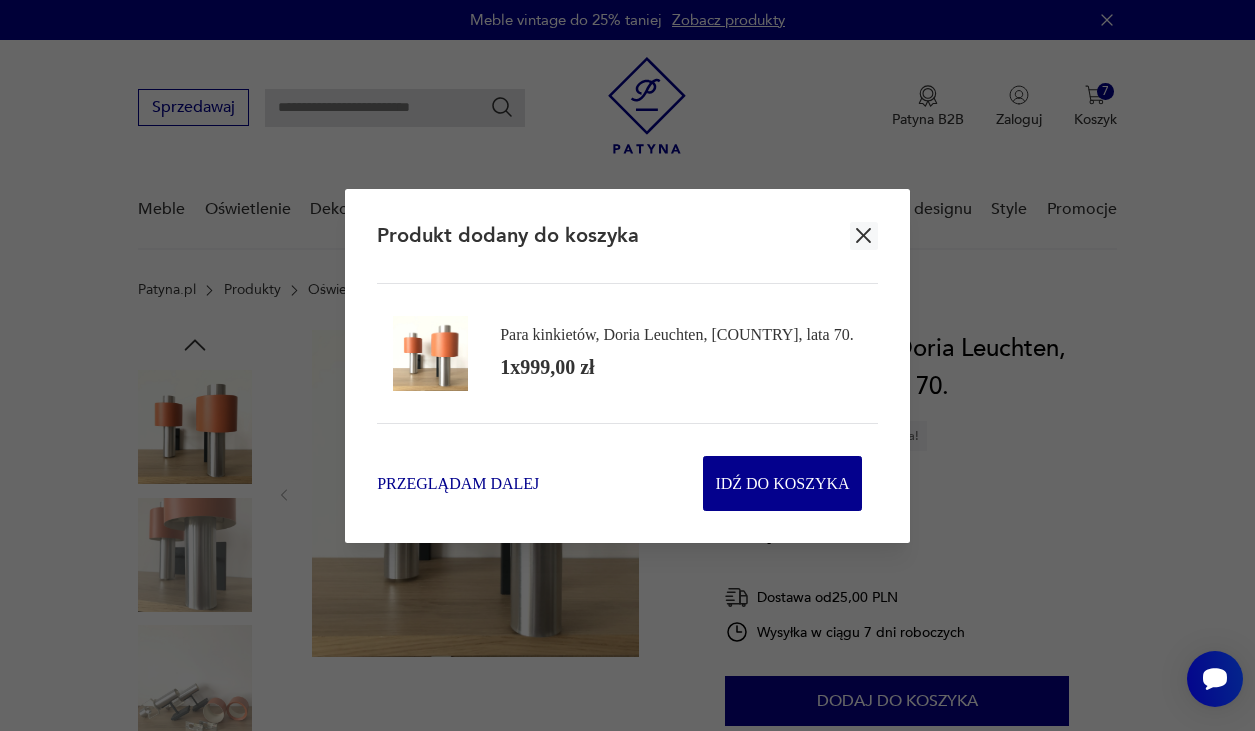 click on "Przeglądam dalej" at bounding box center [458, 483] 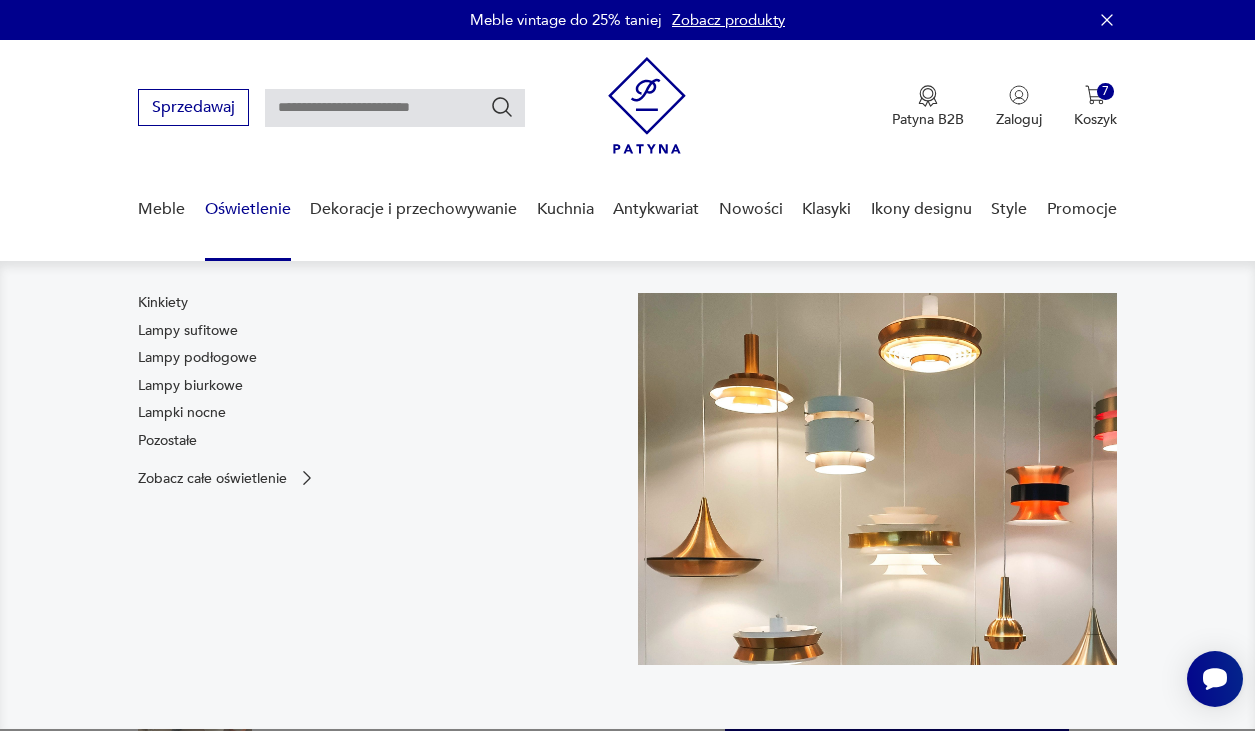 click on "Oświetlenie" at bounding box center (248, 209) 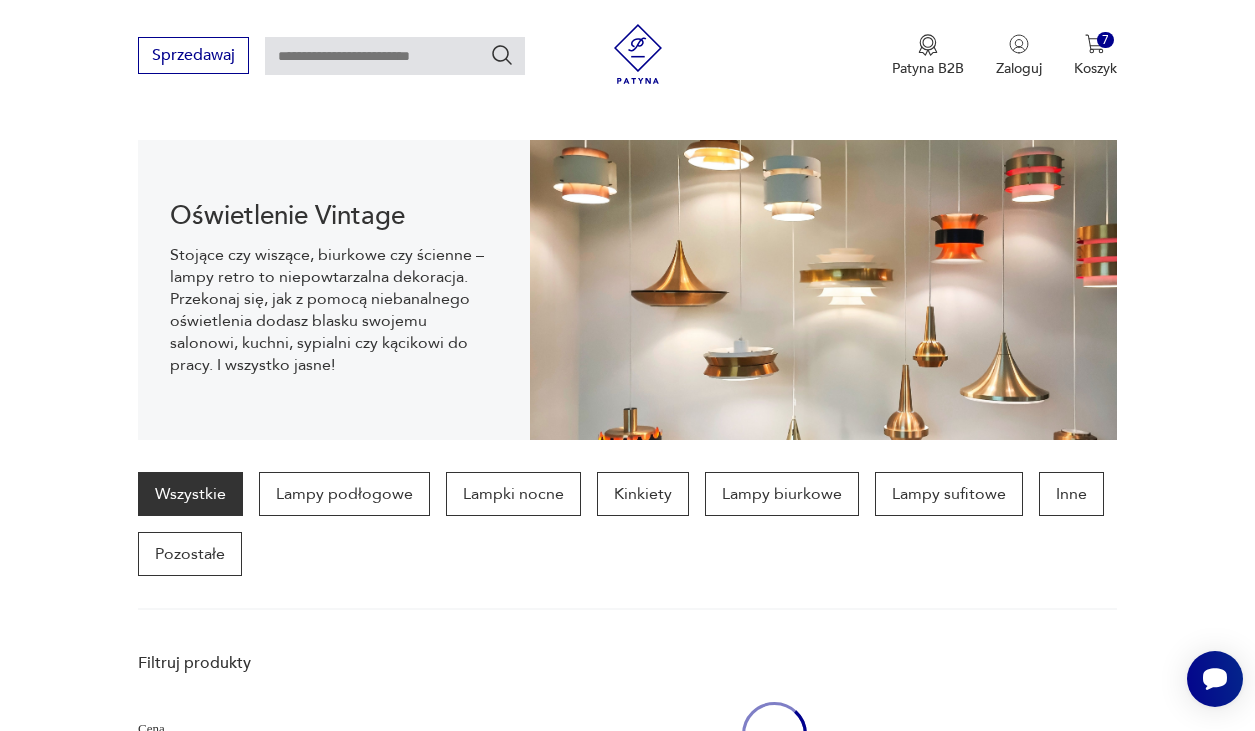scroll, scrollTop: 199, scrollLeft: 0, axis: vertical 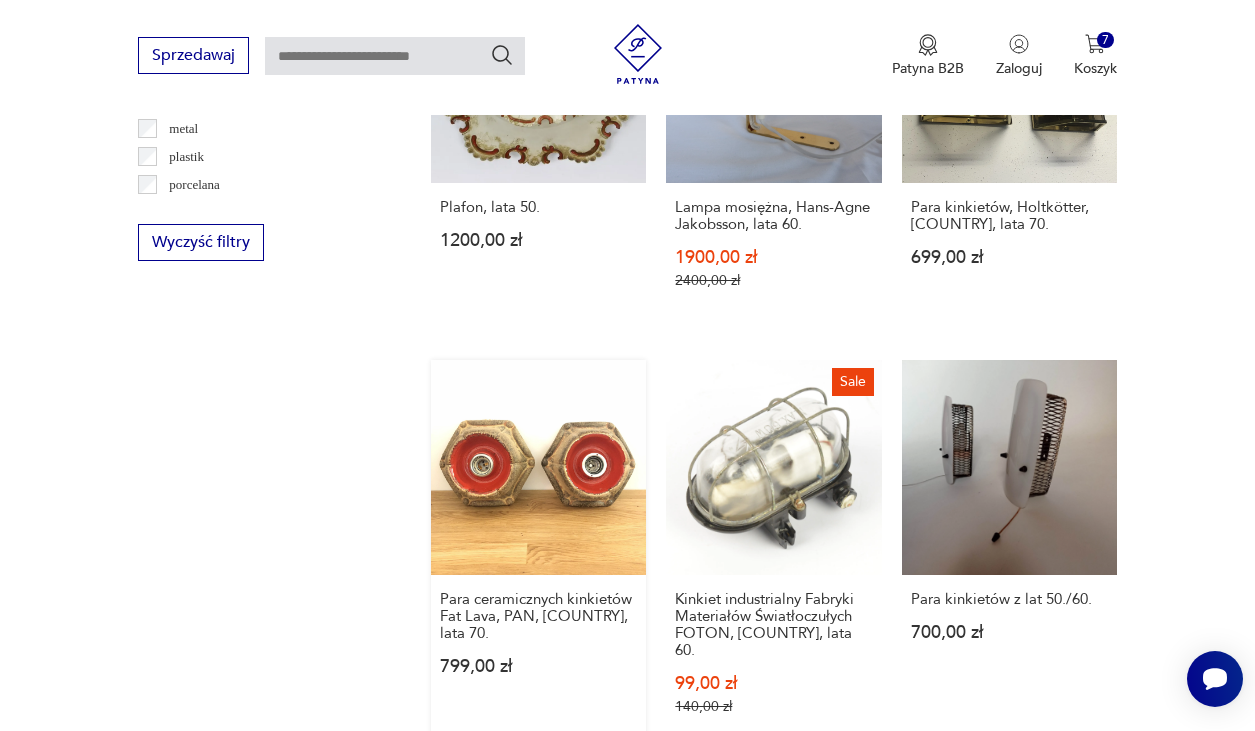 click on "Para ceramicznych kinkietów Fat Lava, PAN, [COUNTRY], lata 70. 799,00 zł" at bounding box center (538, 557) 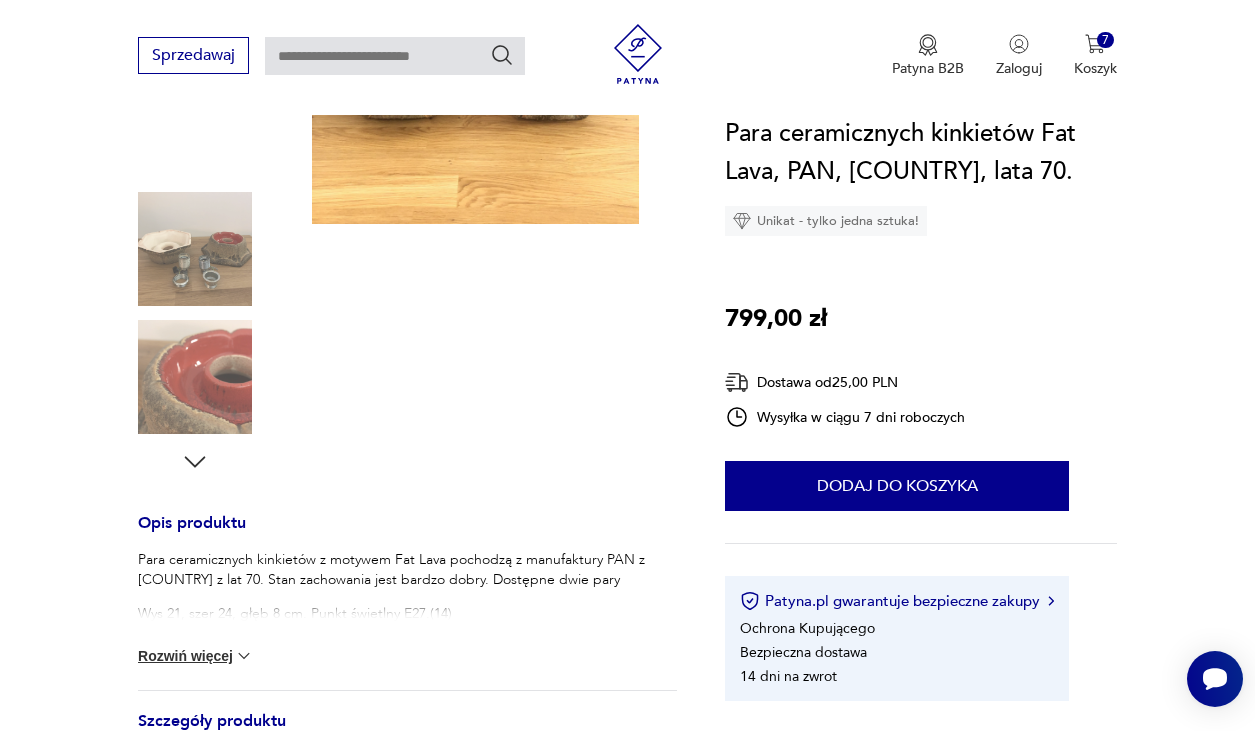 scroll, scrollTop: 548, scrollLeft: 0, axis: vertical 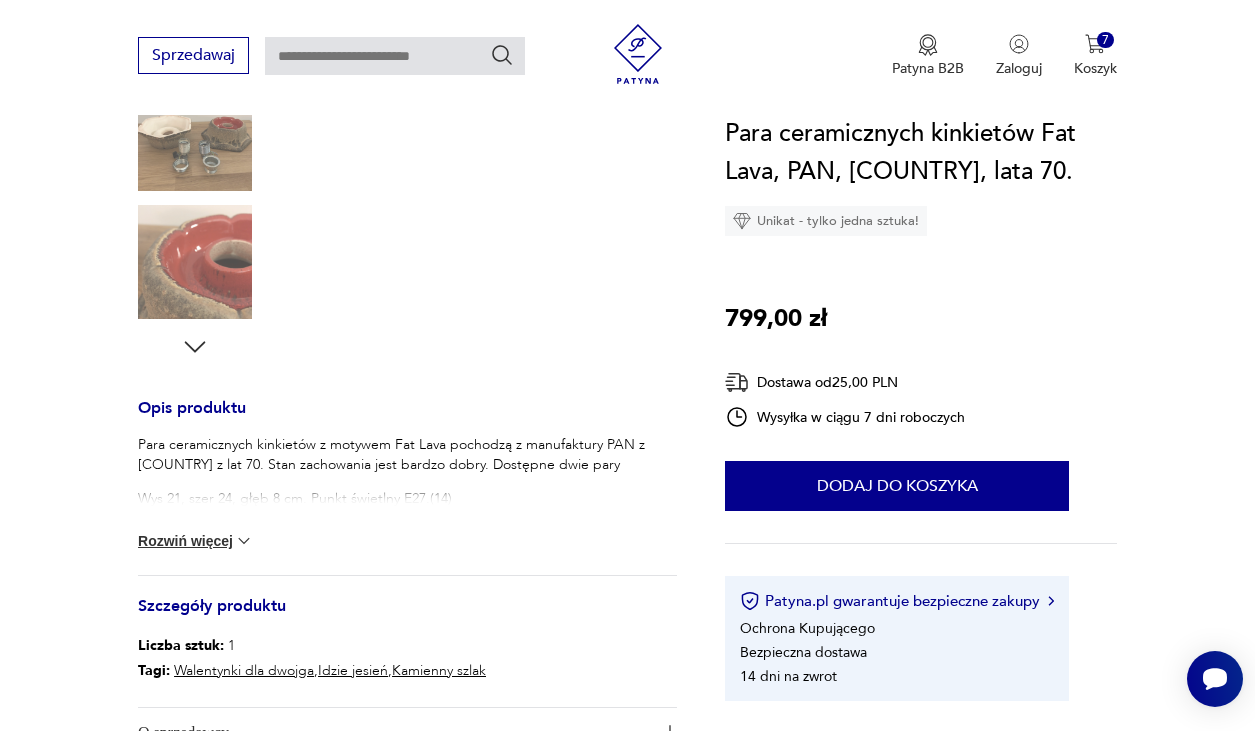 click at bounding box center [407, 72] 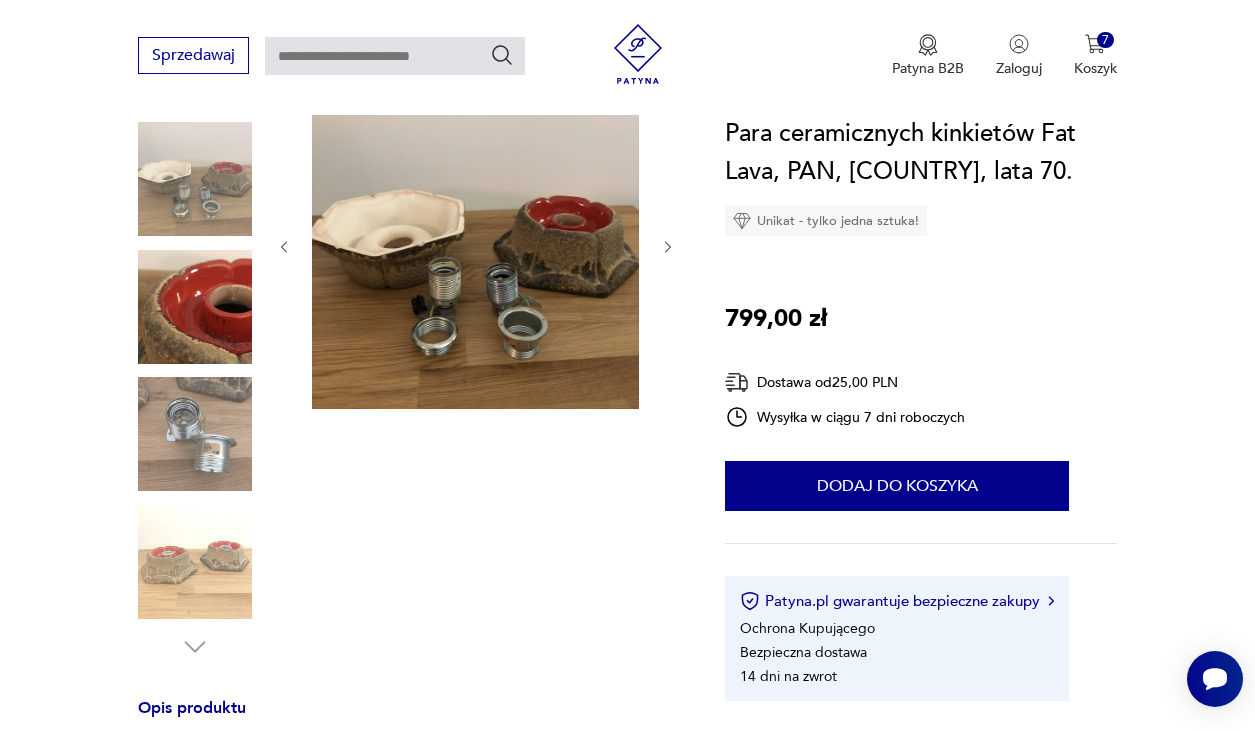 scroll, scrollTop: 226, scrollLeft: 0, axis: vertical 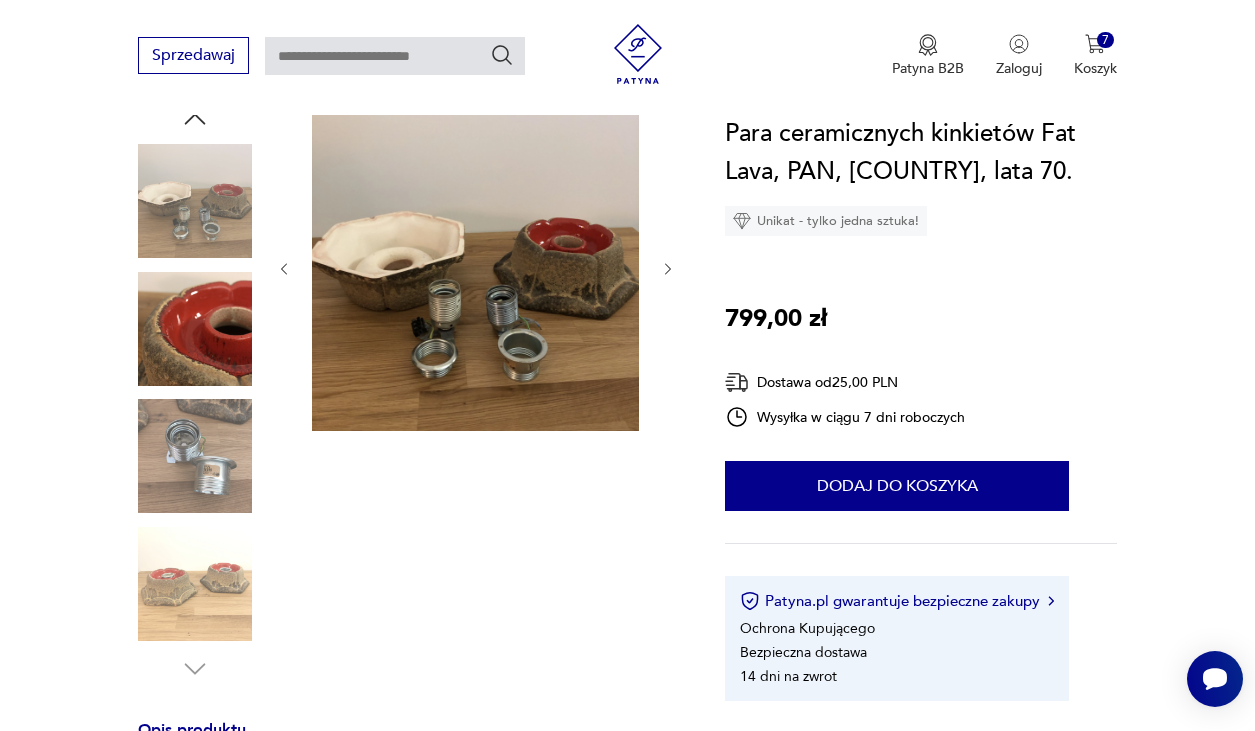 click at bounding box center (475, 267) 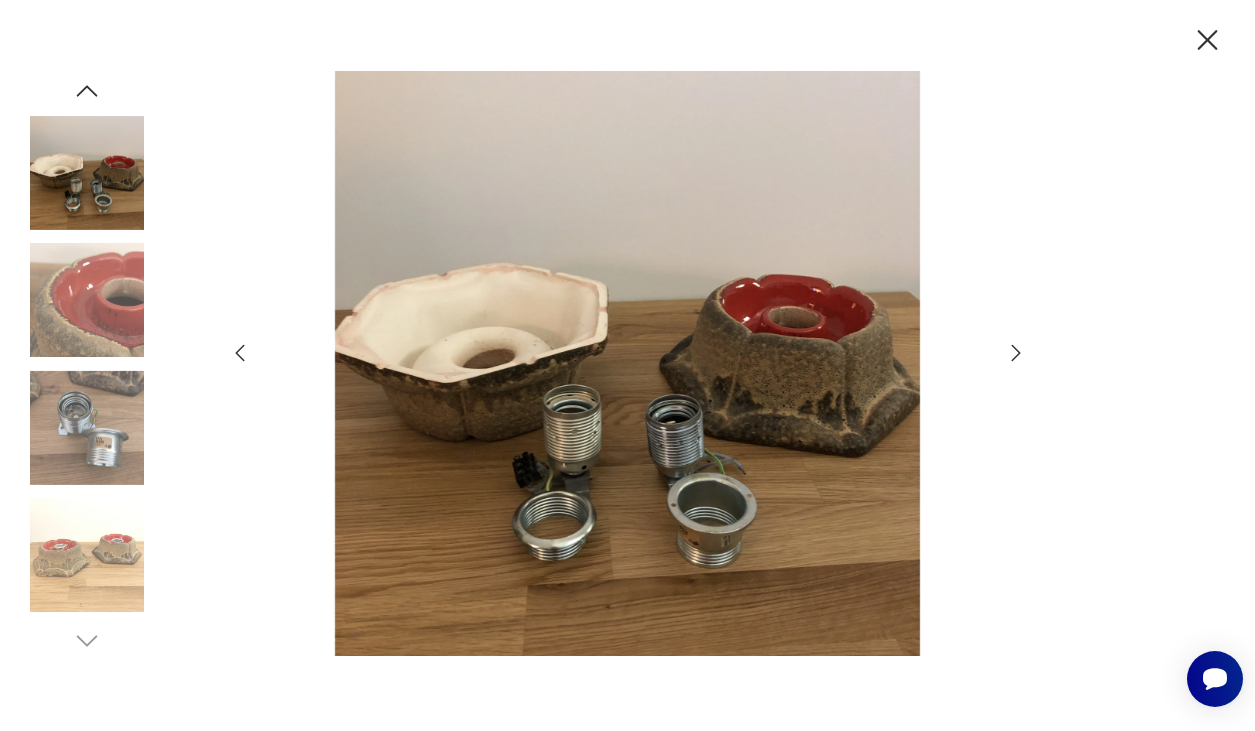 click 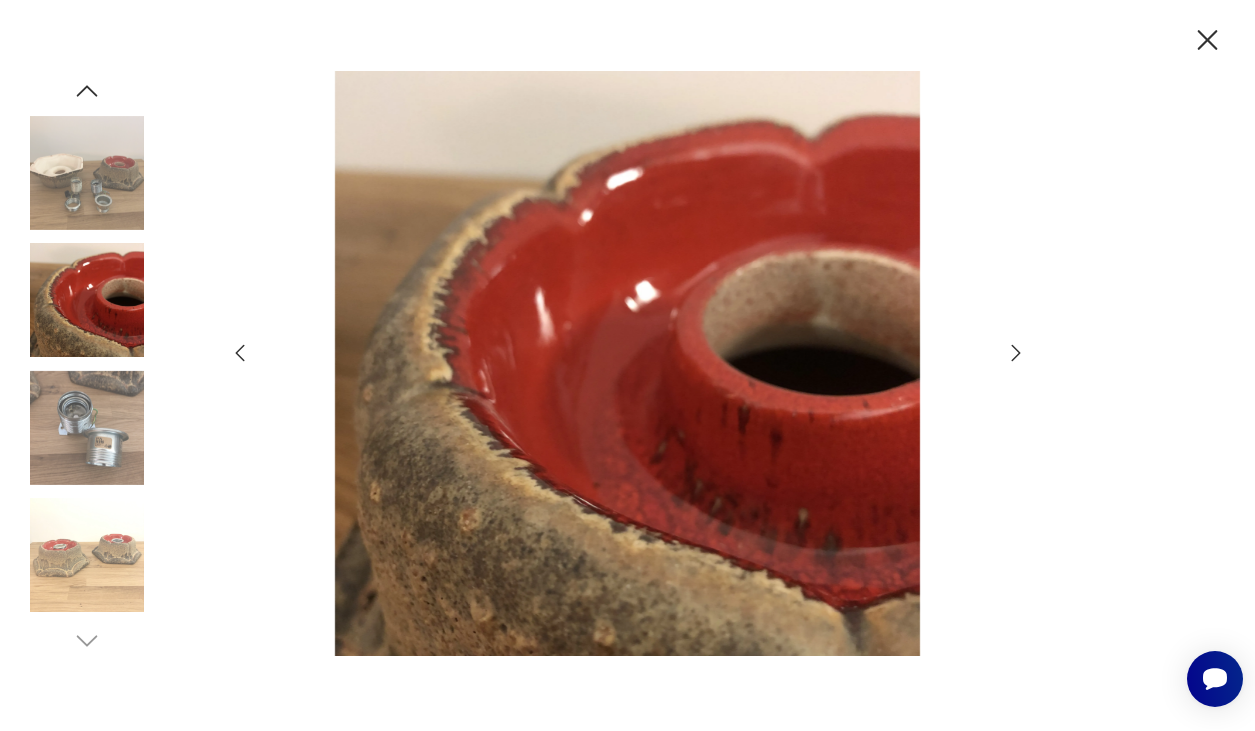 click 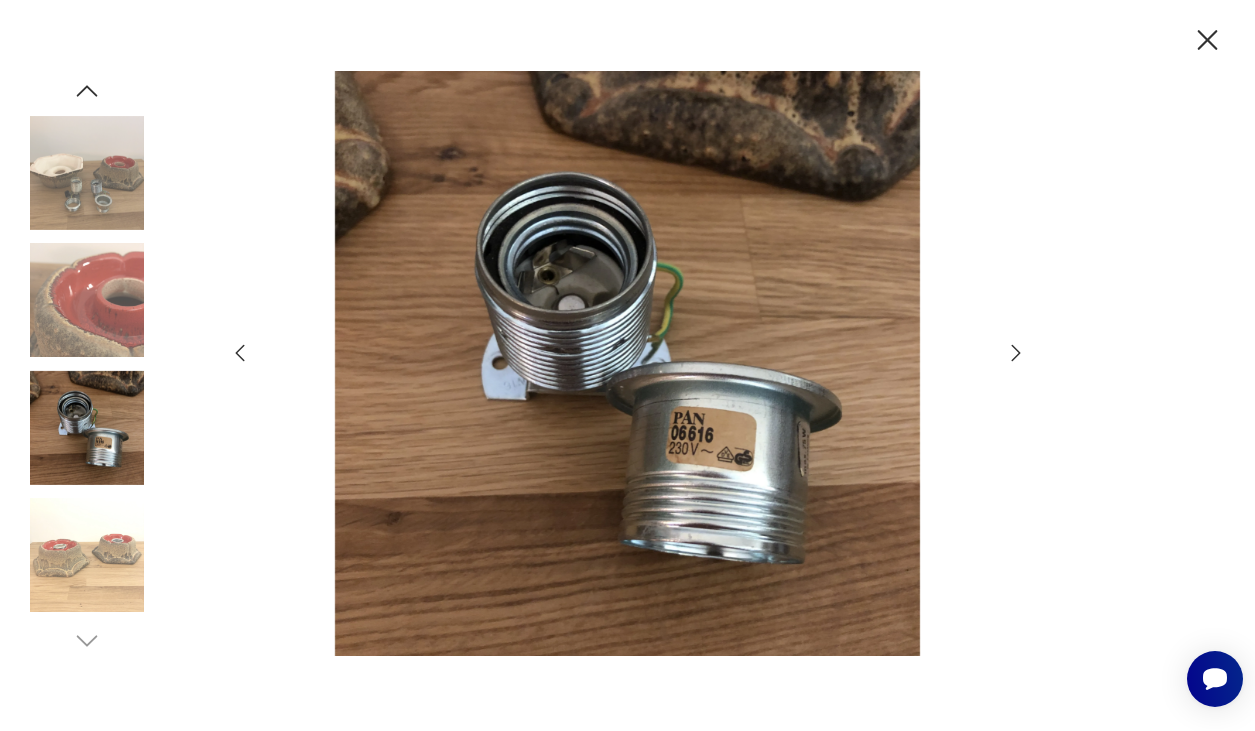 click 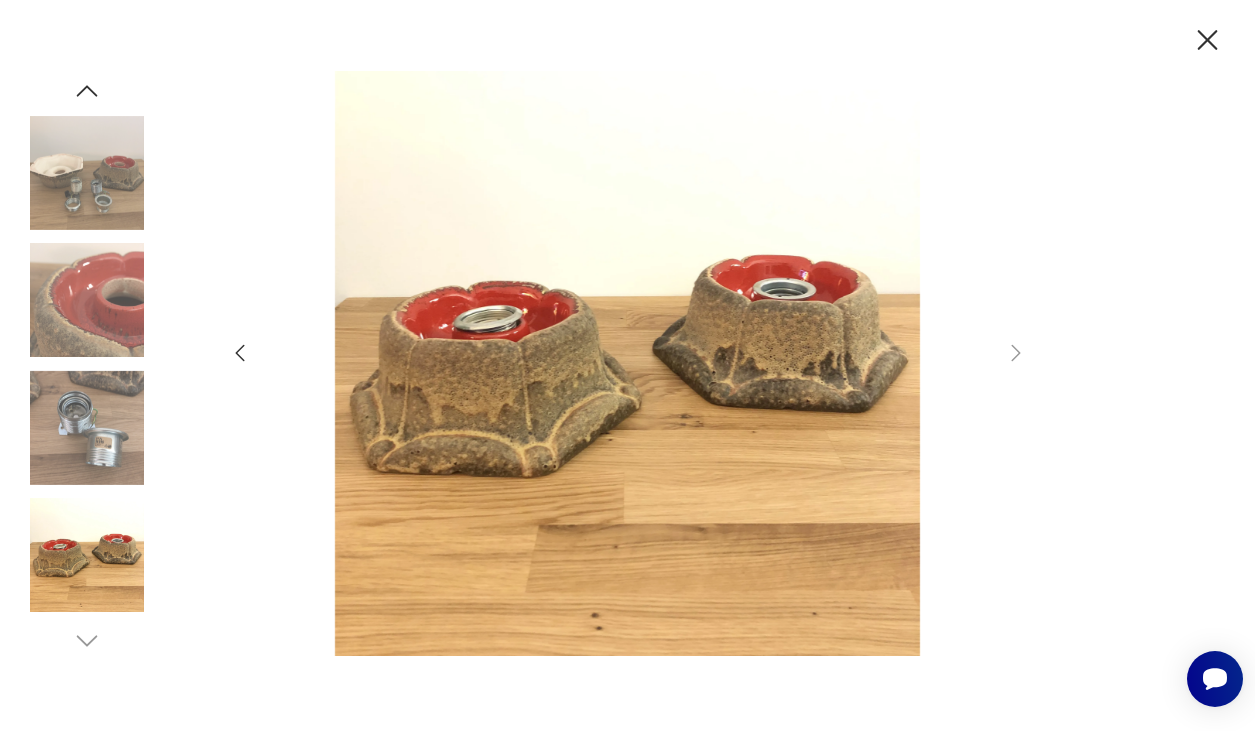 click 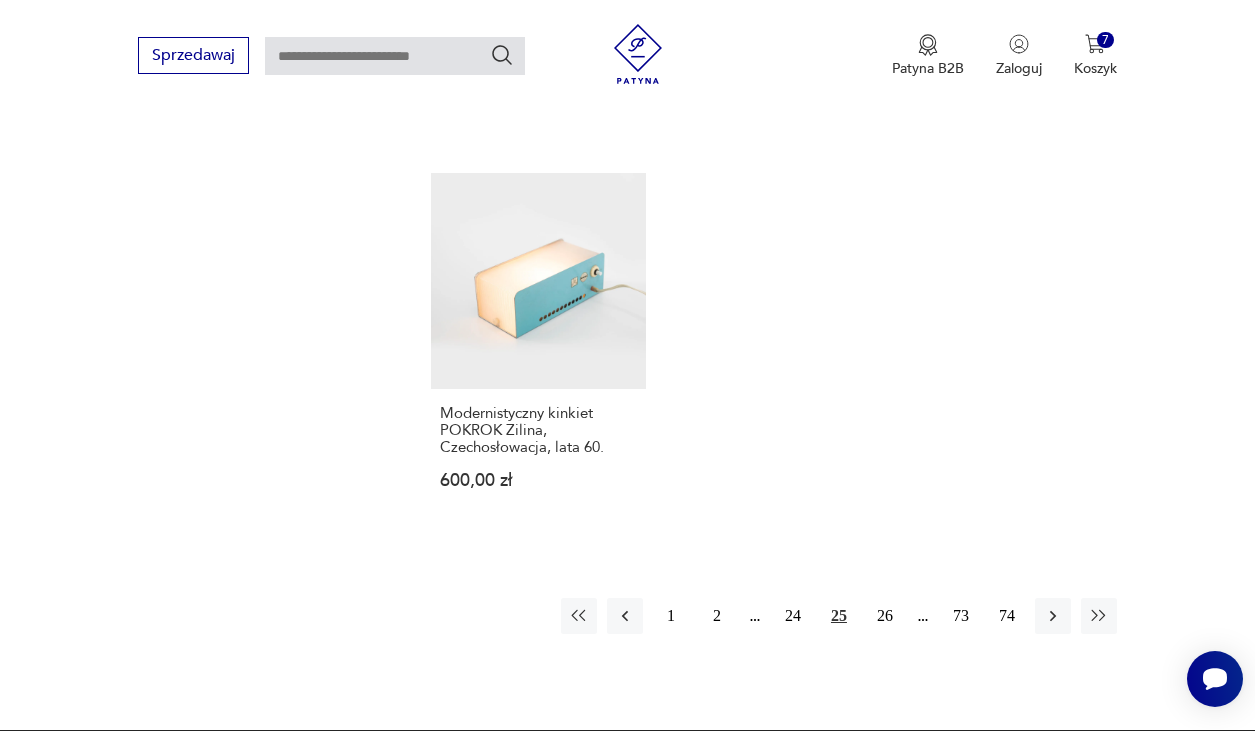 scroll, scrollTop: 2735, scrollLeft: 0, axis: vertical 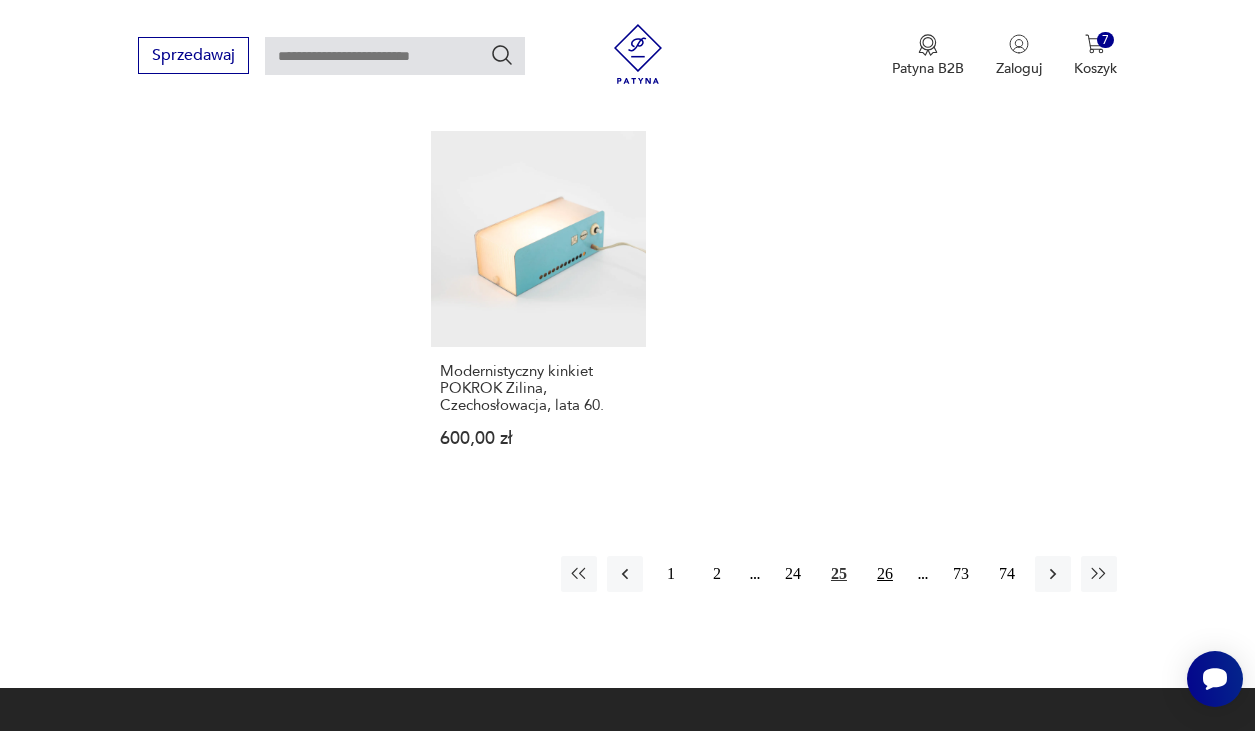 click on "26" at bounding box center (885, 574) 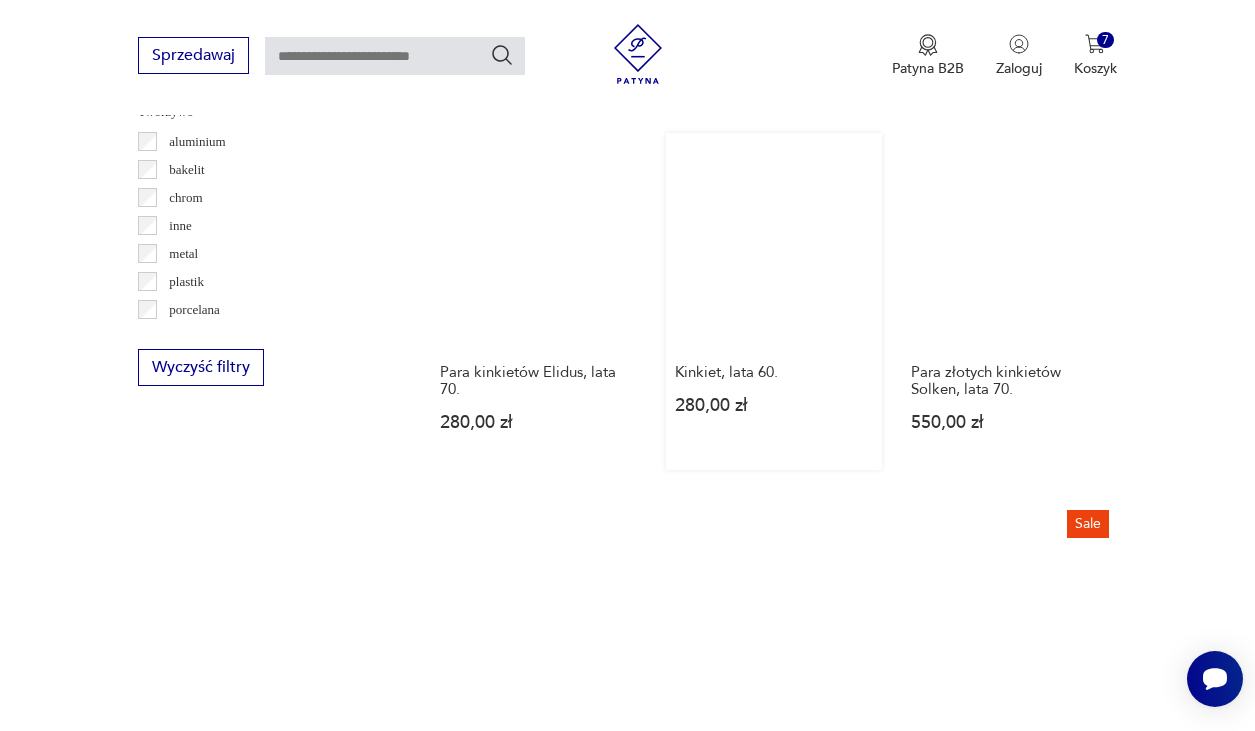 scroll, scrollTop: 1956, scrollLeft: 0, axis: vertical 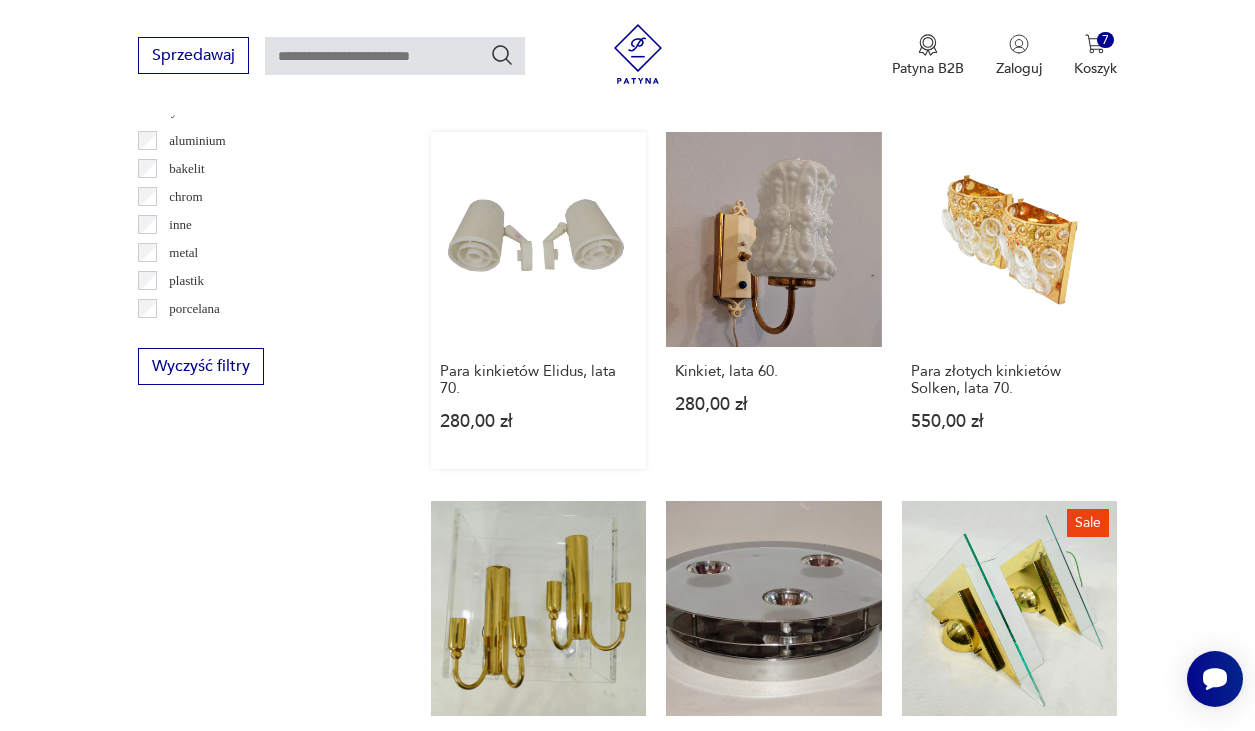 click on "Para kinkietów Elidus, lata 70. 280,00 zł" at bounding box center (538, 300) 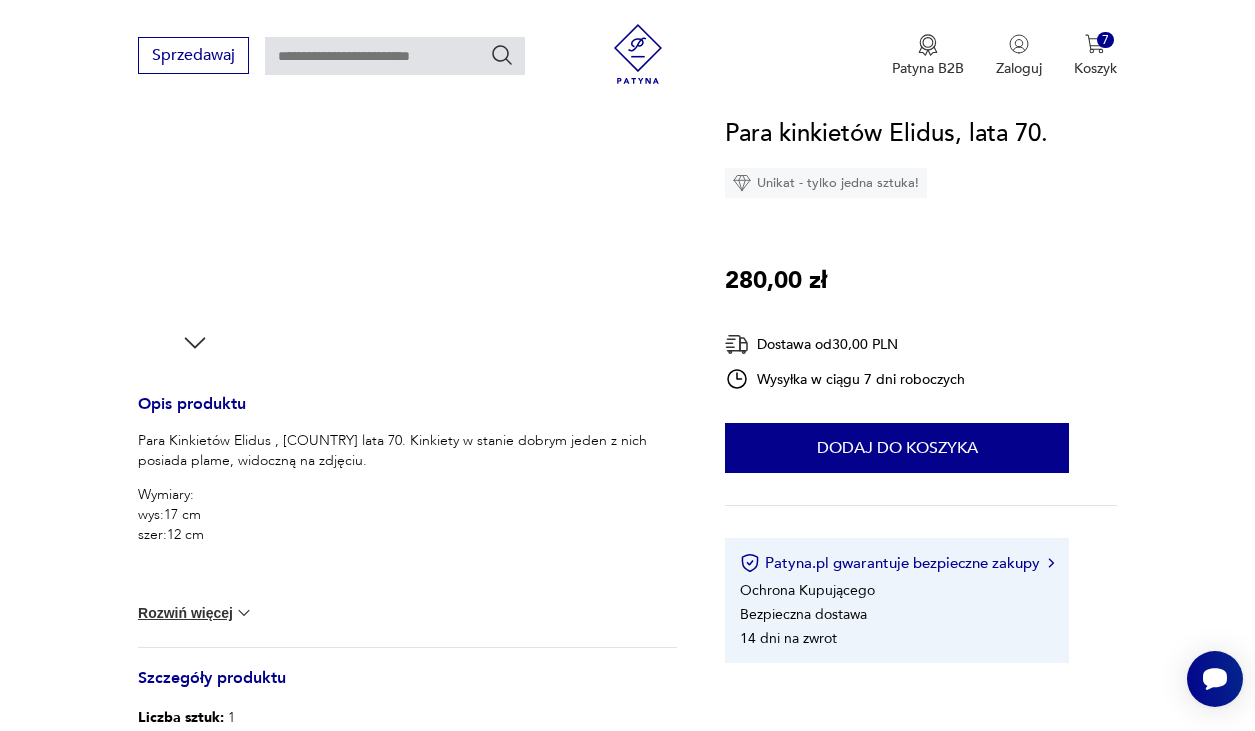 scroll, scrollTop: 554, scrollLeft: 0, axis: vertical 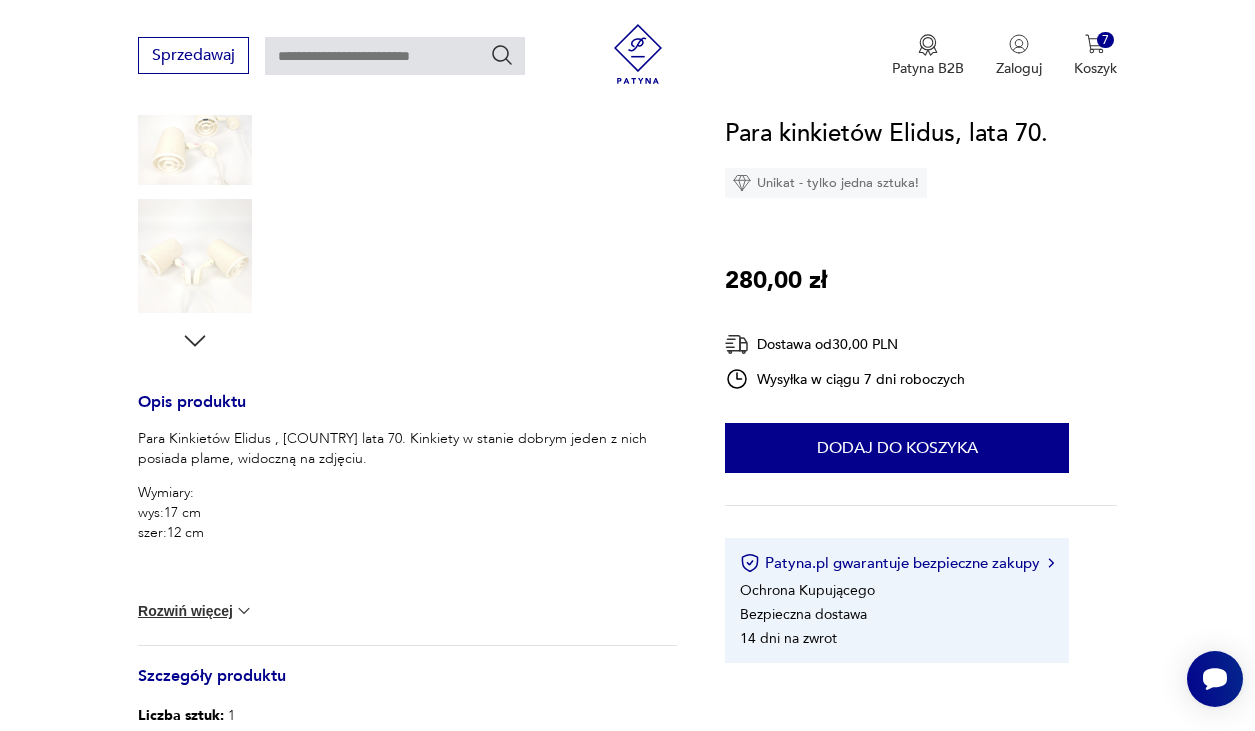 click at bounding box center [195, 256] 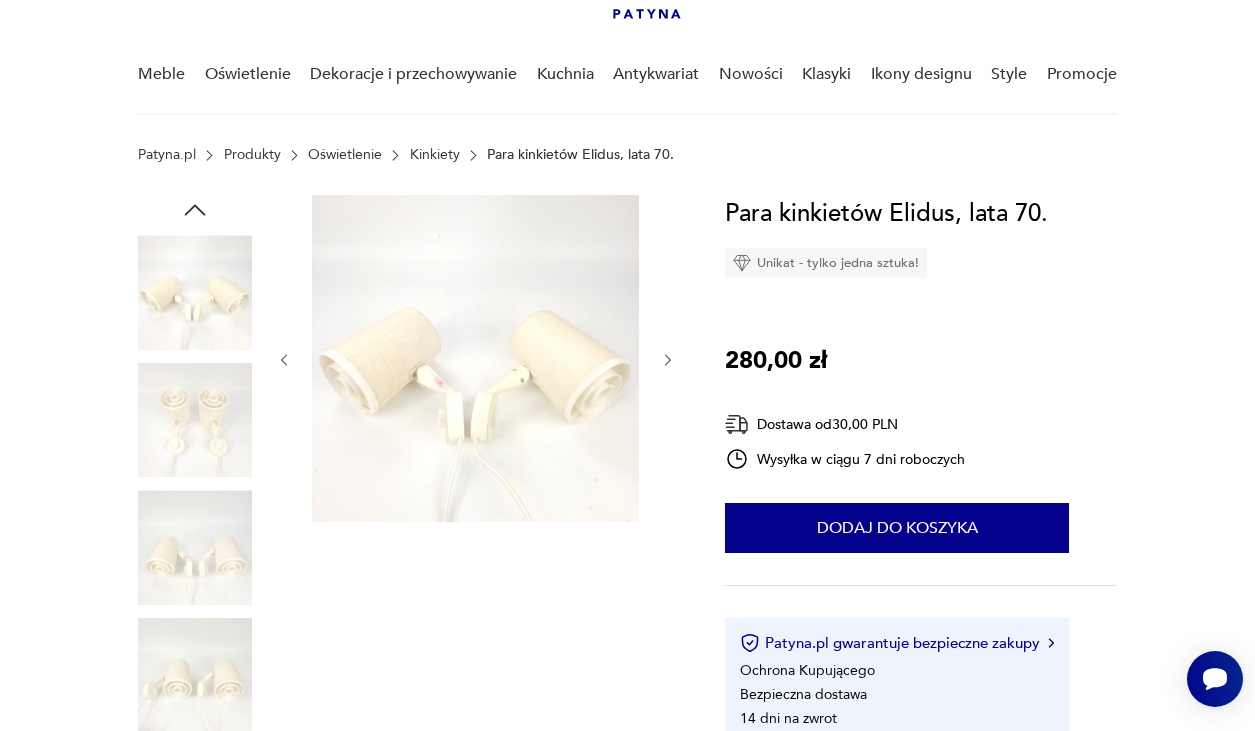 scroll, scrollTop: 134, scrollLeft: 0, axis: vertical 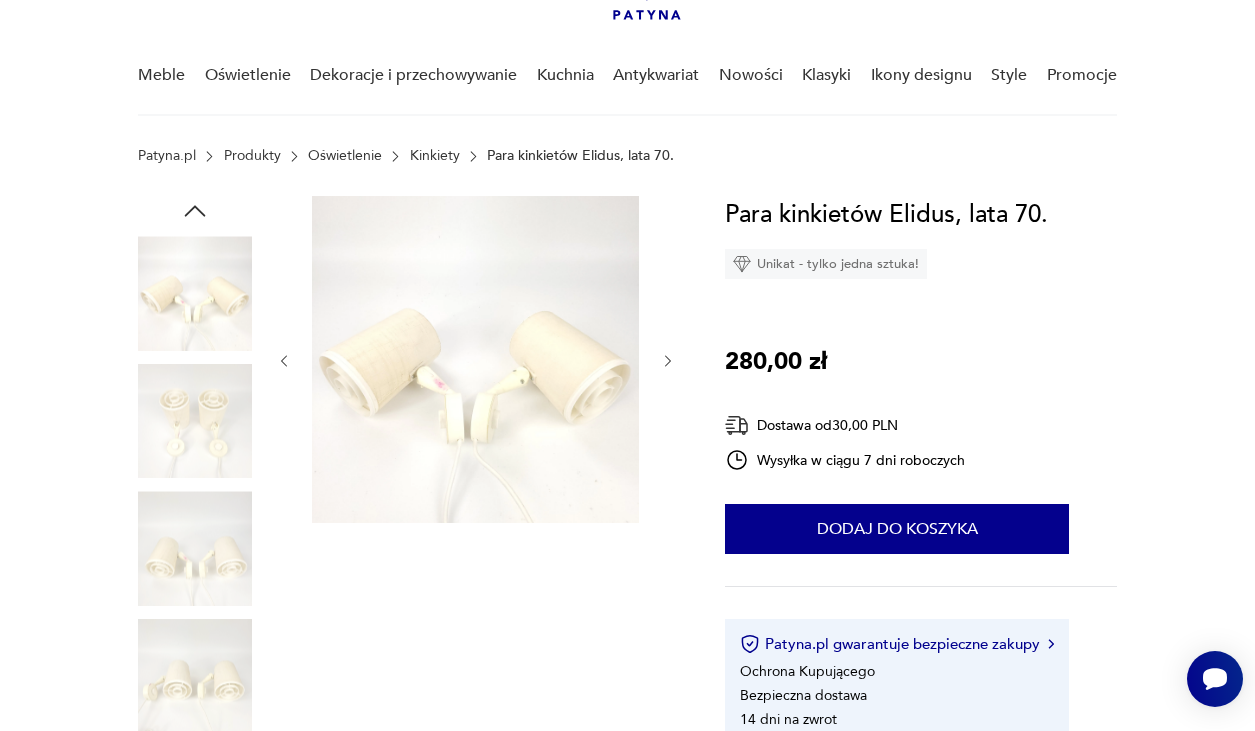 click at bounding box center [195, 293] 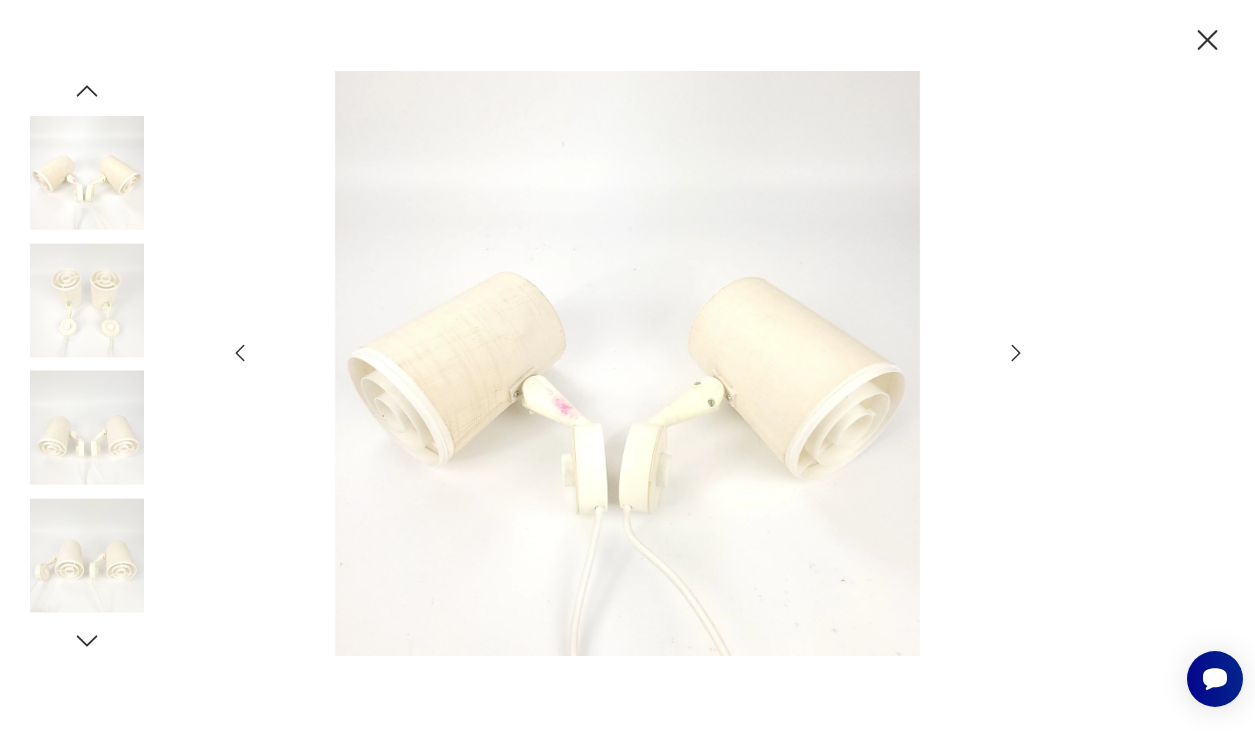 click 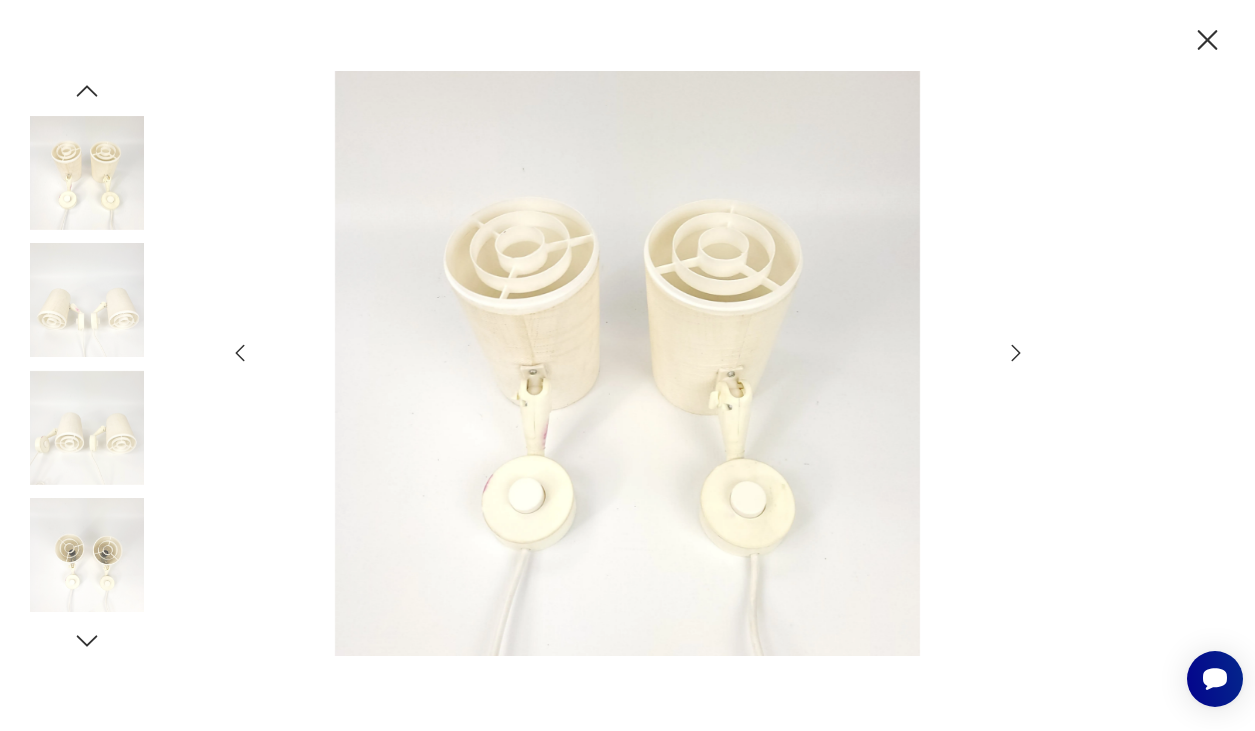 click 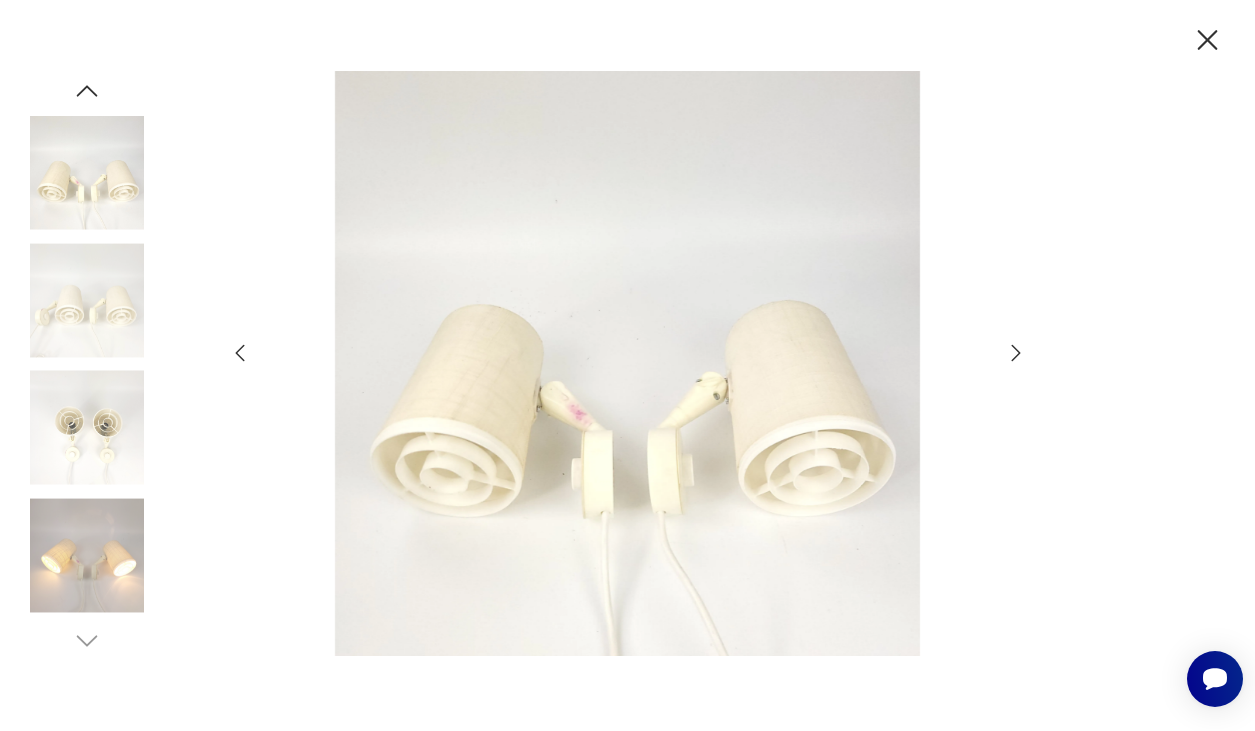 click 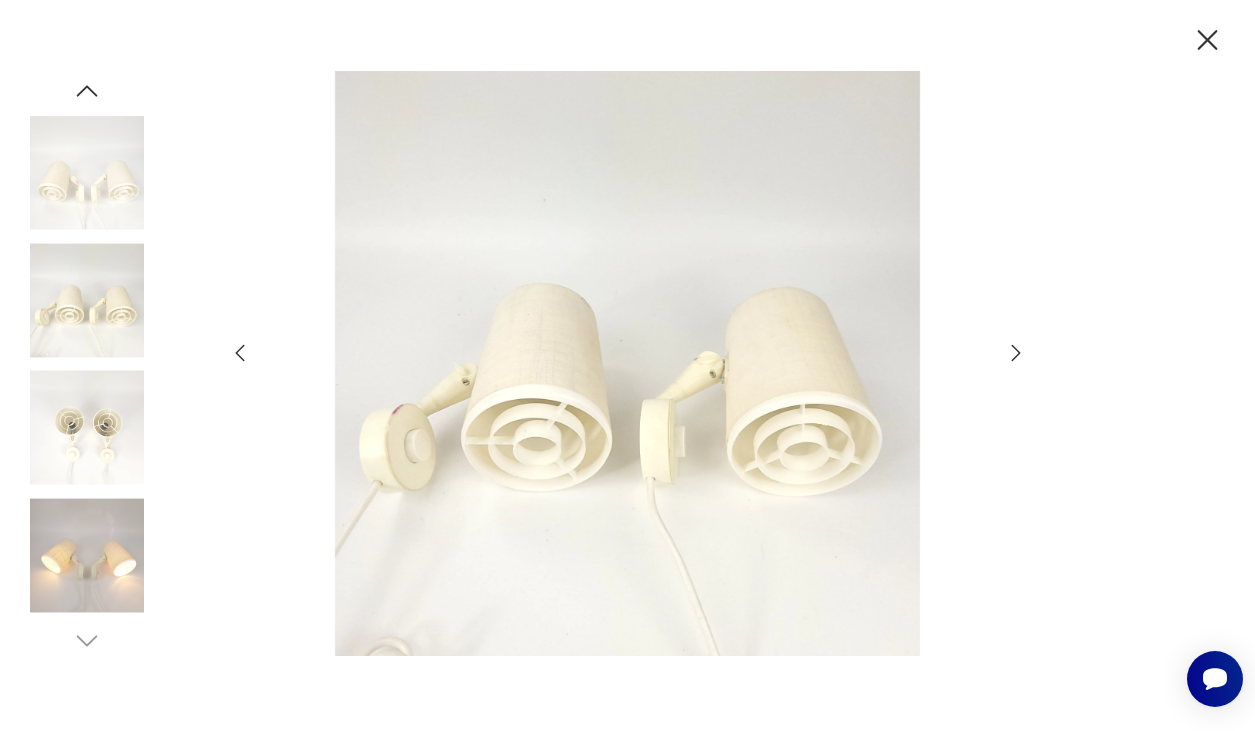 click 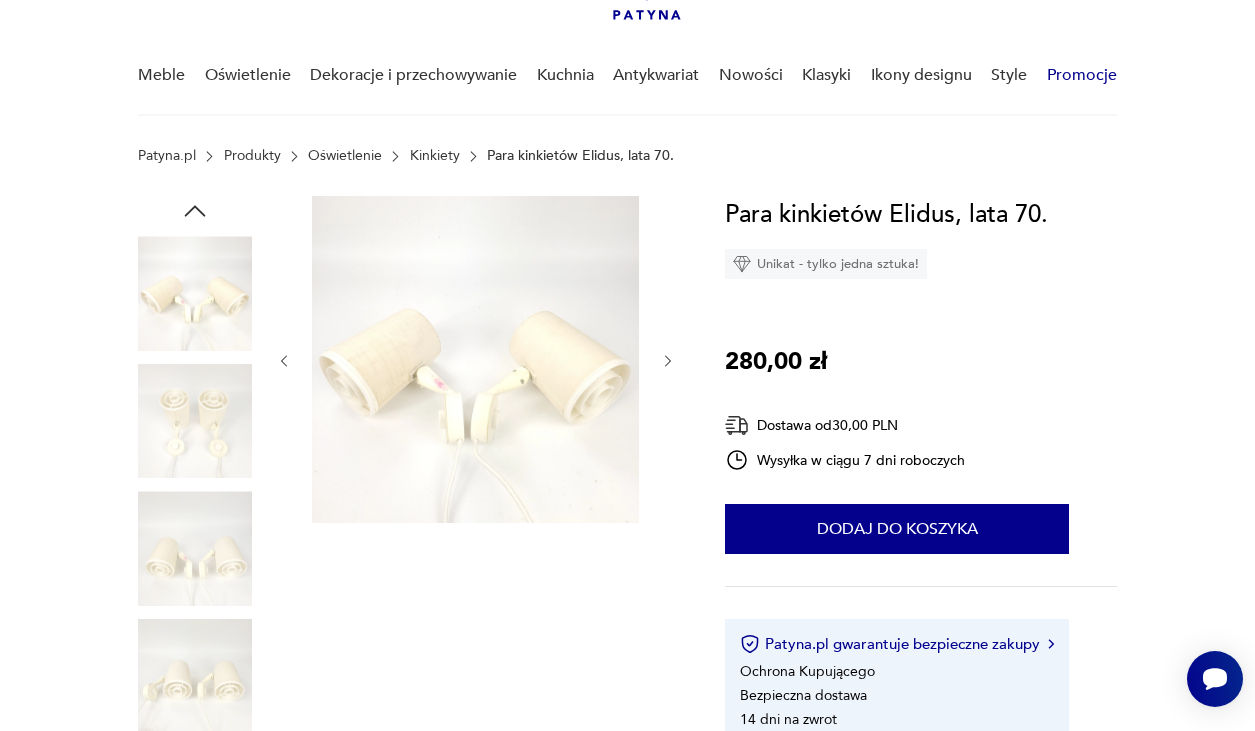 scroll, scrollTop: 0, scrollLeft: 0, axis: both 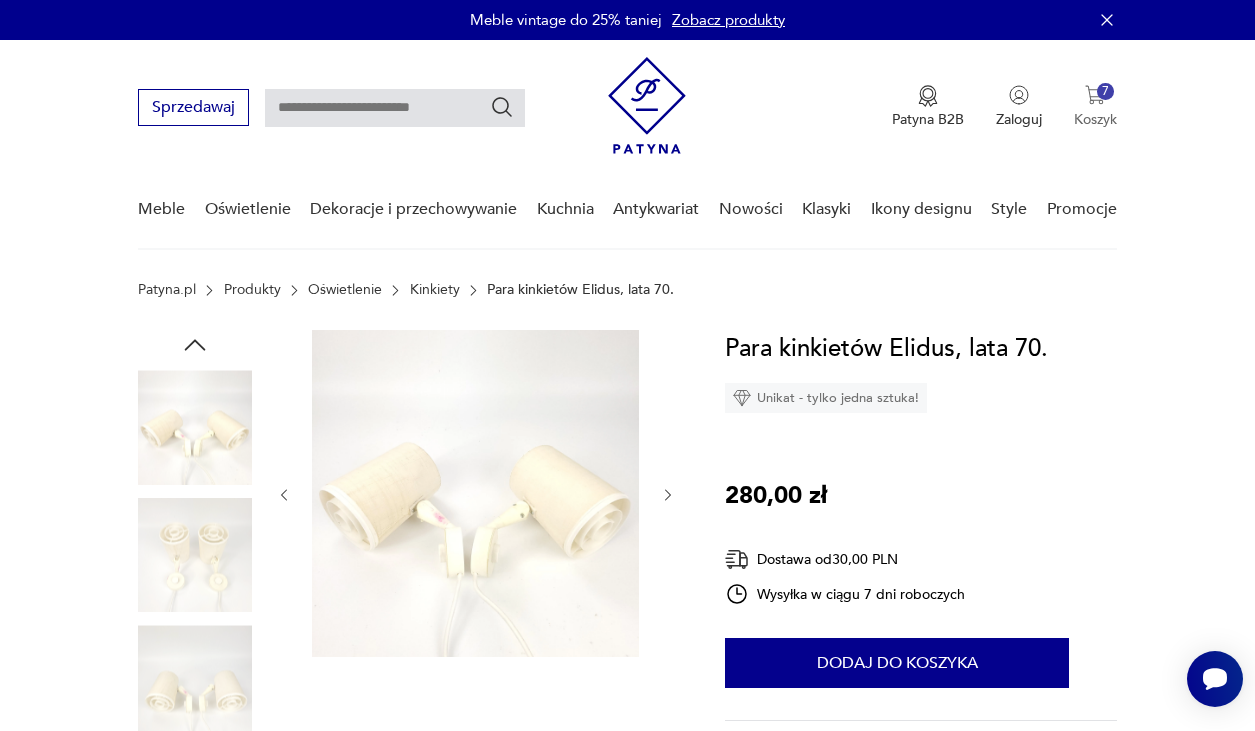 click at bounding box center [1095, 95] 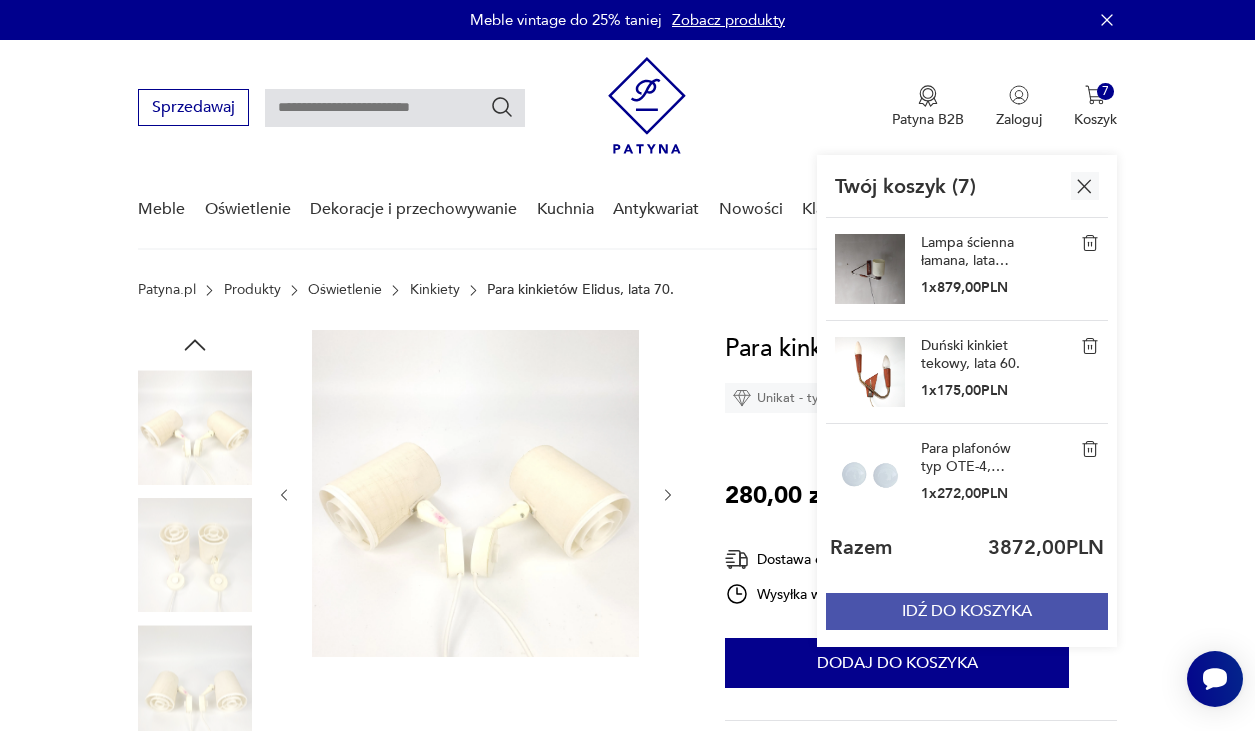 click on "IDŹ DO KOSZYKA" at bounding box center (967, 611) 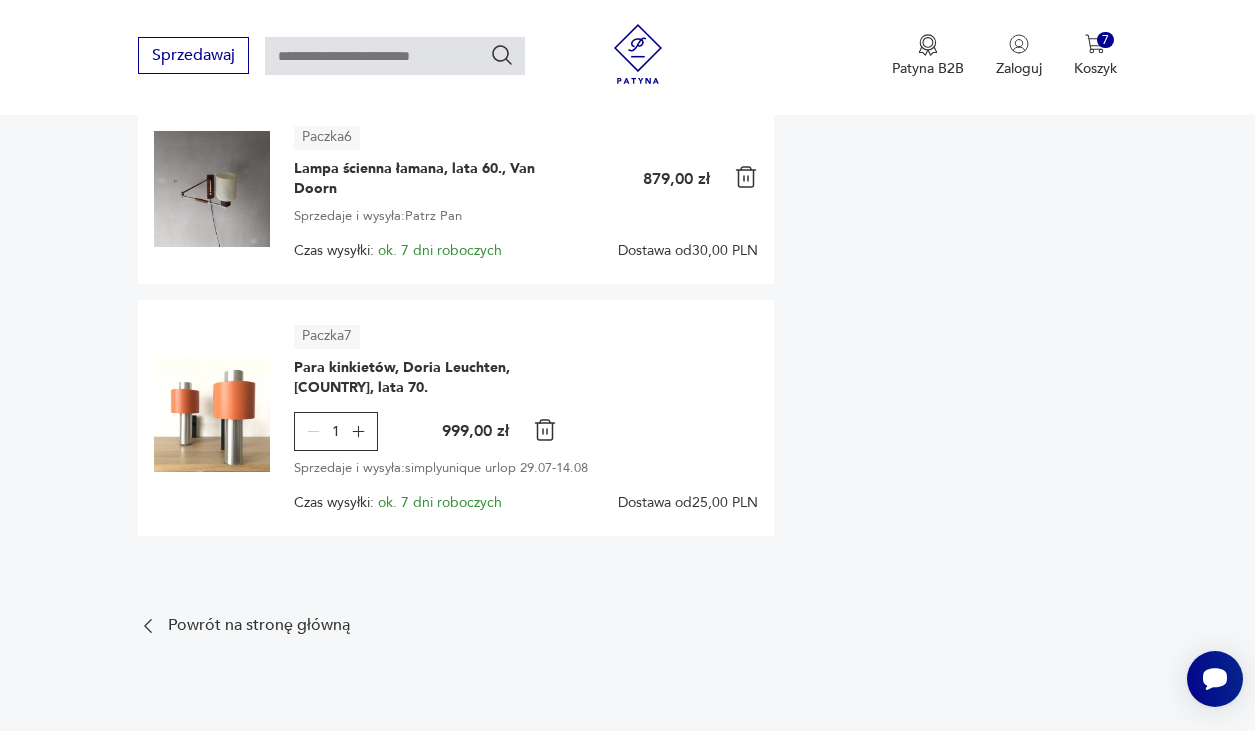 scroll, scrollTop: 1408, scrollLeft: 0, axis: vertical 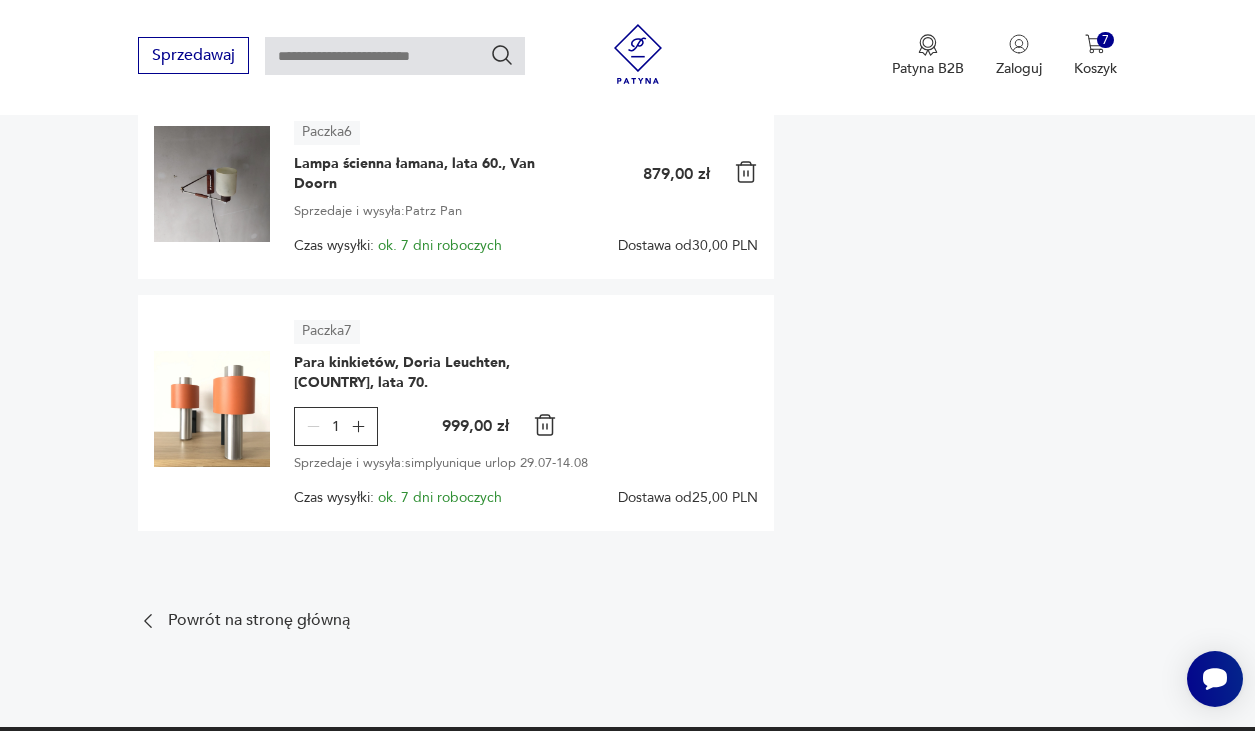 click at bounding box center (545, 425) 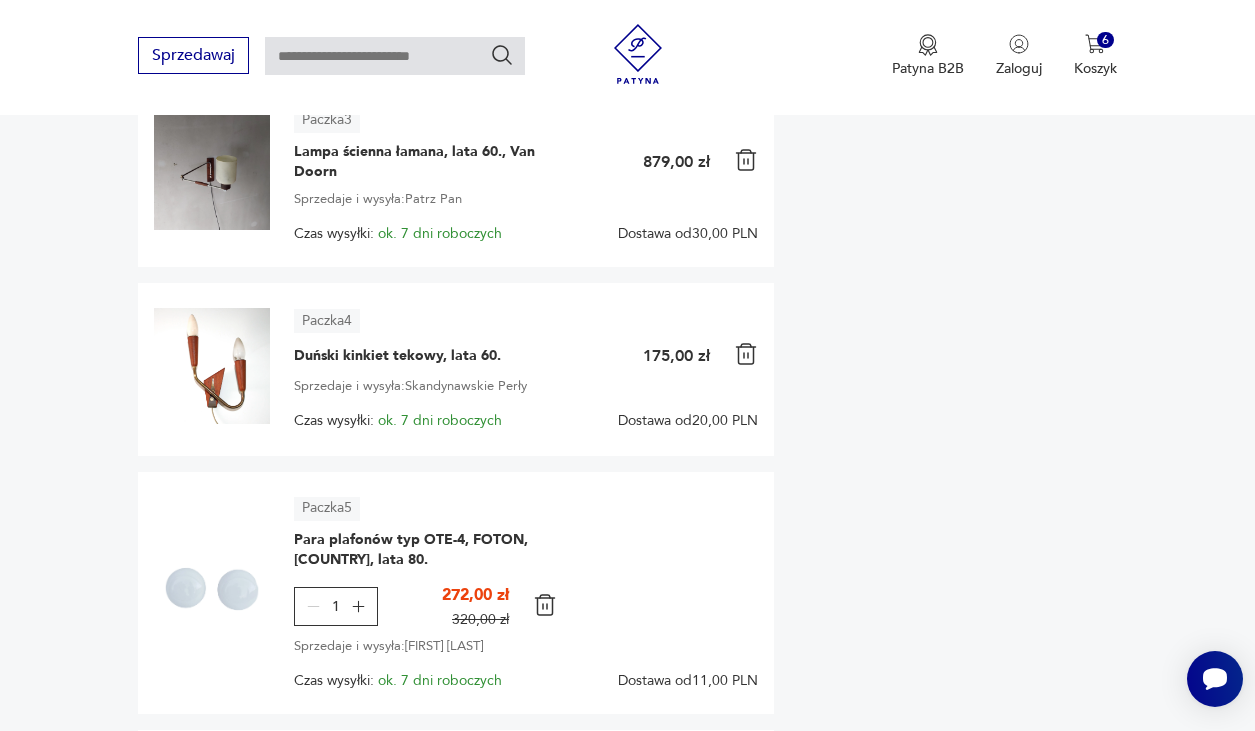 scroll, scrollTop: 785, scrollLeft: 0, axis: vertical 